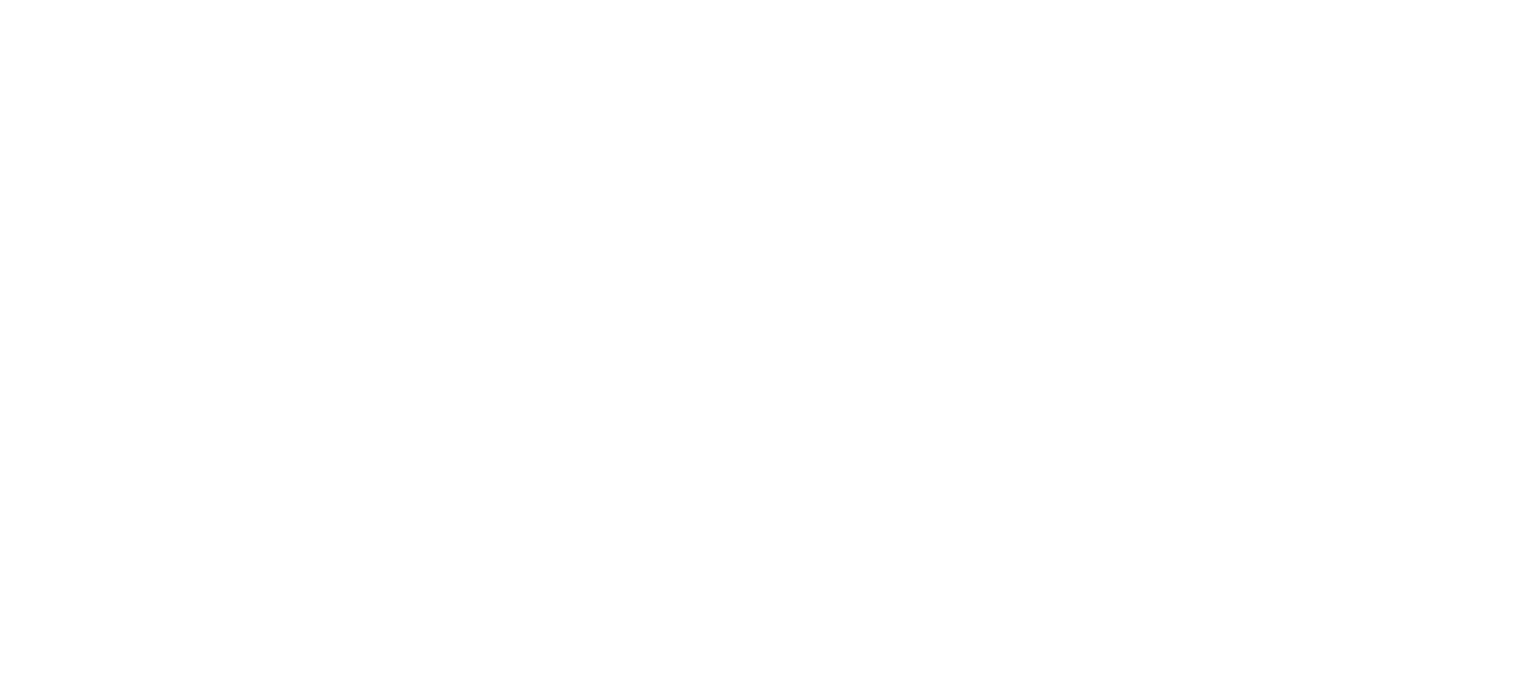 scroll, scrollTop: 0, scrollLeft: 0, axis: both 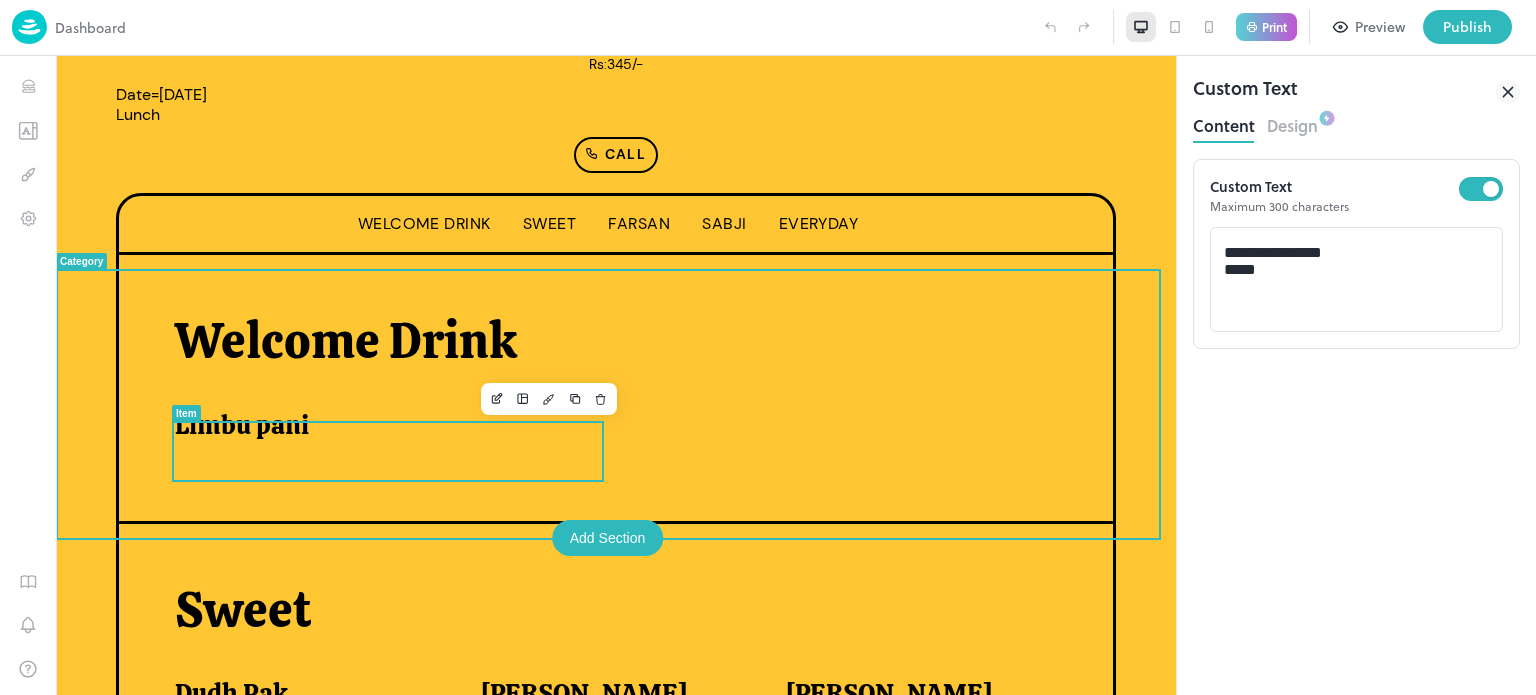 click on "Limbu pani" at bounding box center [380, 425] 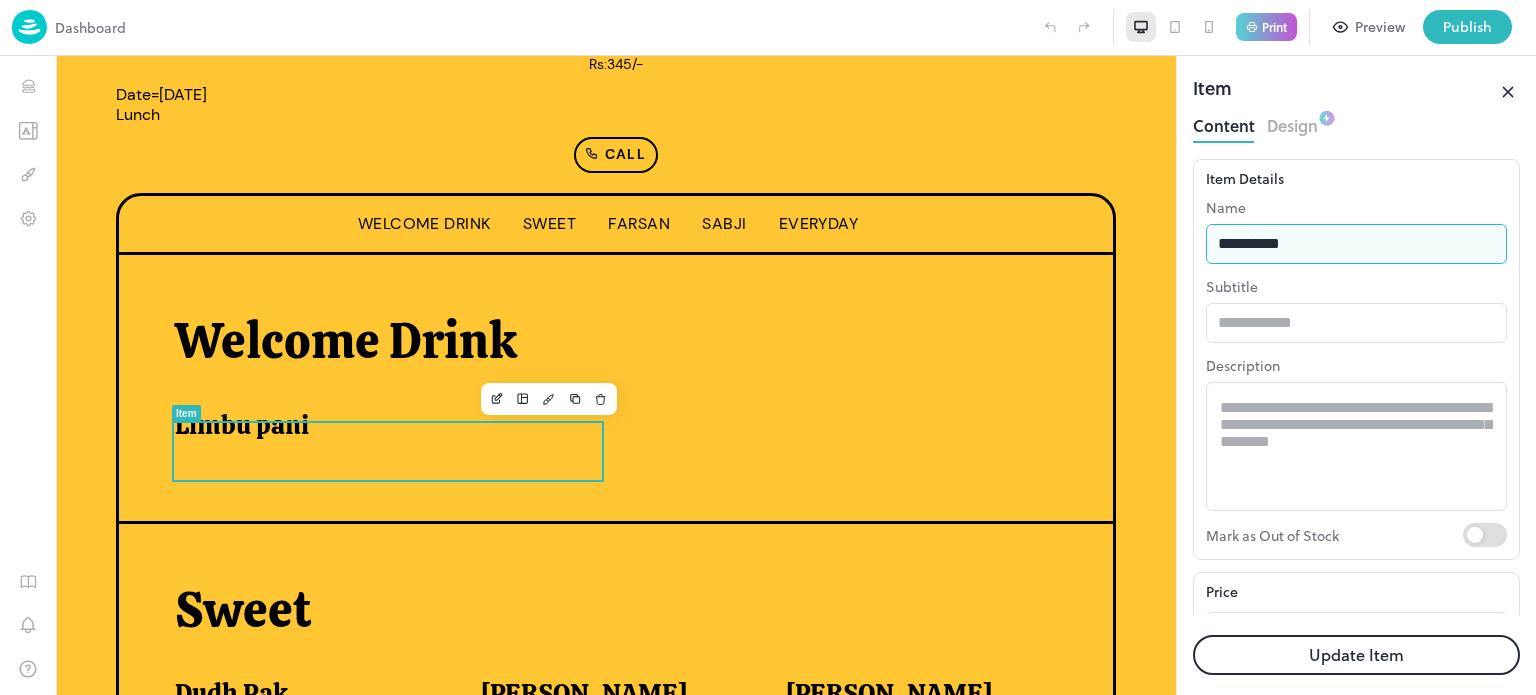 click on "**********" at bounding box center [1356, 244] 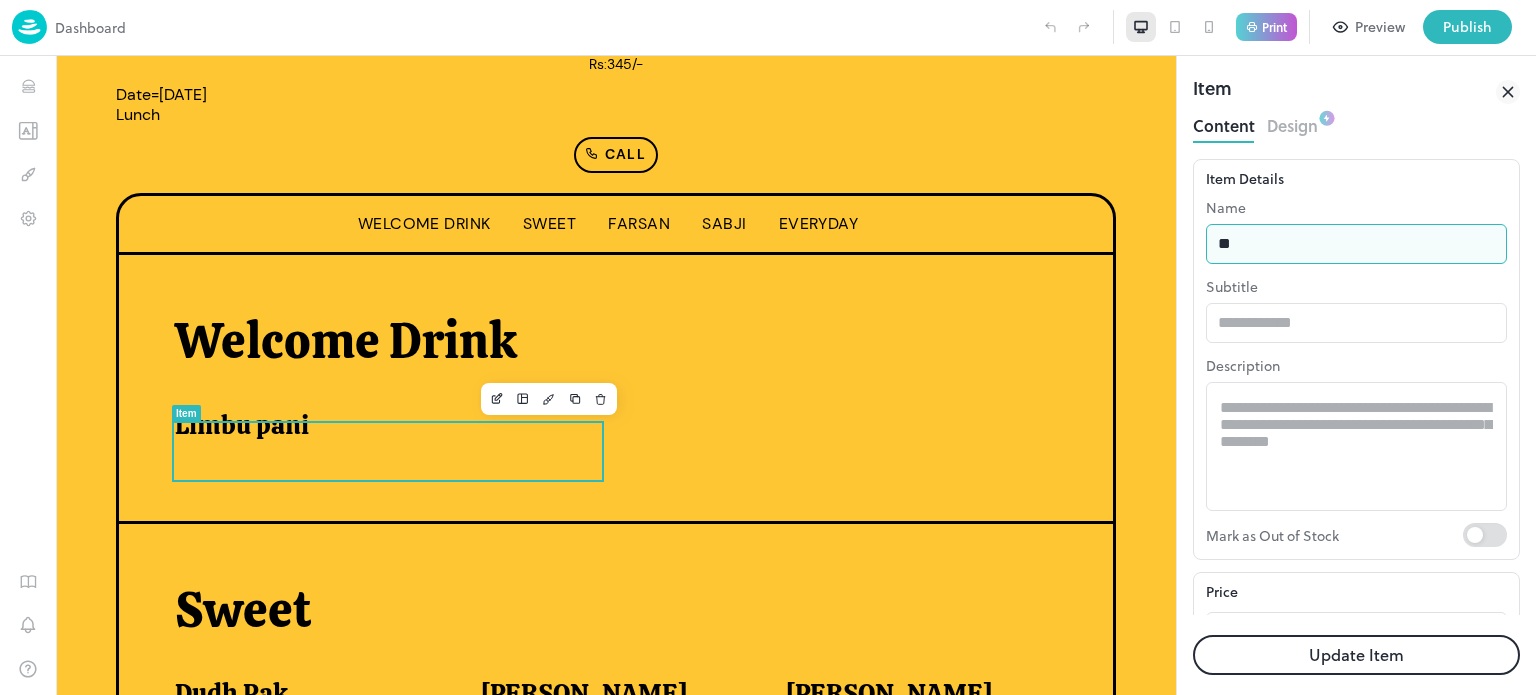 type on "*" 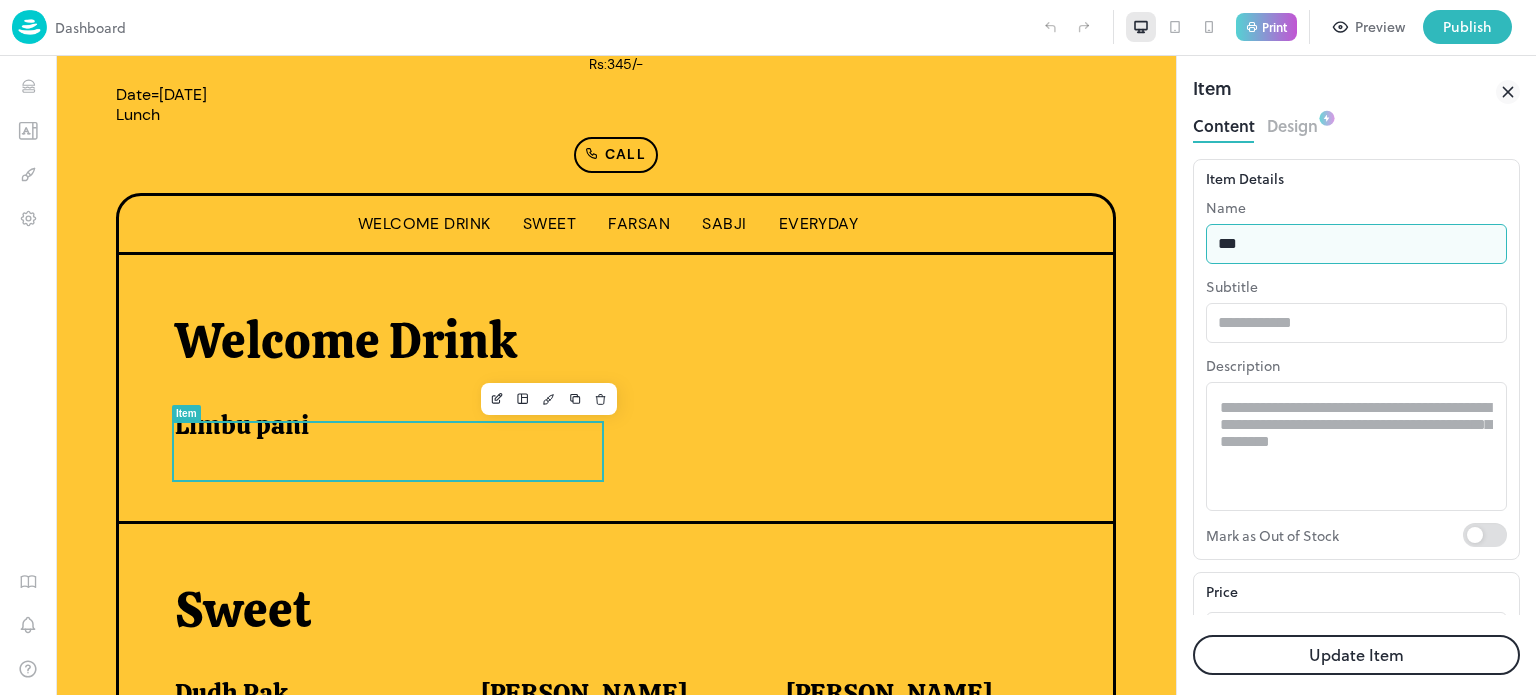type on "**********" 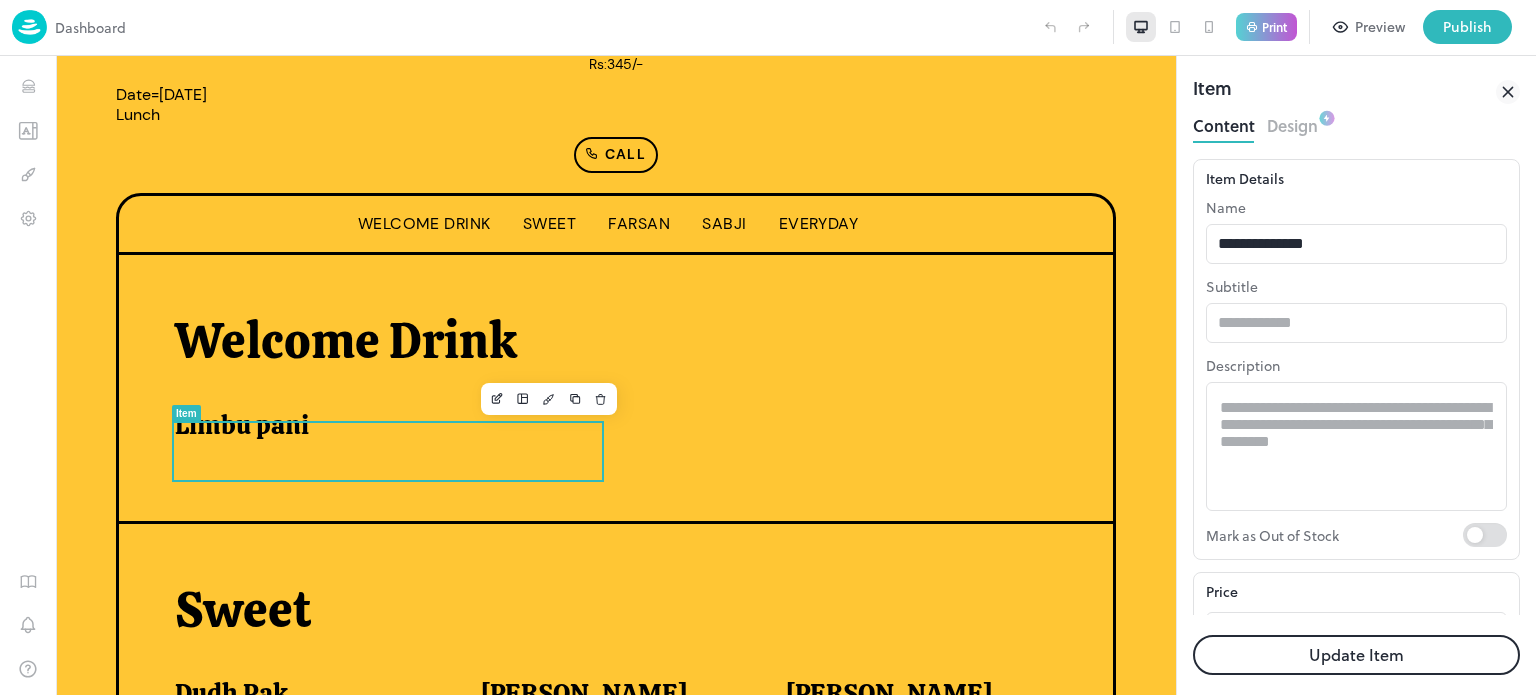 click on "Update Item" at bounding box center [1356, 655] 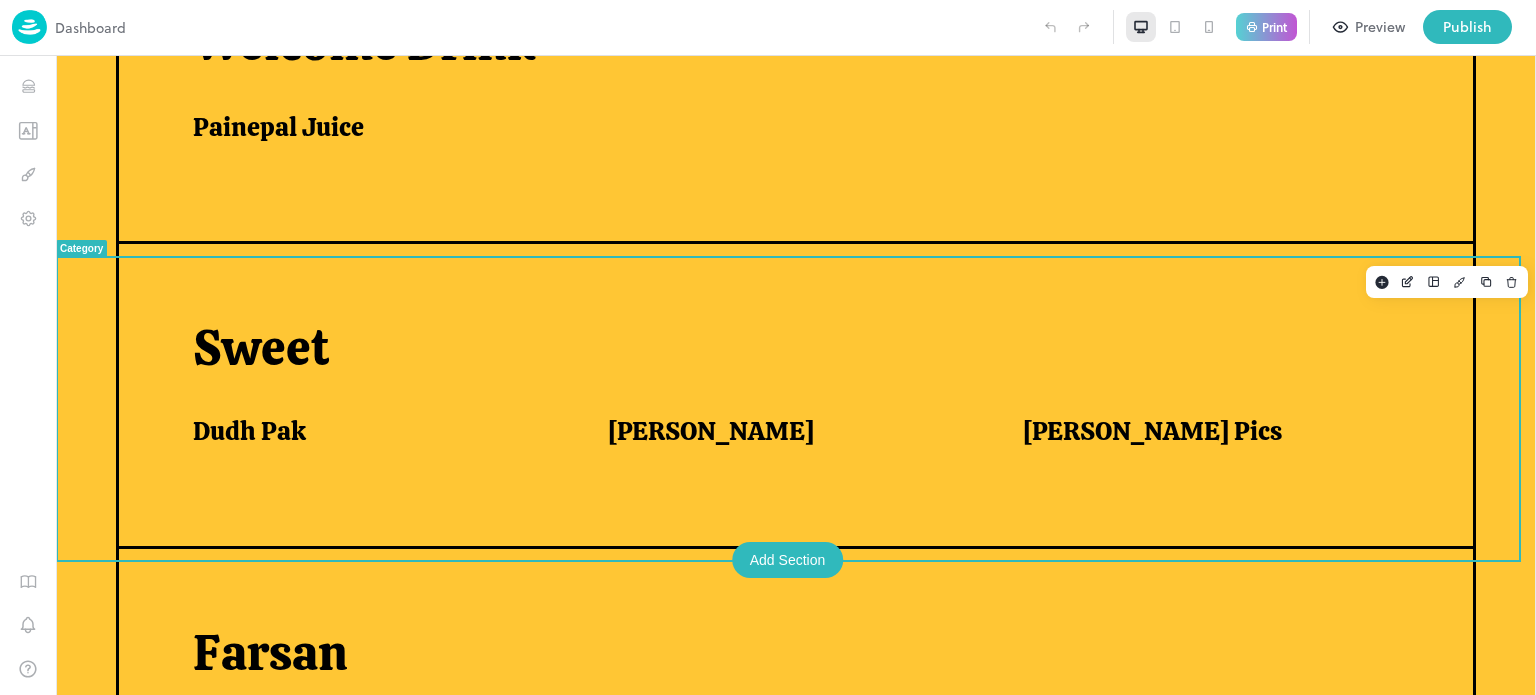 scroll, scrollTop: 667, scrollLeft: 0, axis: vertical 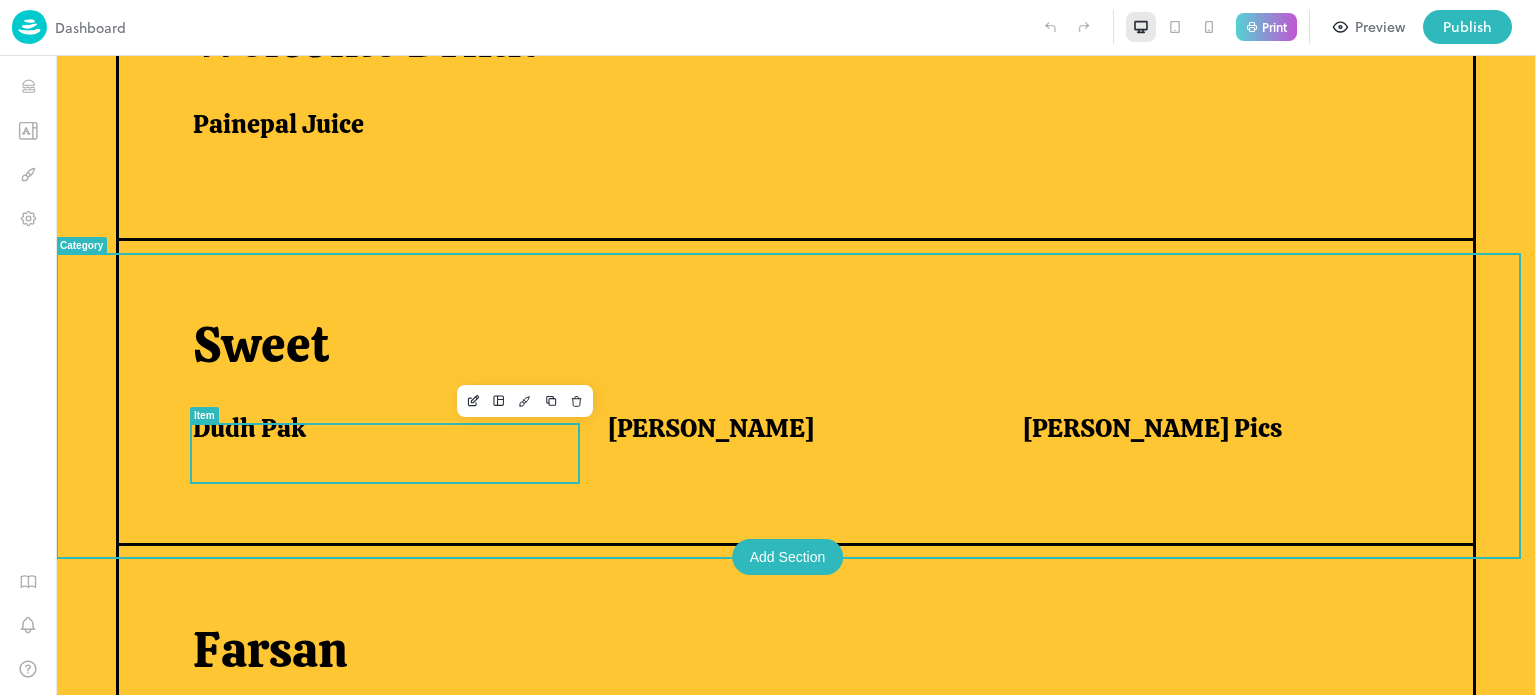 click on "Dudh Pak" at bounding box center [376, 428] 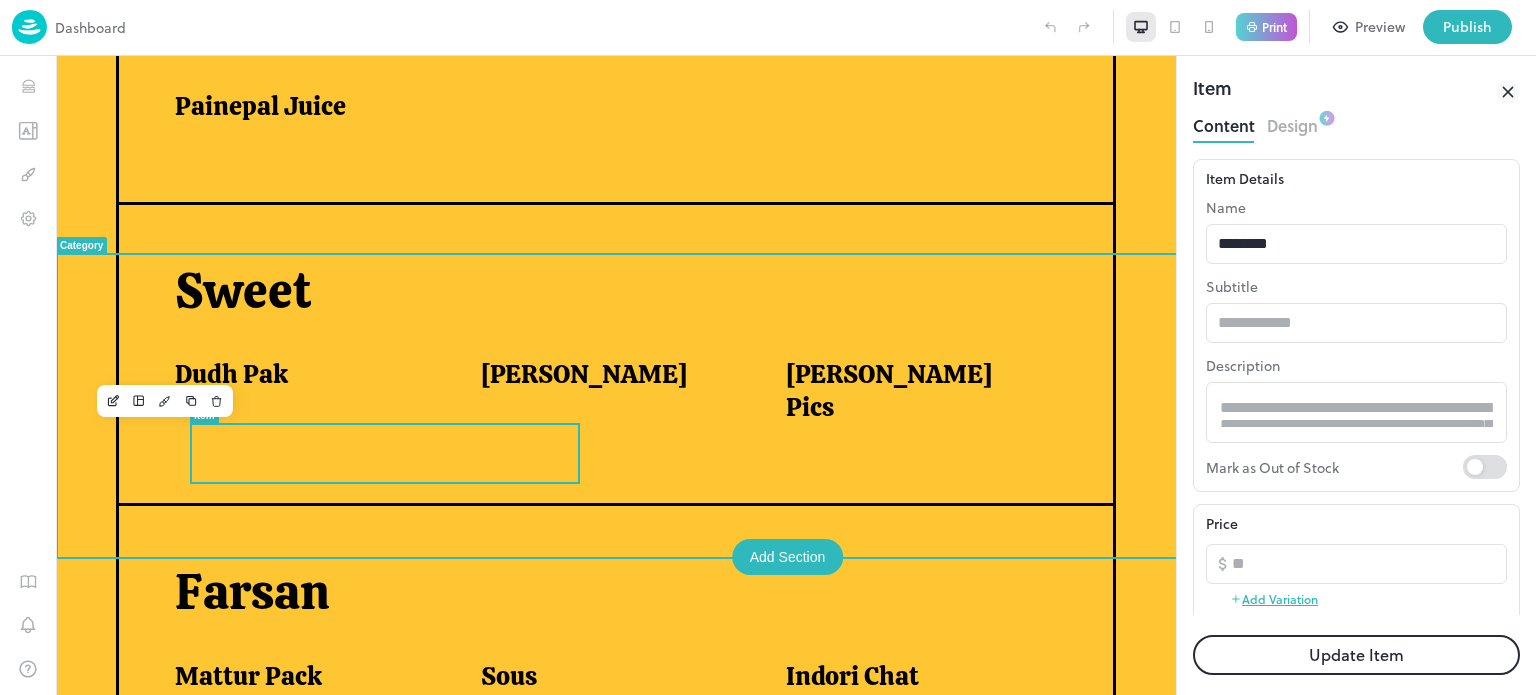 scroll, scrollTop: 700, scrollLeft: 0, axis: vertical 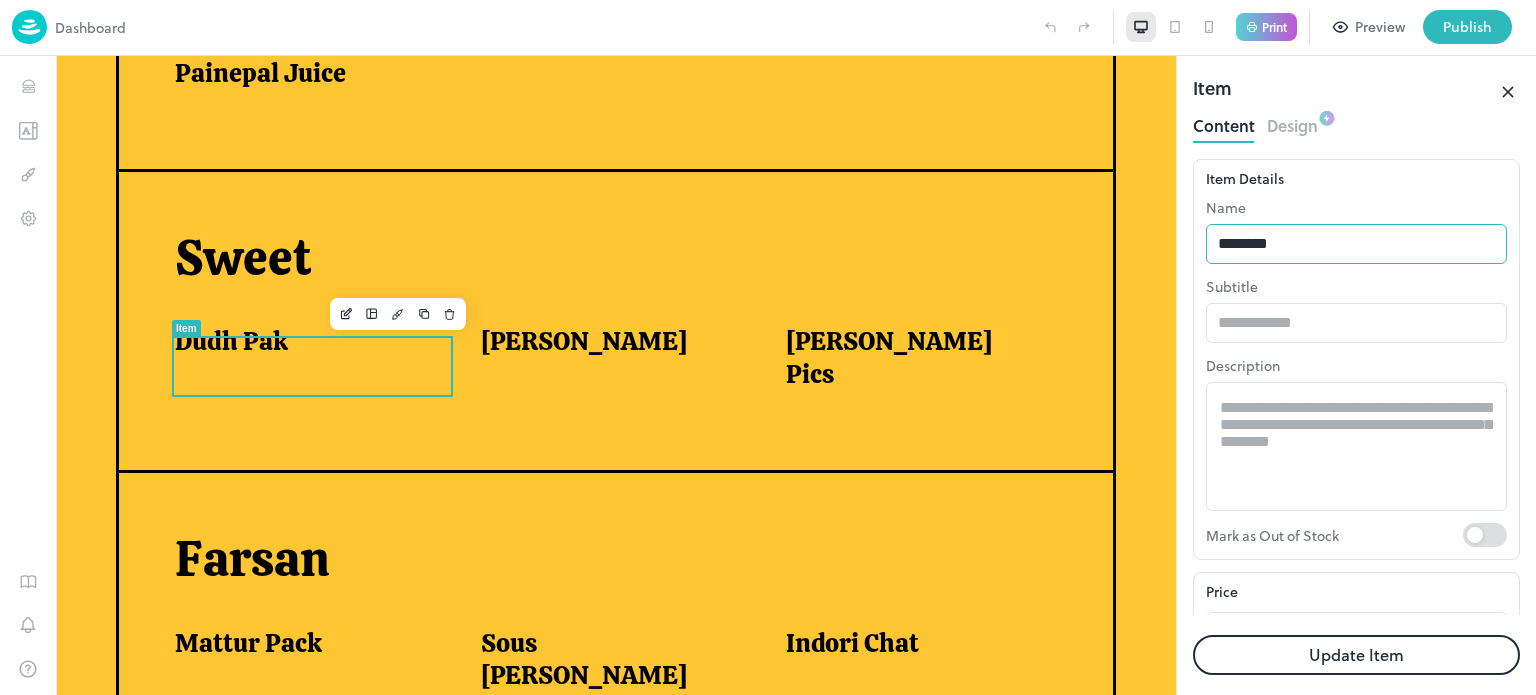 click on "********" at bounding box center [1356, 244] 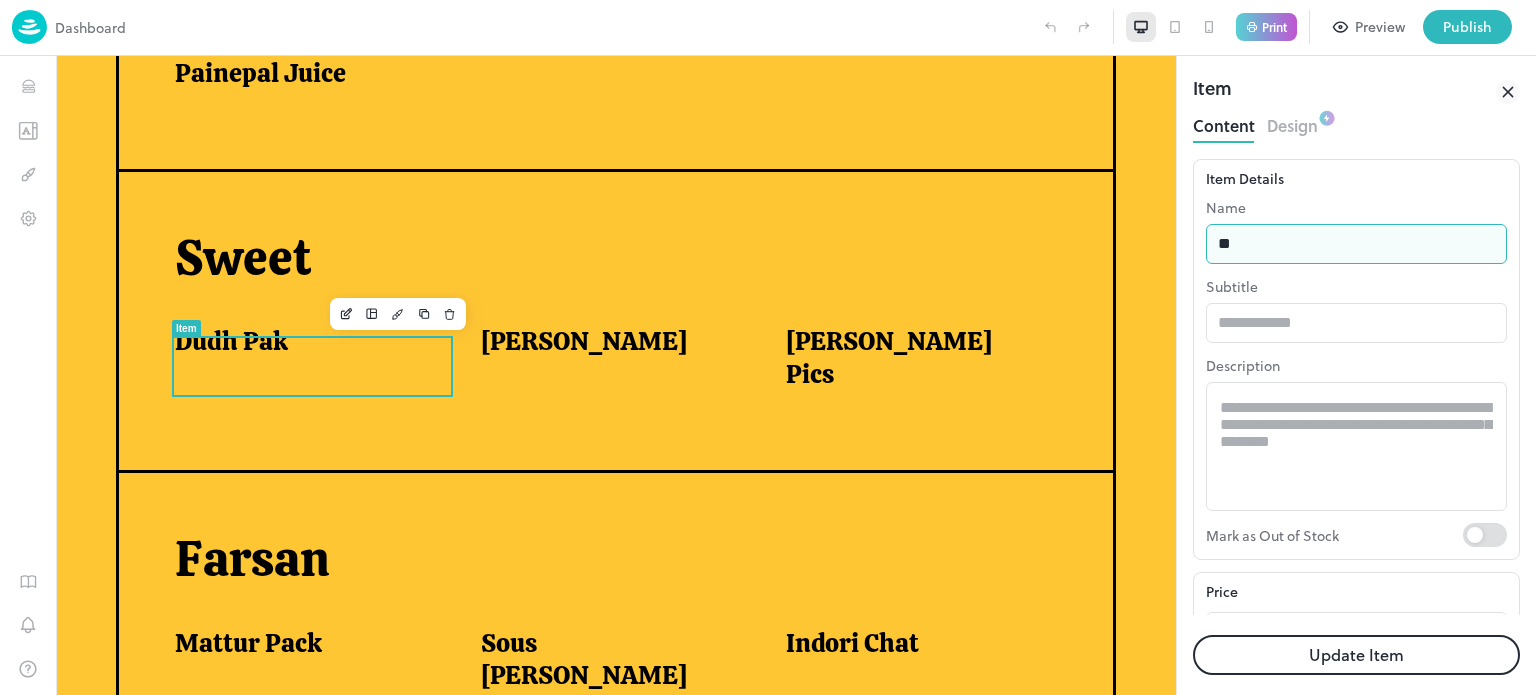 type on "*" 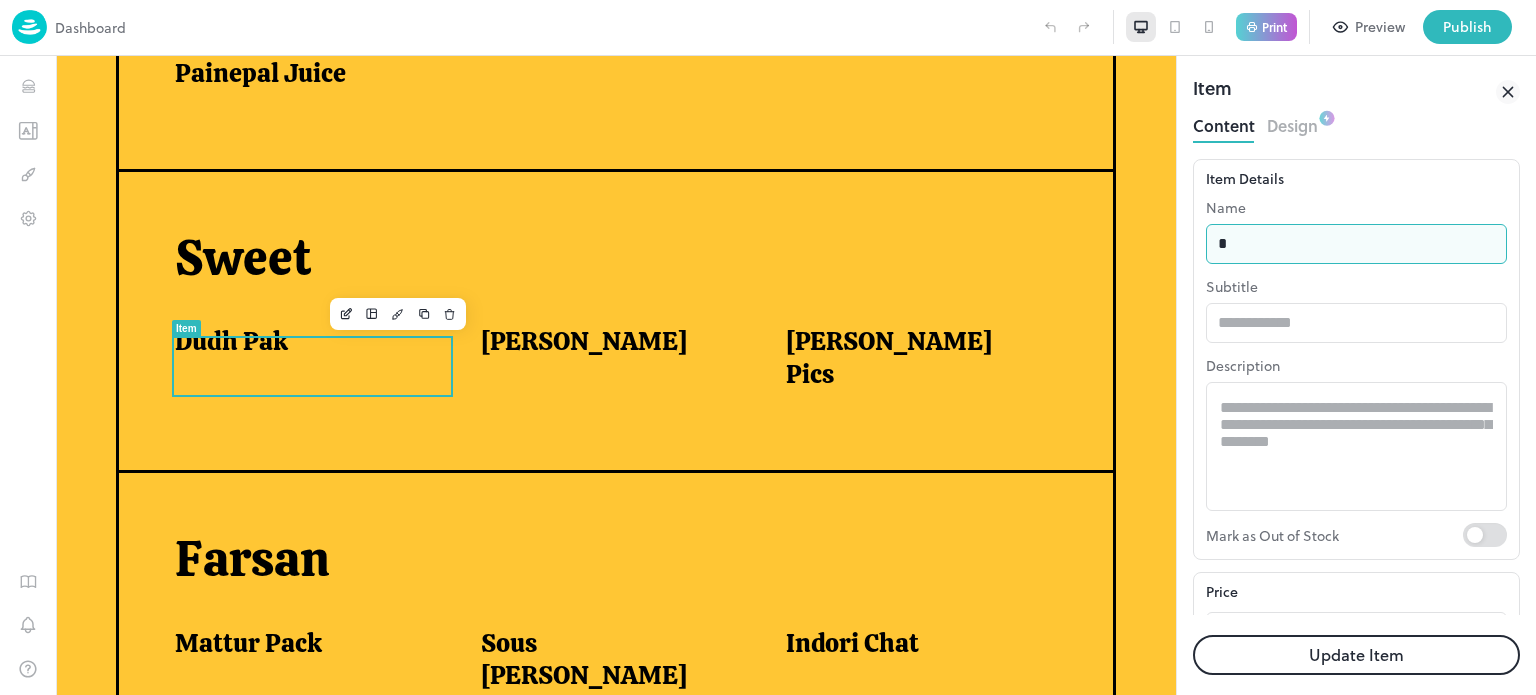 type on "**********" 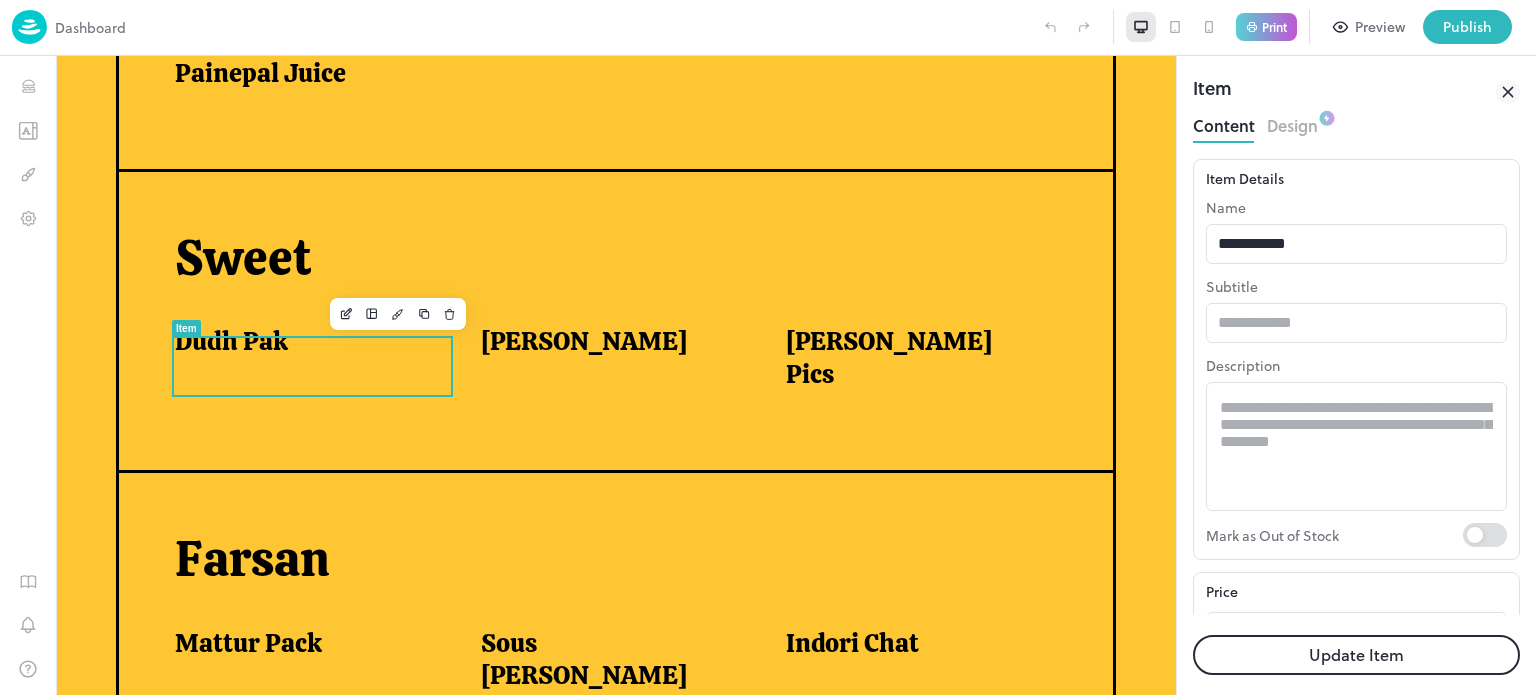 click on "Update Item" at bounding box center [1356, 655] 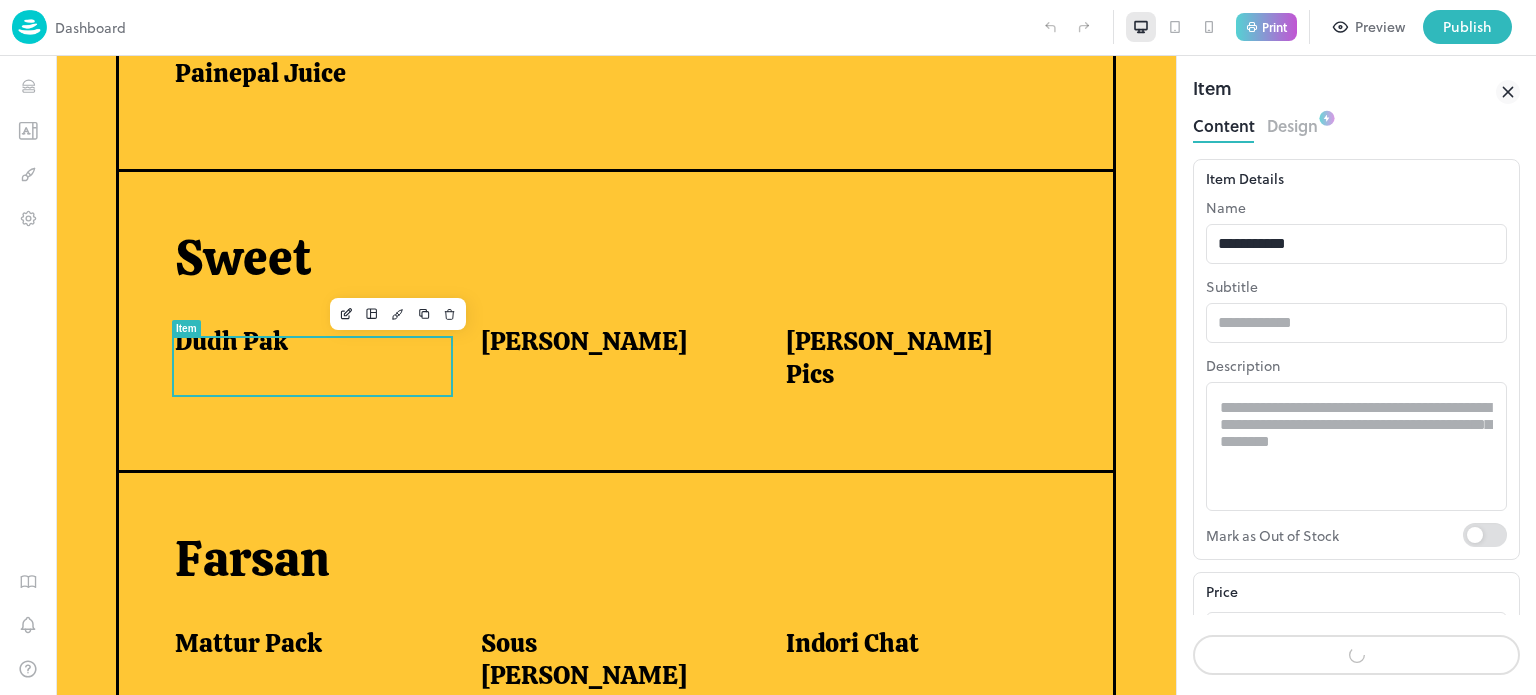 scroll, scrollTop: 667, scrollLeft: 0, axis: vertical 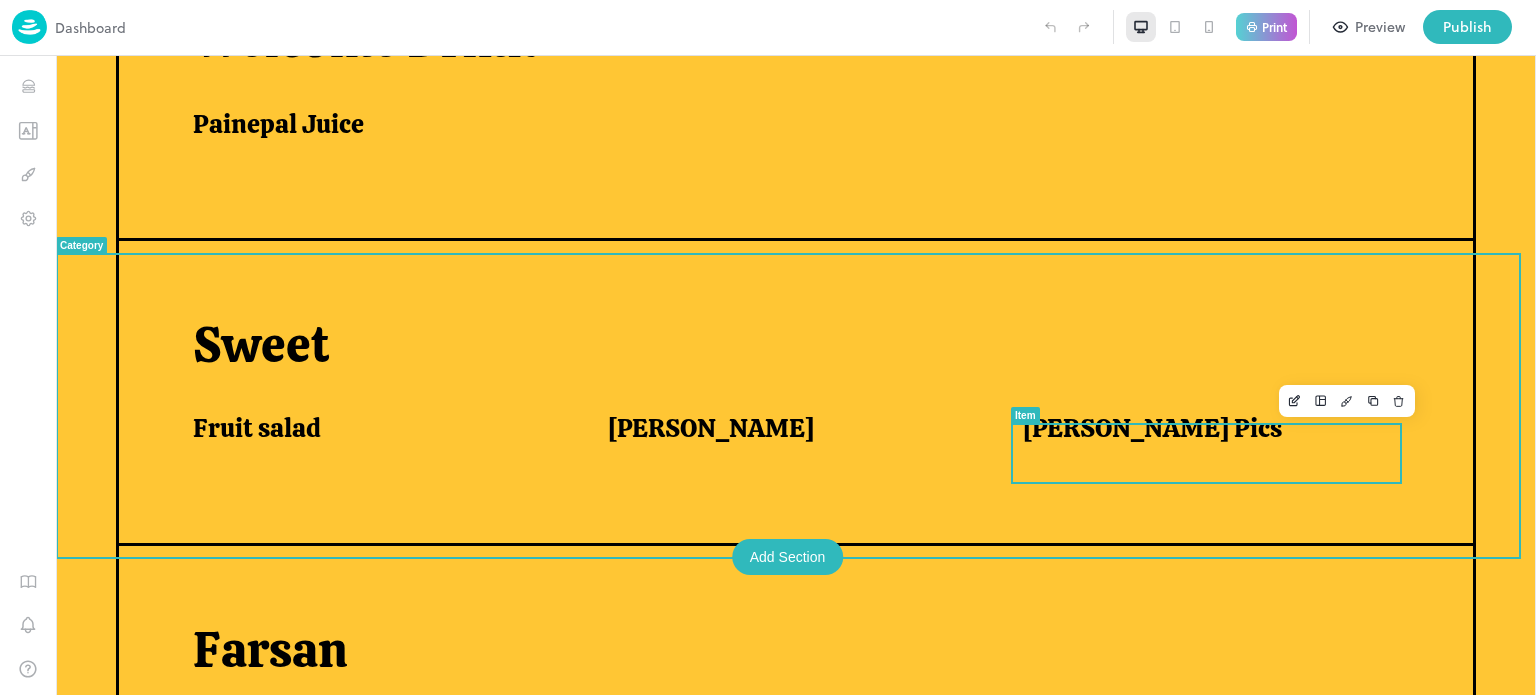 click on "[PERSON_NAME] Pics" at bounding box center [1152, 428] 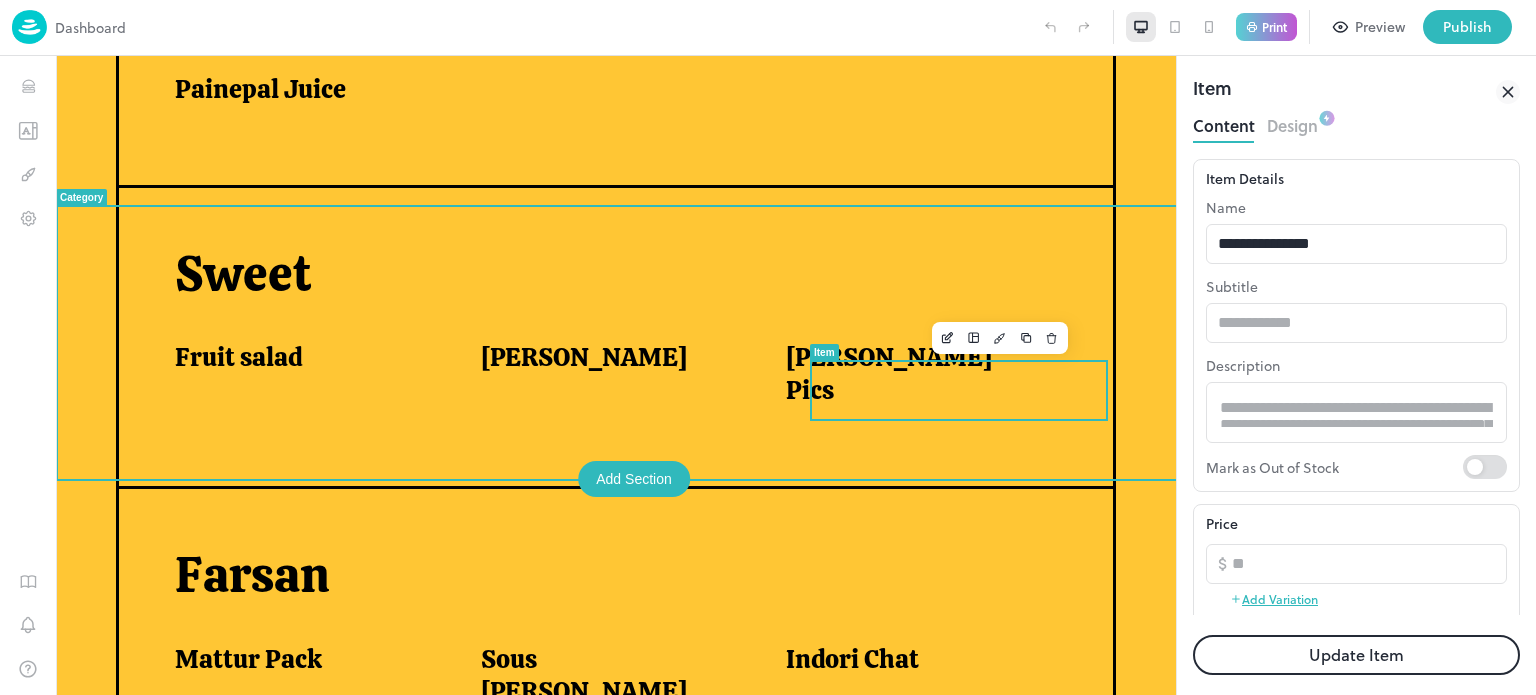 scroll, scrollTop: 700, scrollLeft: 0, axis: vertical 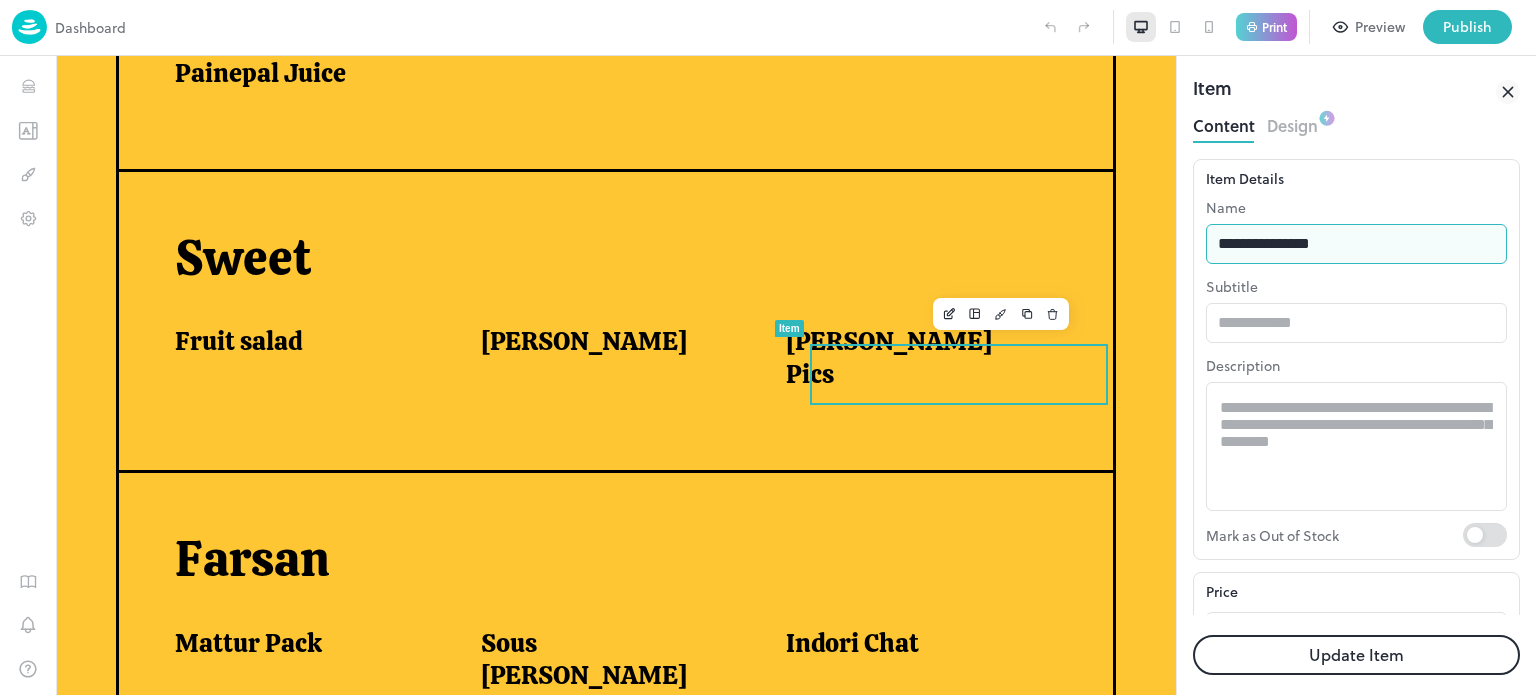 click on "**********" at bounding box center [1356, 244] 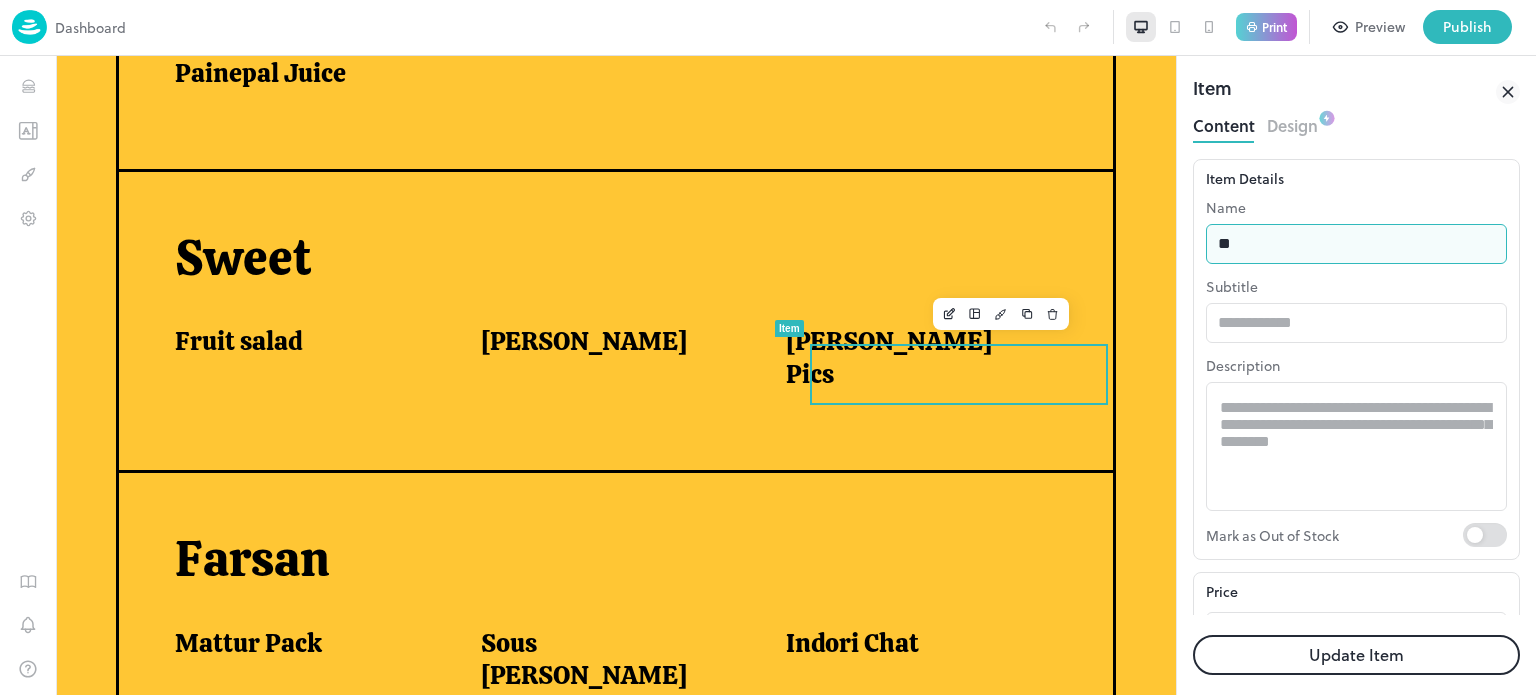 type on "*" 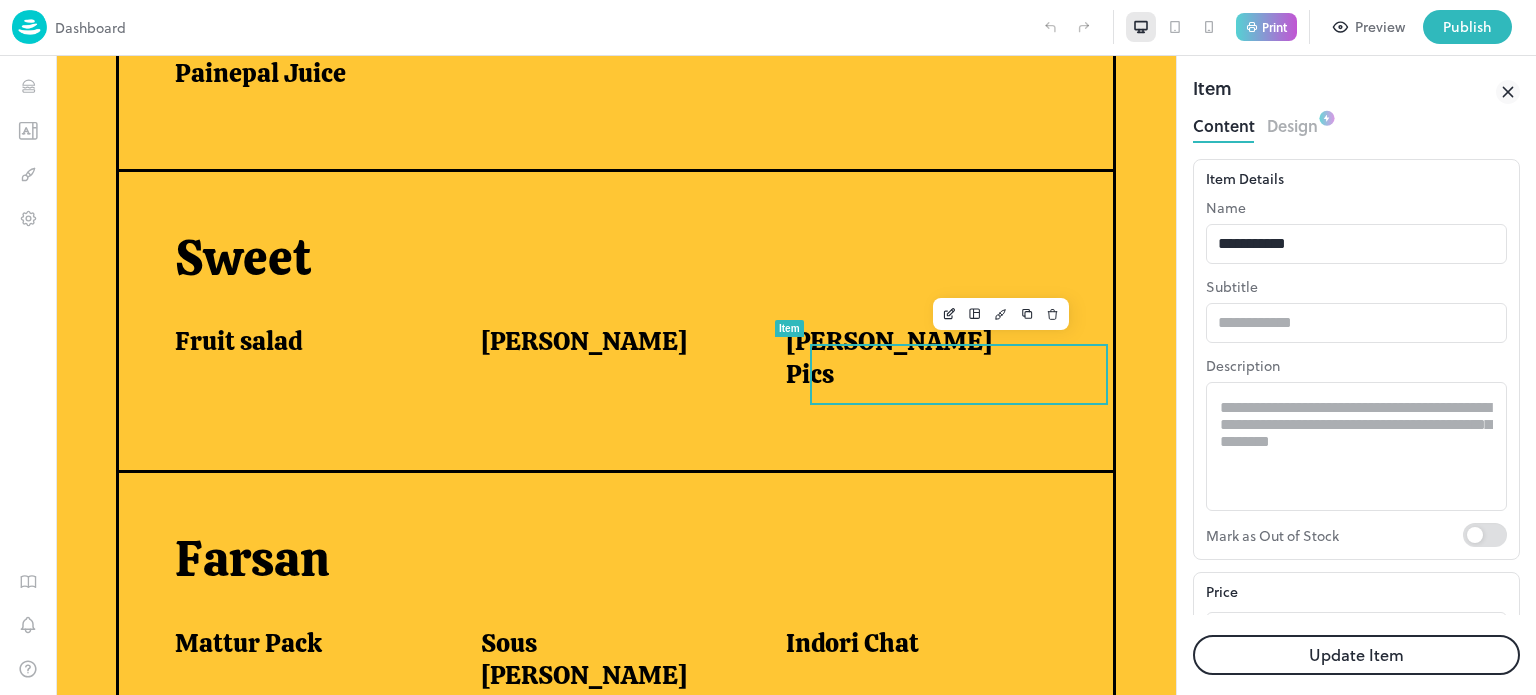 click on "Update Item" at bounding box center [1356, 655] 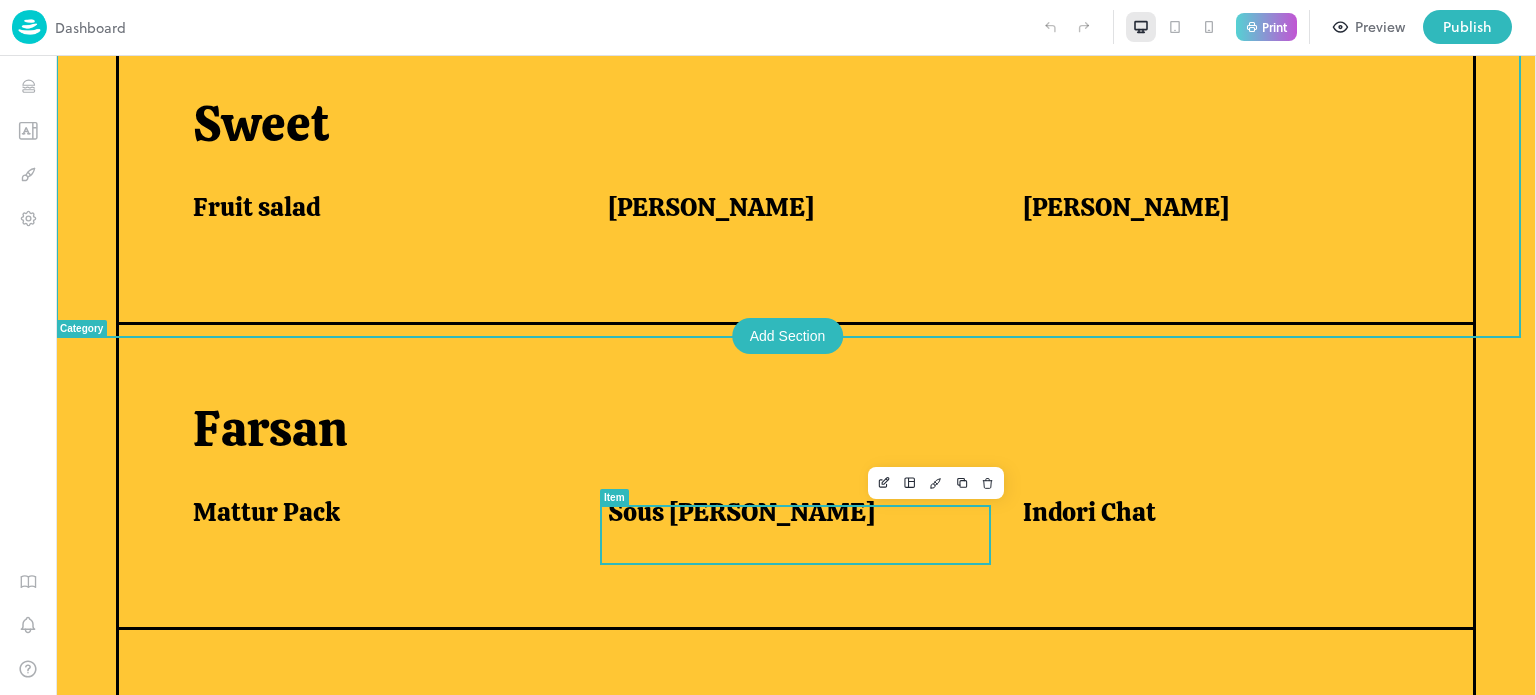 scroll, scrollTop: 900, scrollLeft: 0, axis: vertical 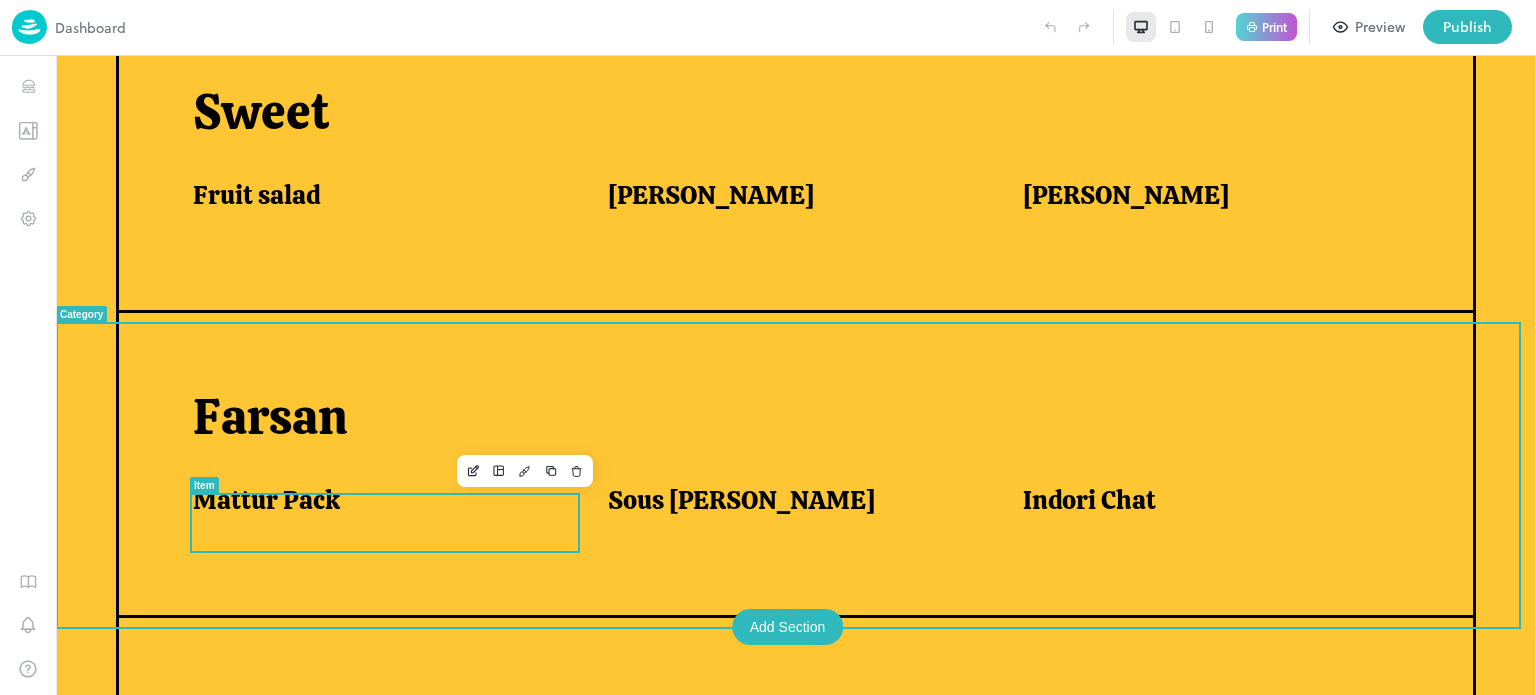 click on "Mattur Pack" at bounding box center (376, 500) 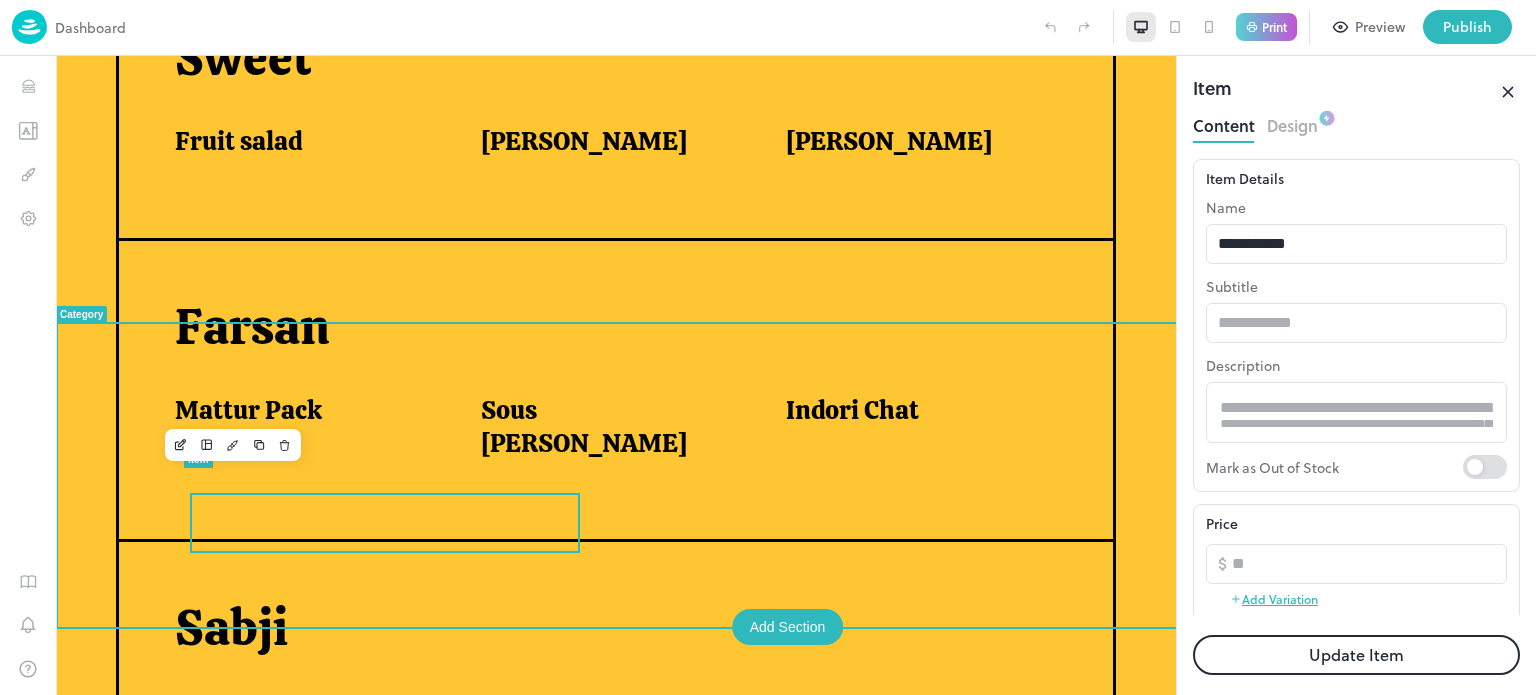 scroll, scrollTop: 865, scrollLeft: 0, axis: vertical 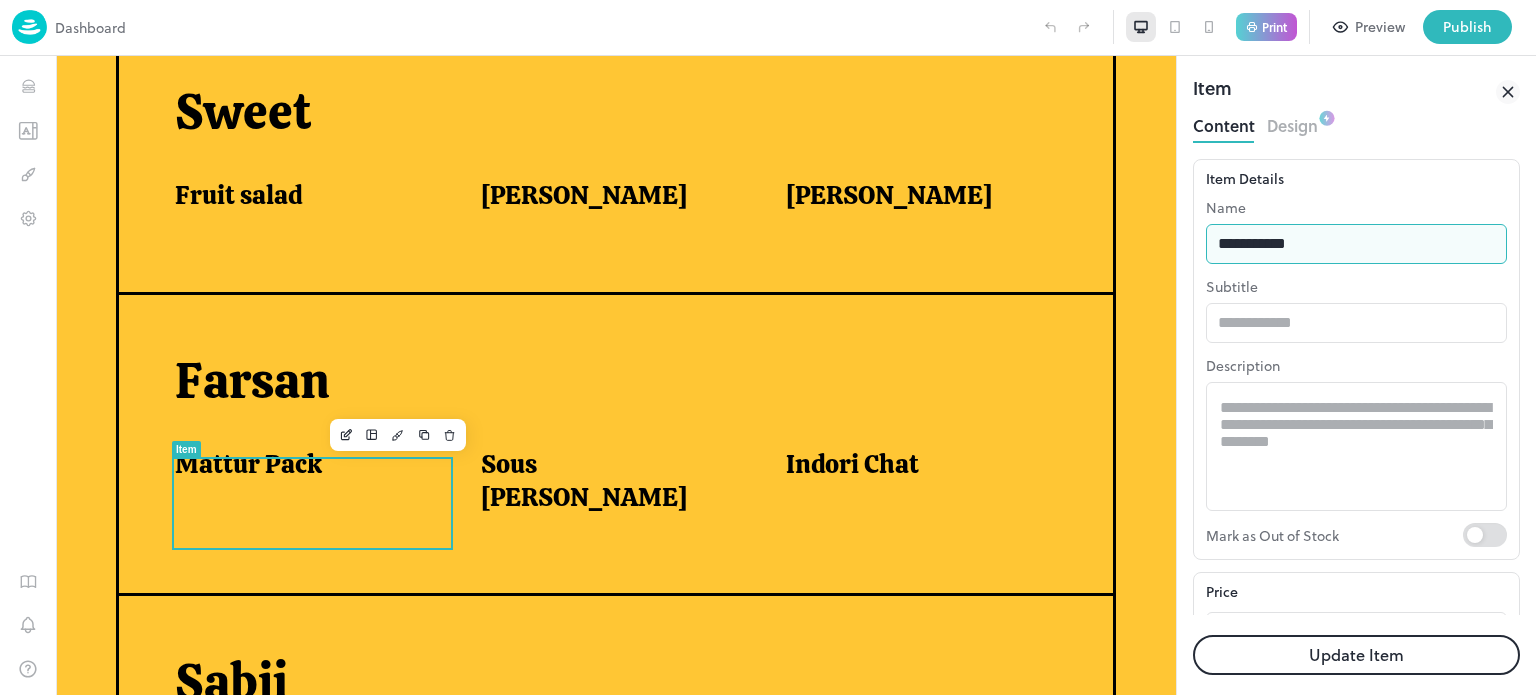 click on "**********" at bounding box center [1356, 244] 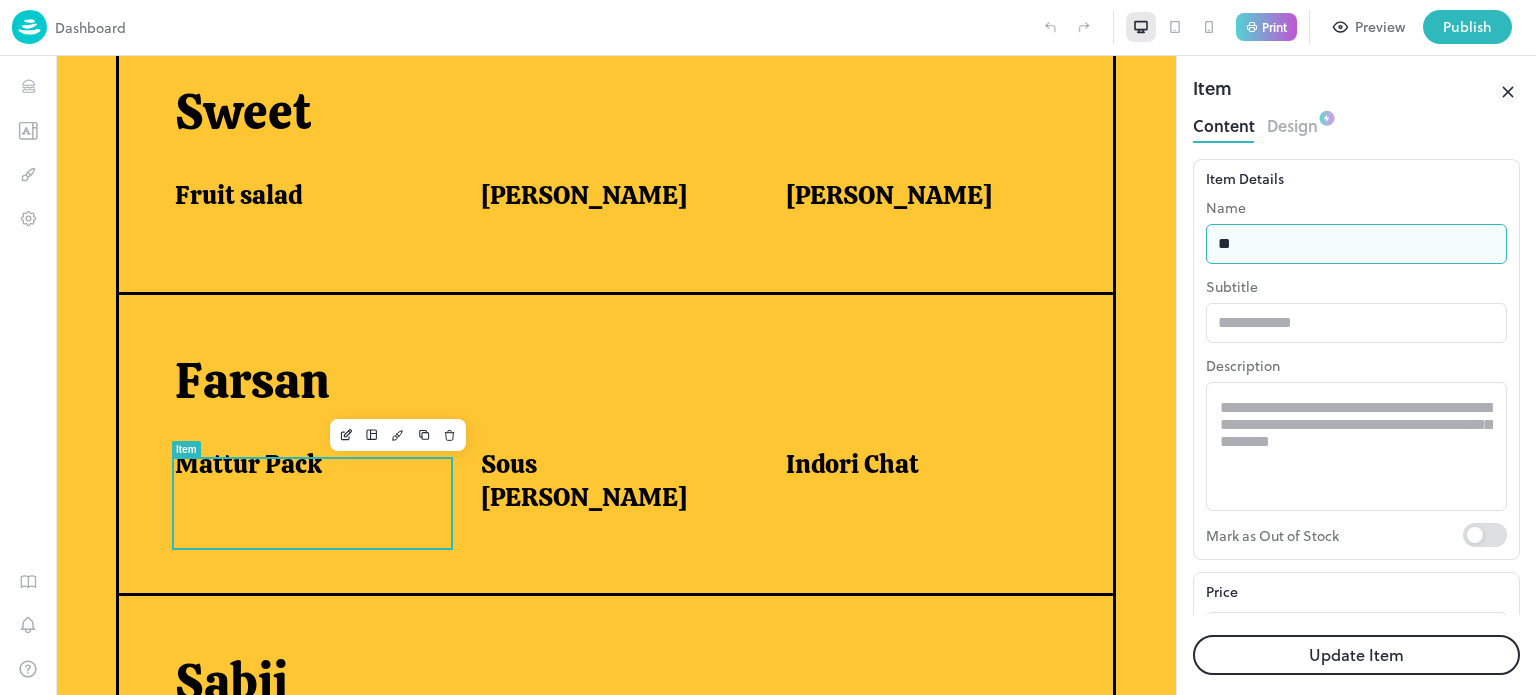type on "*" 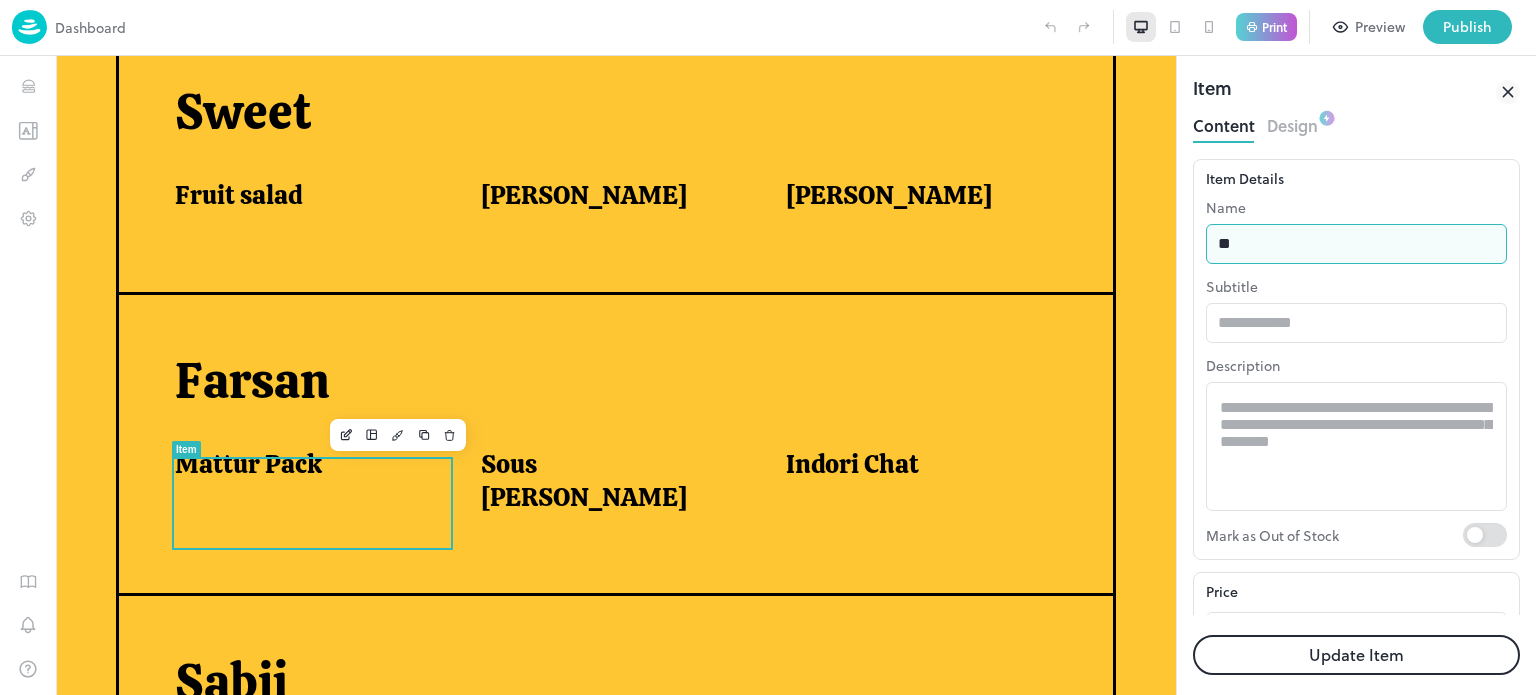 type on "********" 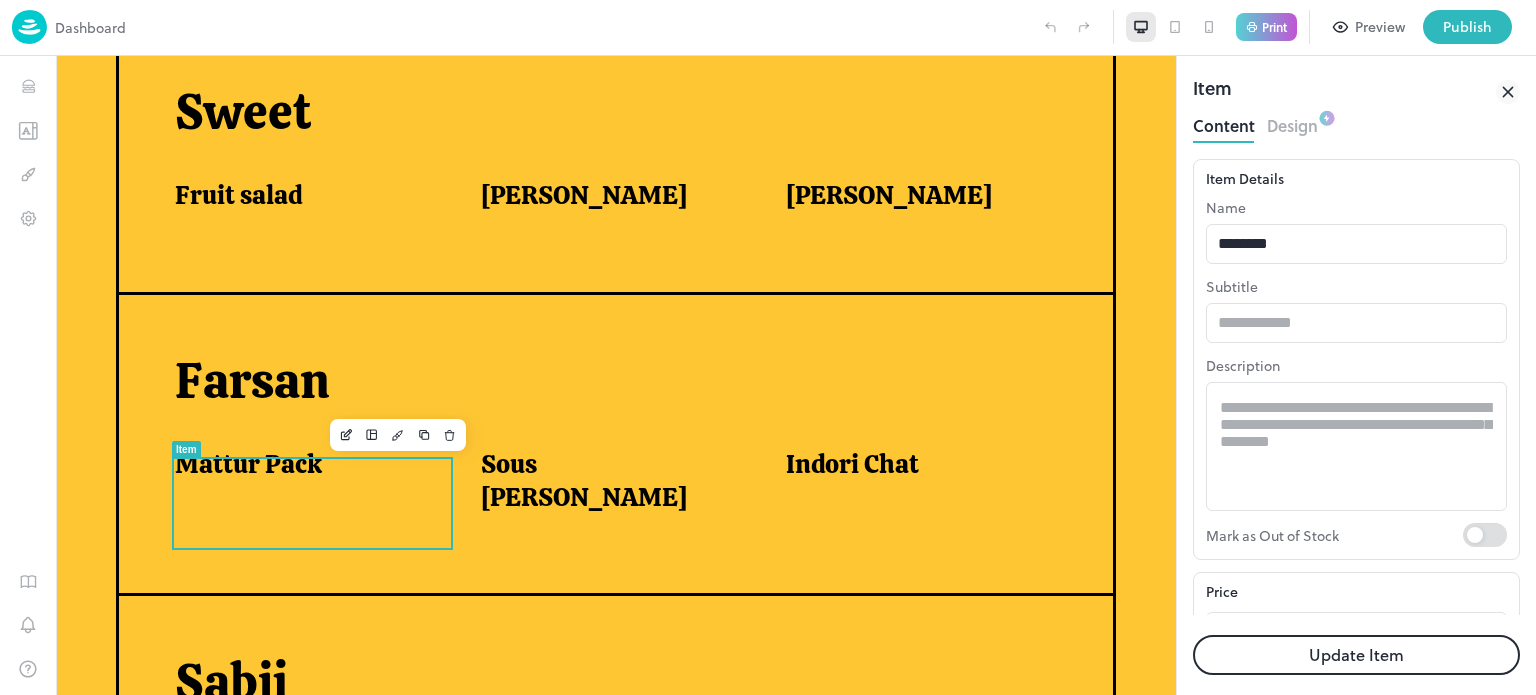 click on "Update Item" at bounding box center (1356, 655) 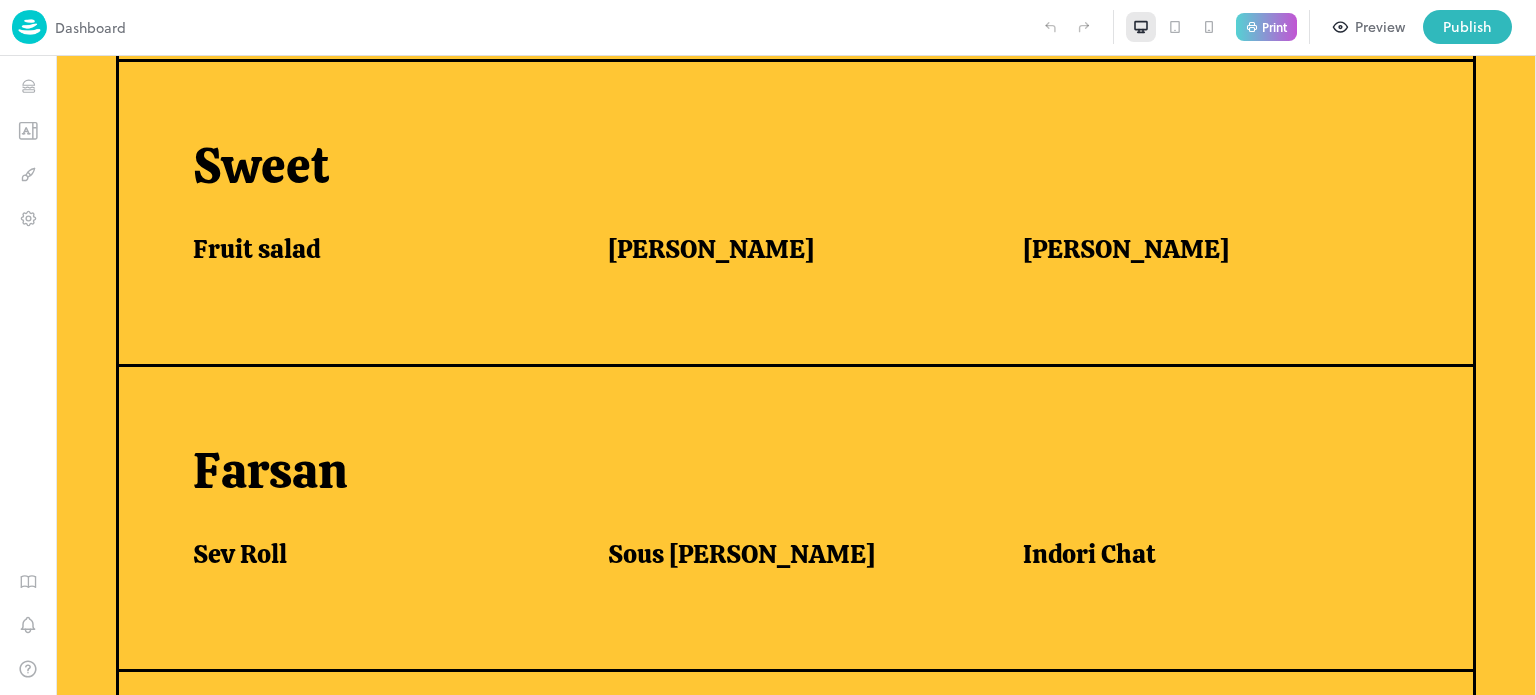 scroll, scrollTop: 900, scrollLeft: 0, axis: vertical 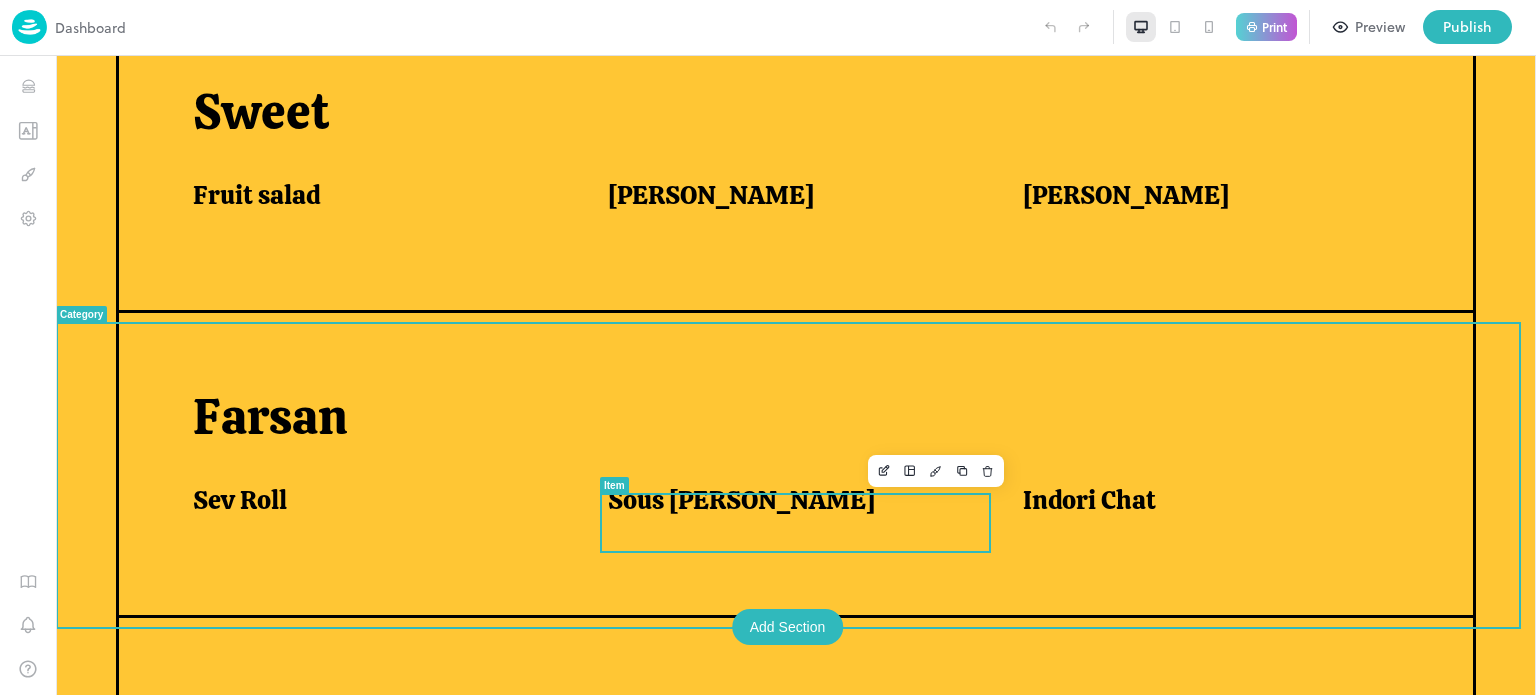 click on "Sous [PERSON_NAME]" at bounding box center [741, 500] 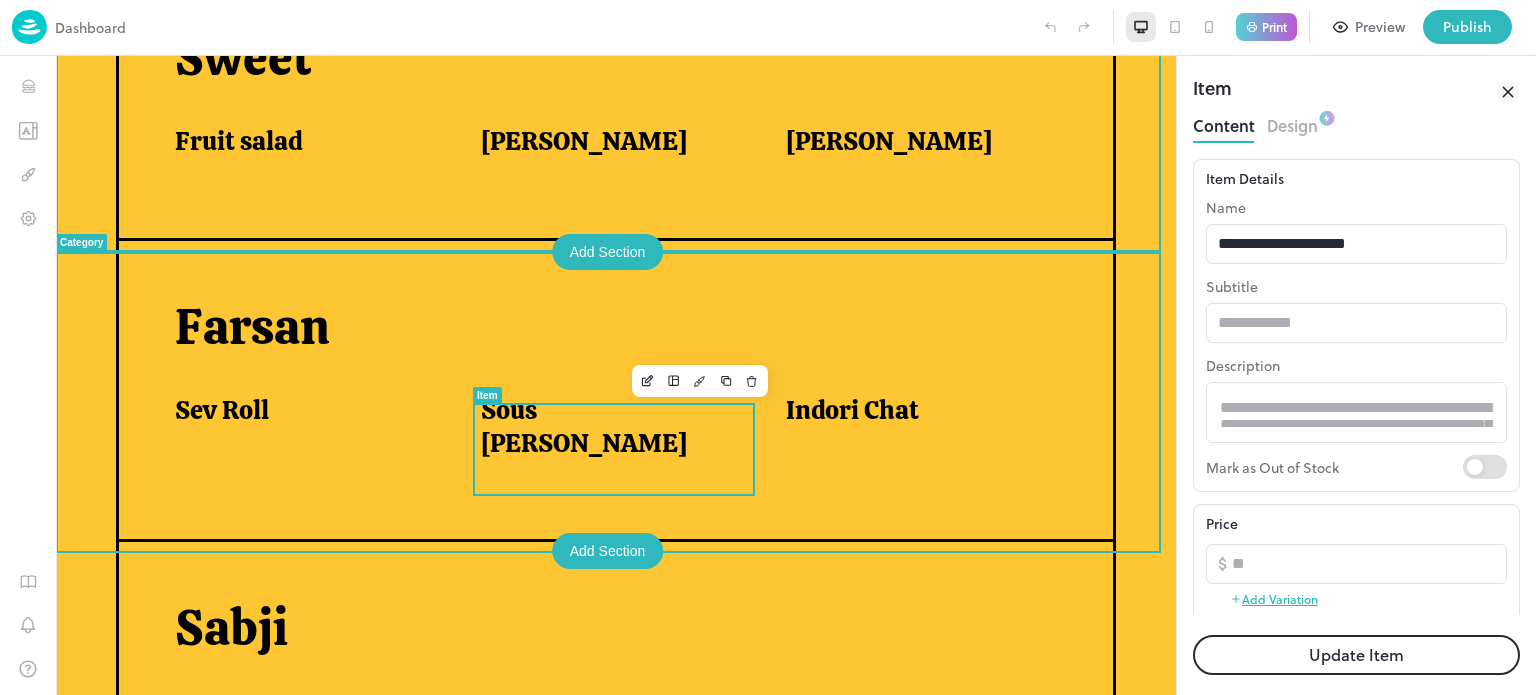 scroll, scrollTop: 846, scrollLeft: 0, axis: vertical 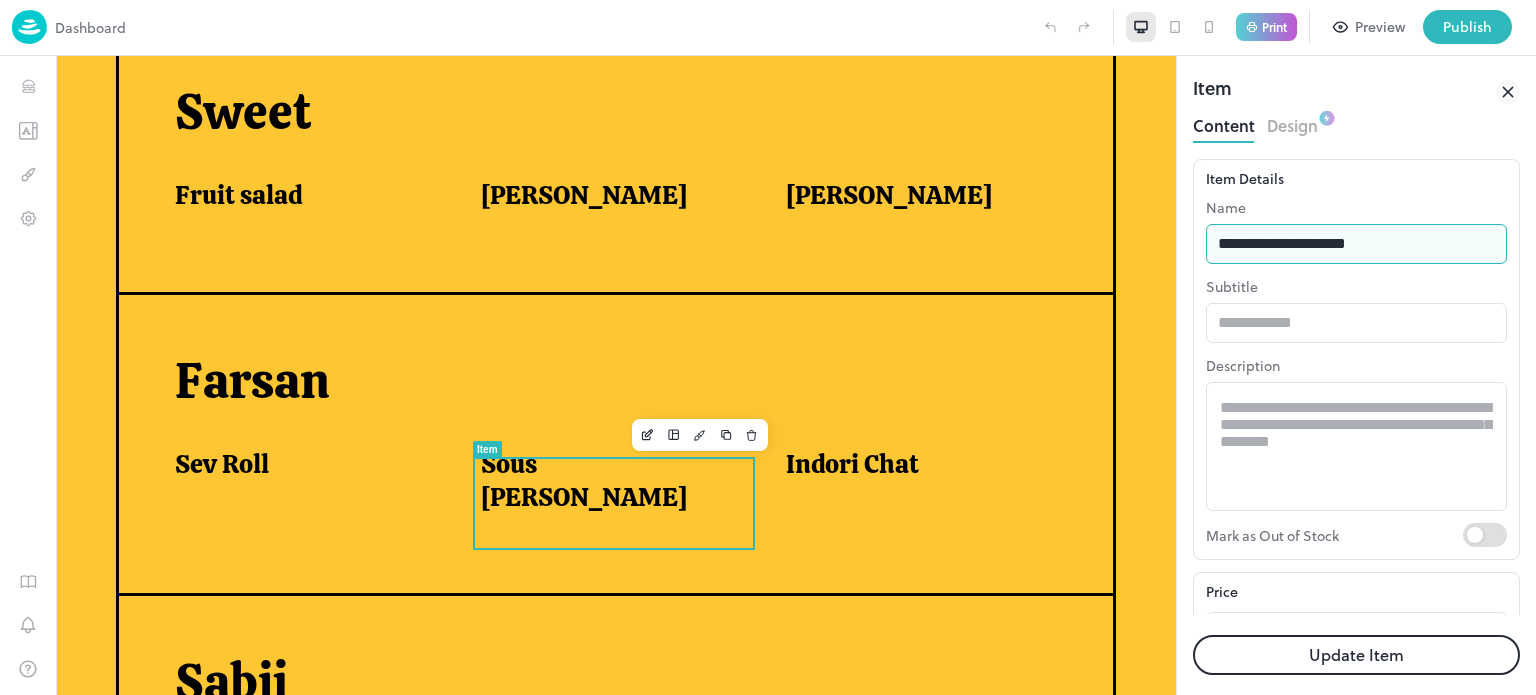 click on "**********" at bounding box center (1356, 244) 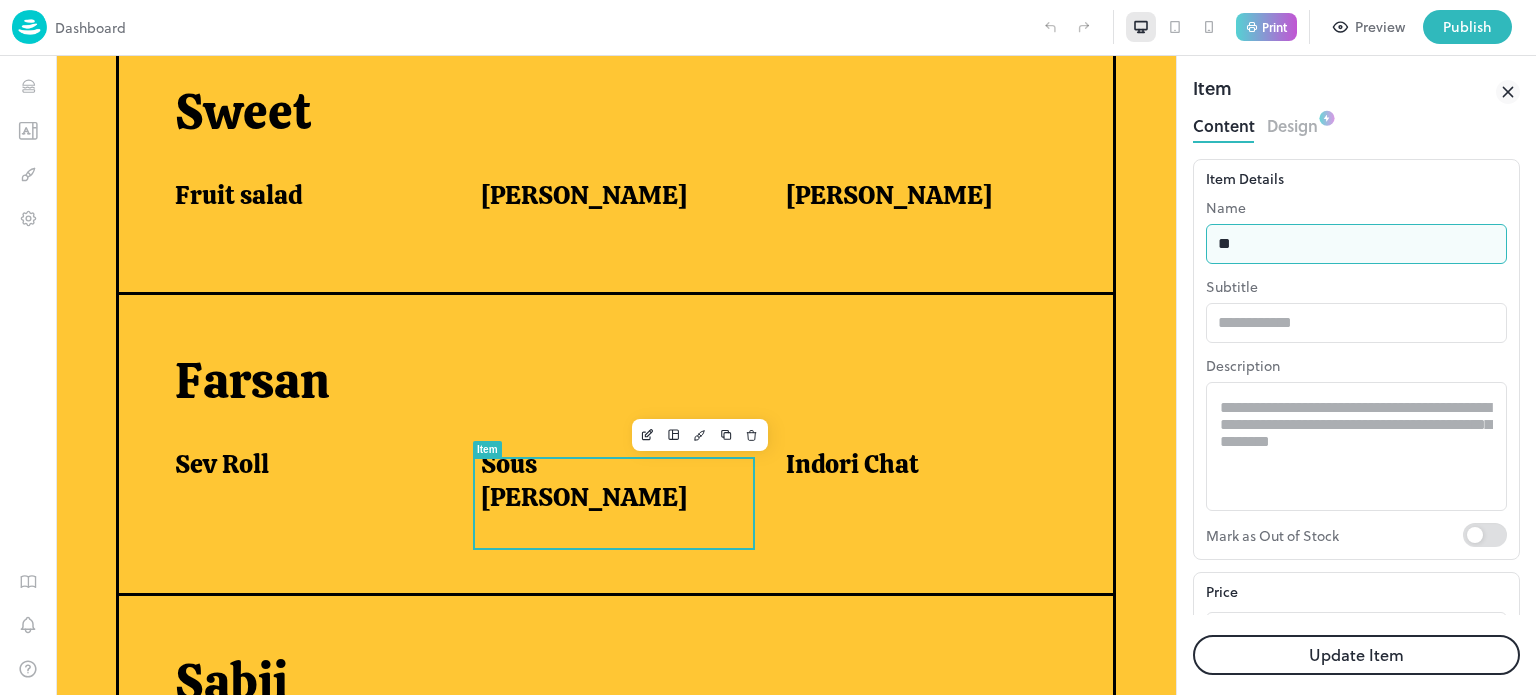 type on "*" 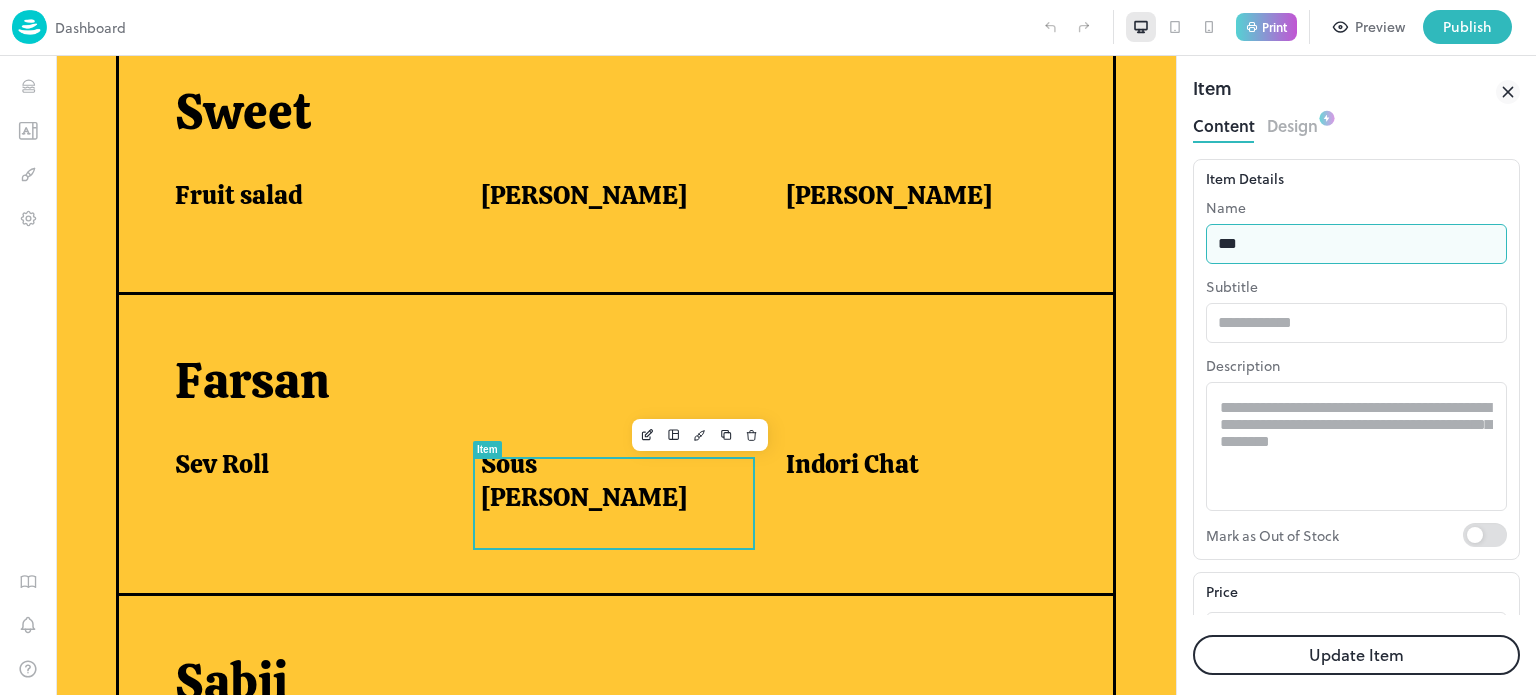type on "*****" 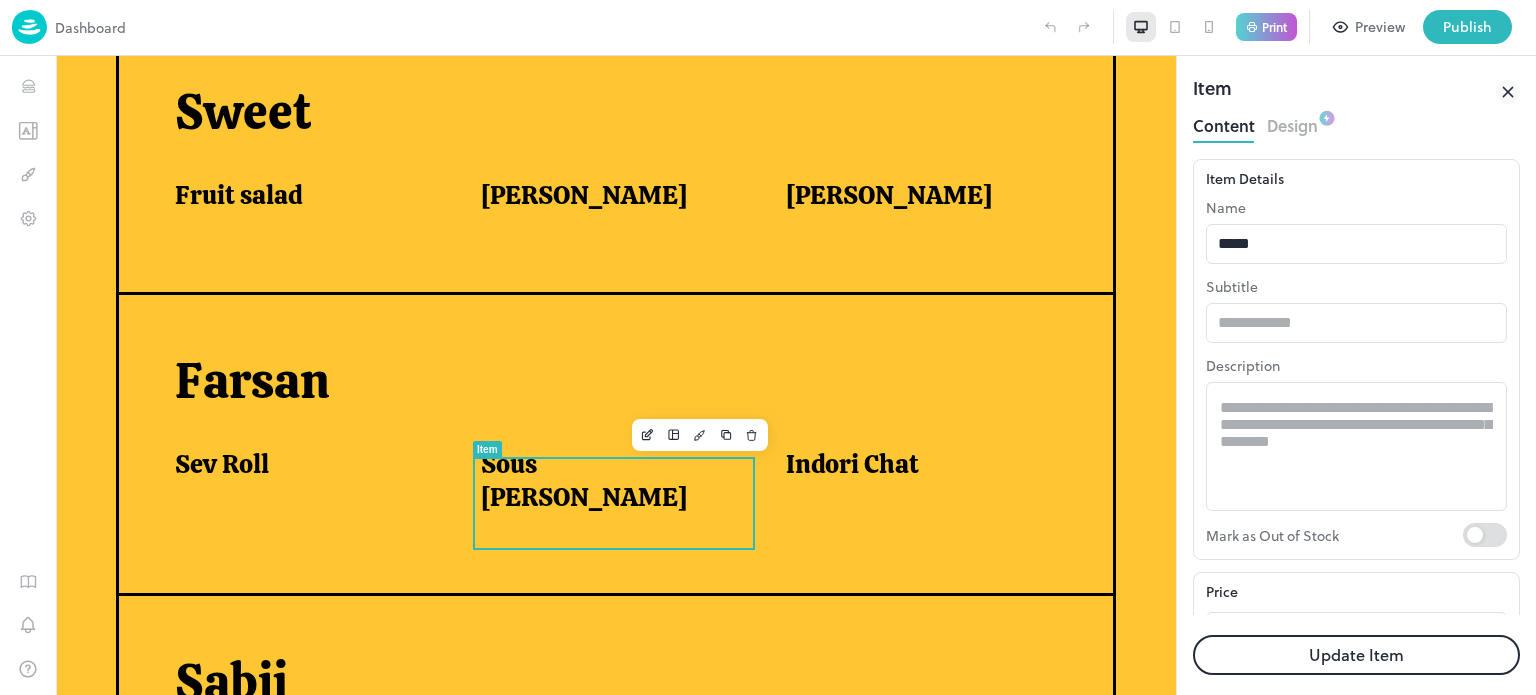 click on "Update Item" at bounding box center (1356, 655) 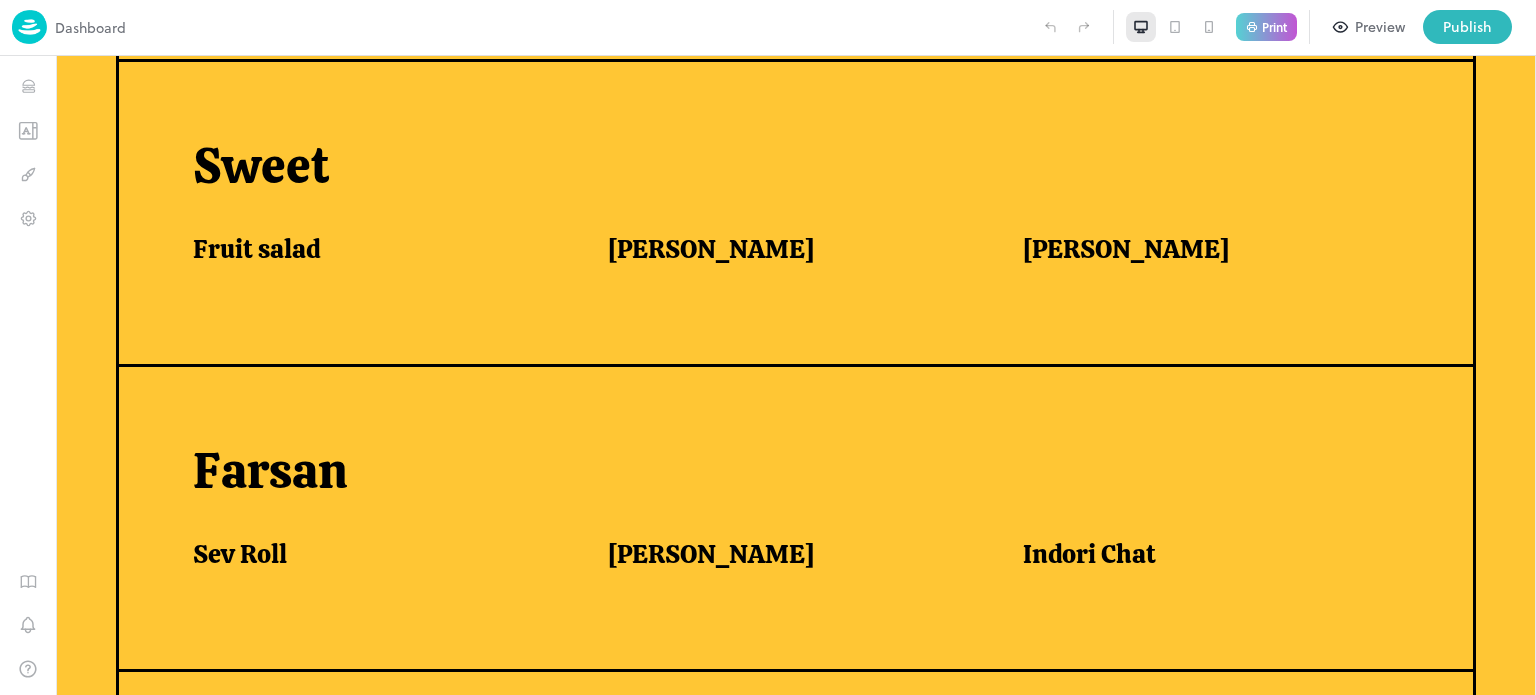 scroll, scrollTop: 900, scrollLeft: 0, axis: vertical 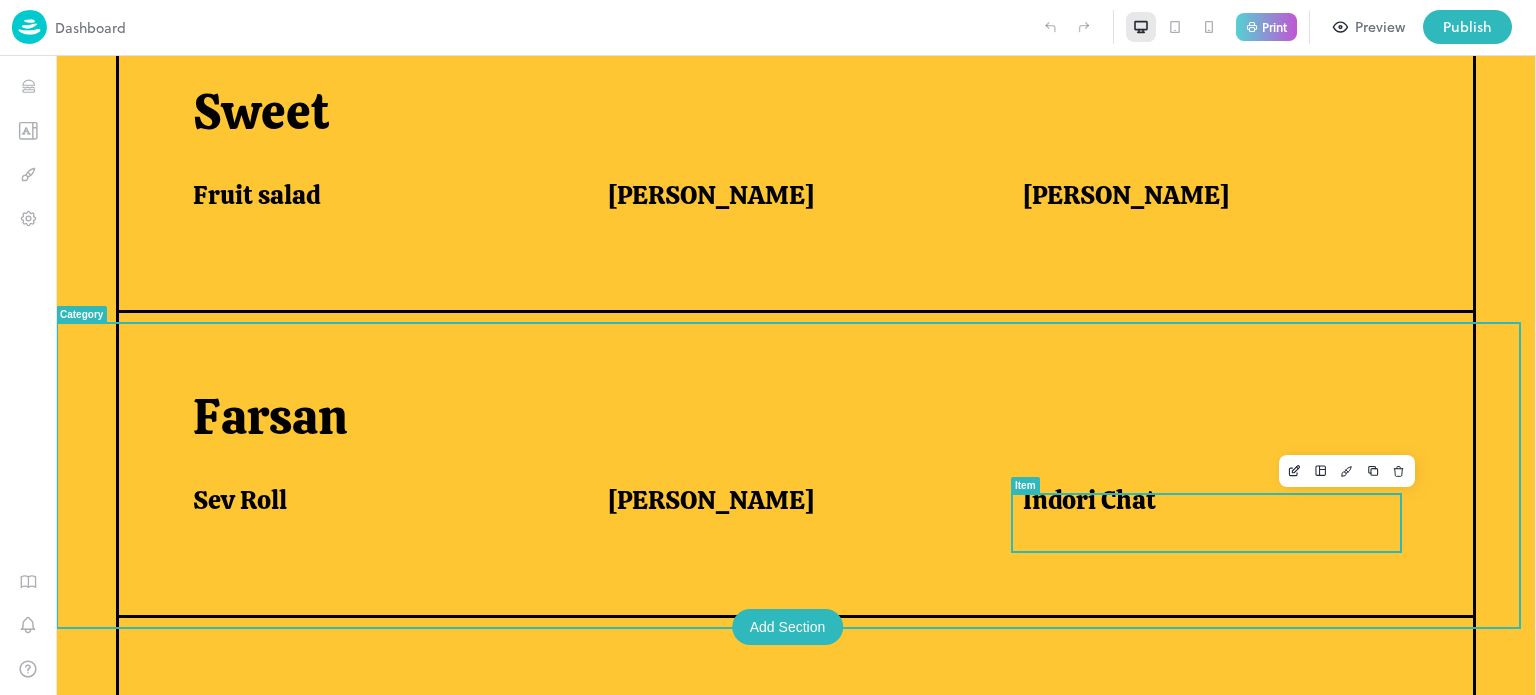 click on "Indori Chat" at bounding box center (1089, 500) 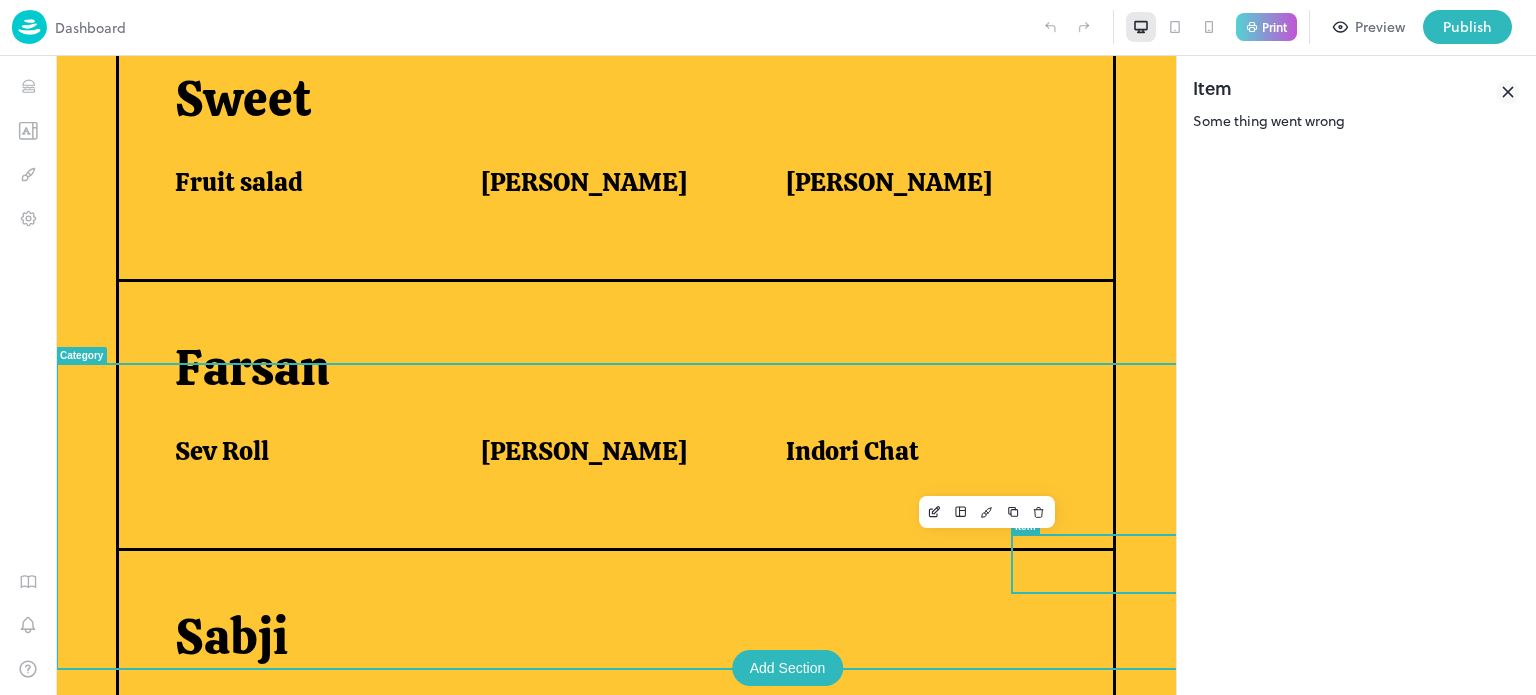 scroll, scrollTop: 846, scrollLeft: 0, axis: vertical 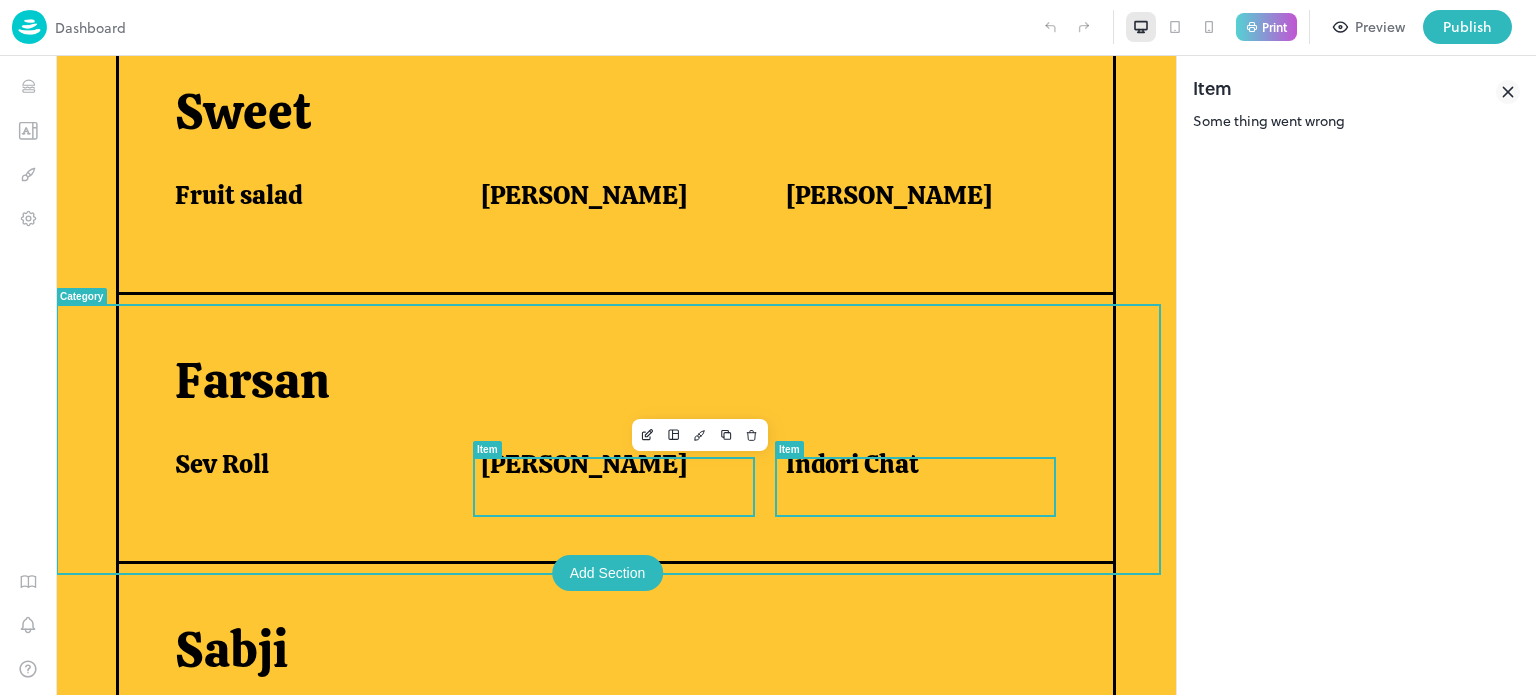 click on "[PERSON_NAME]" at bounding box center [584, 464] 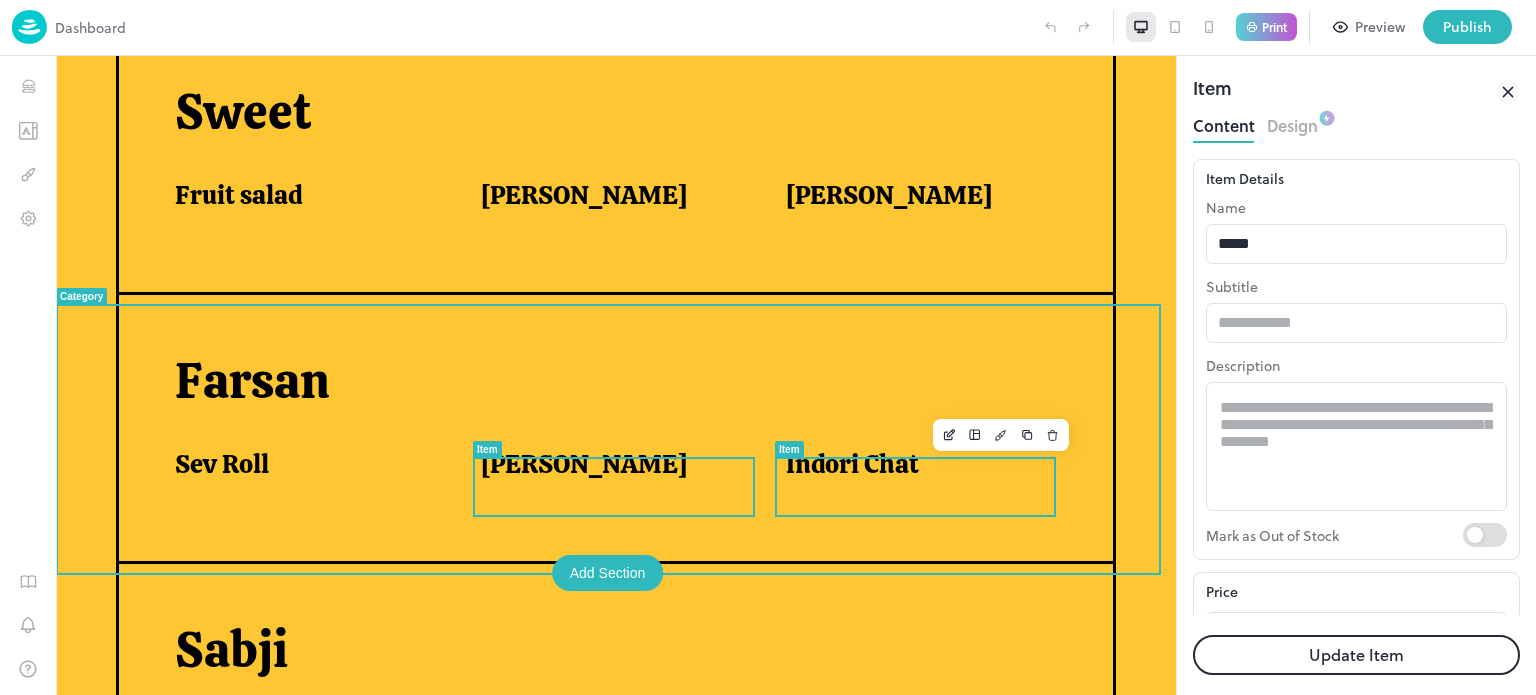 click on "Indori Chat" at bounding box center [914, 464] 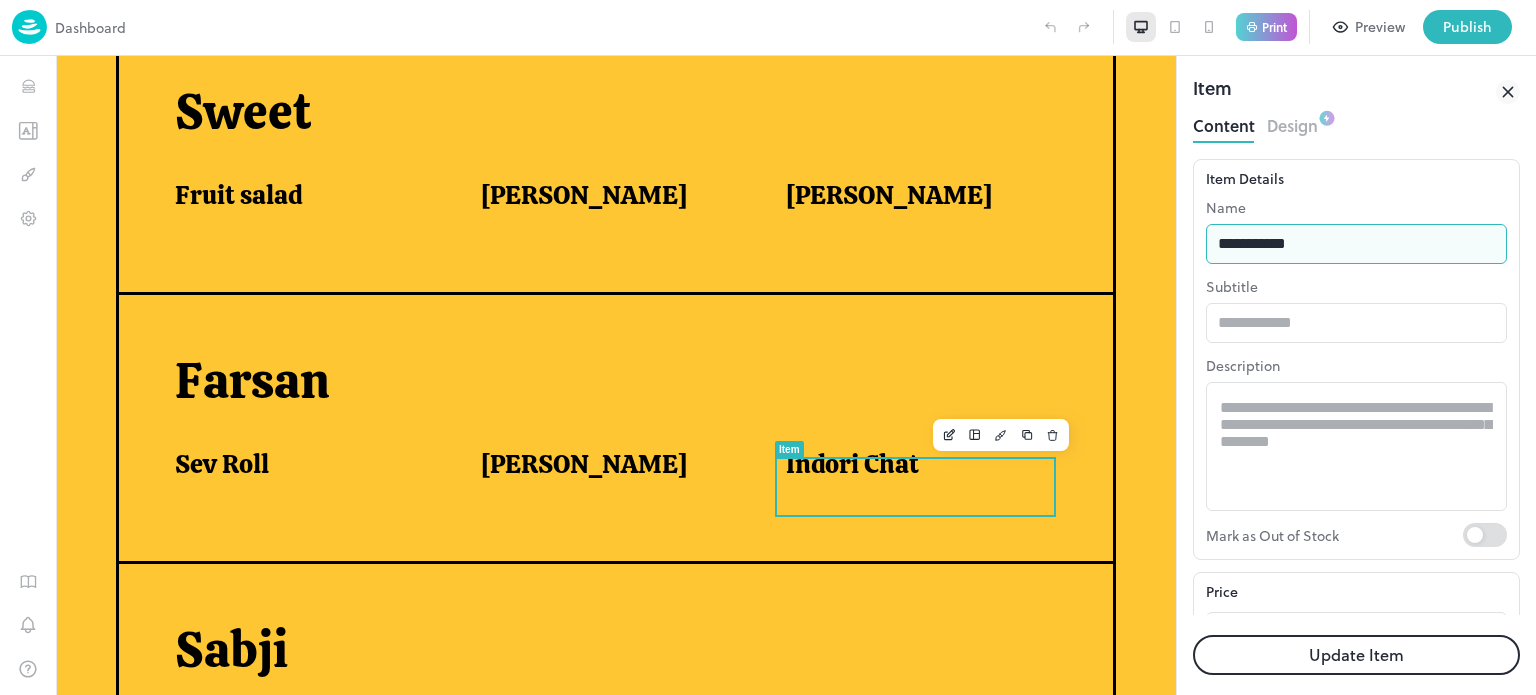 click on "**********" at bounding box center (1356, 244) 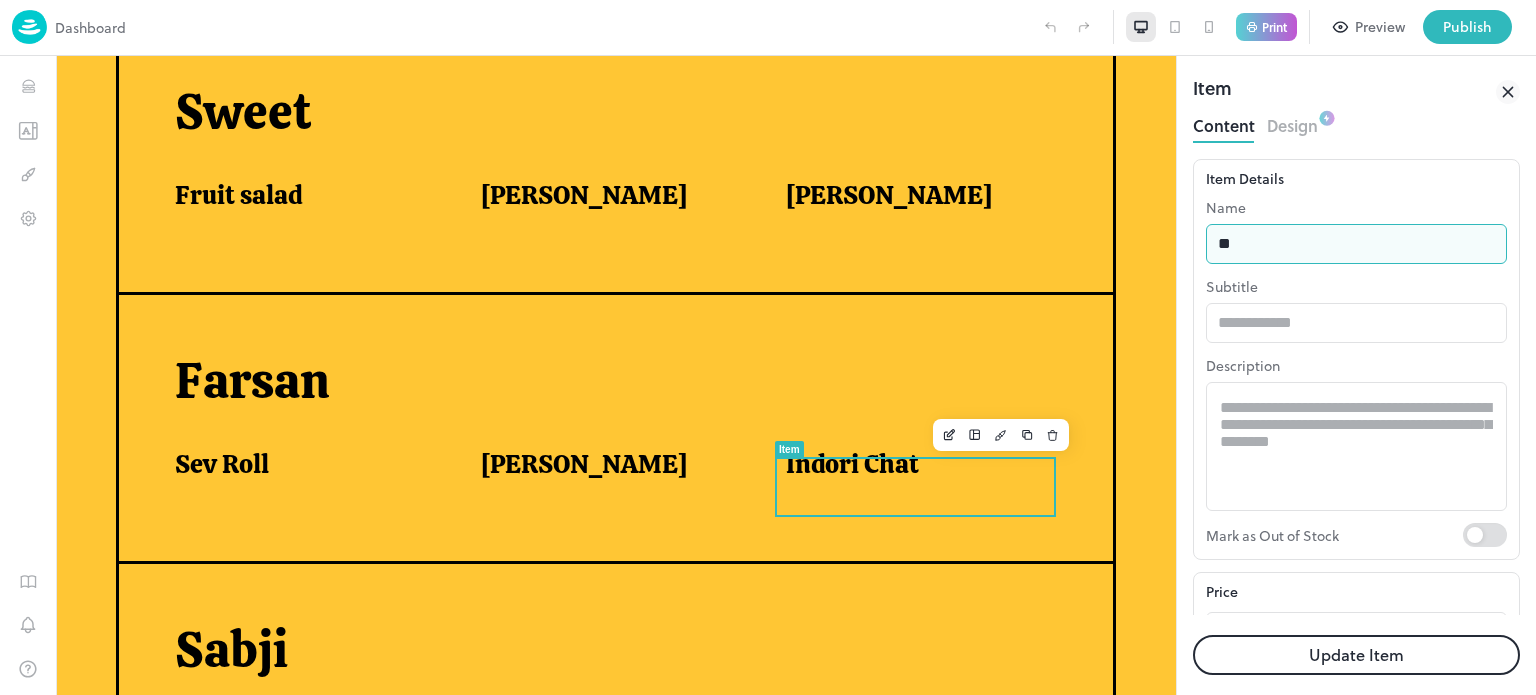 type on "*" 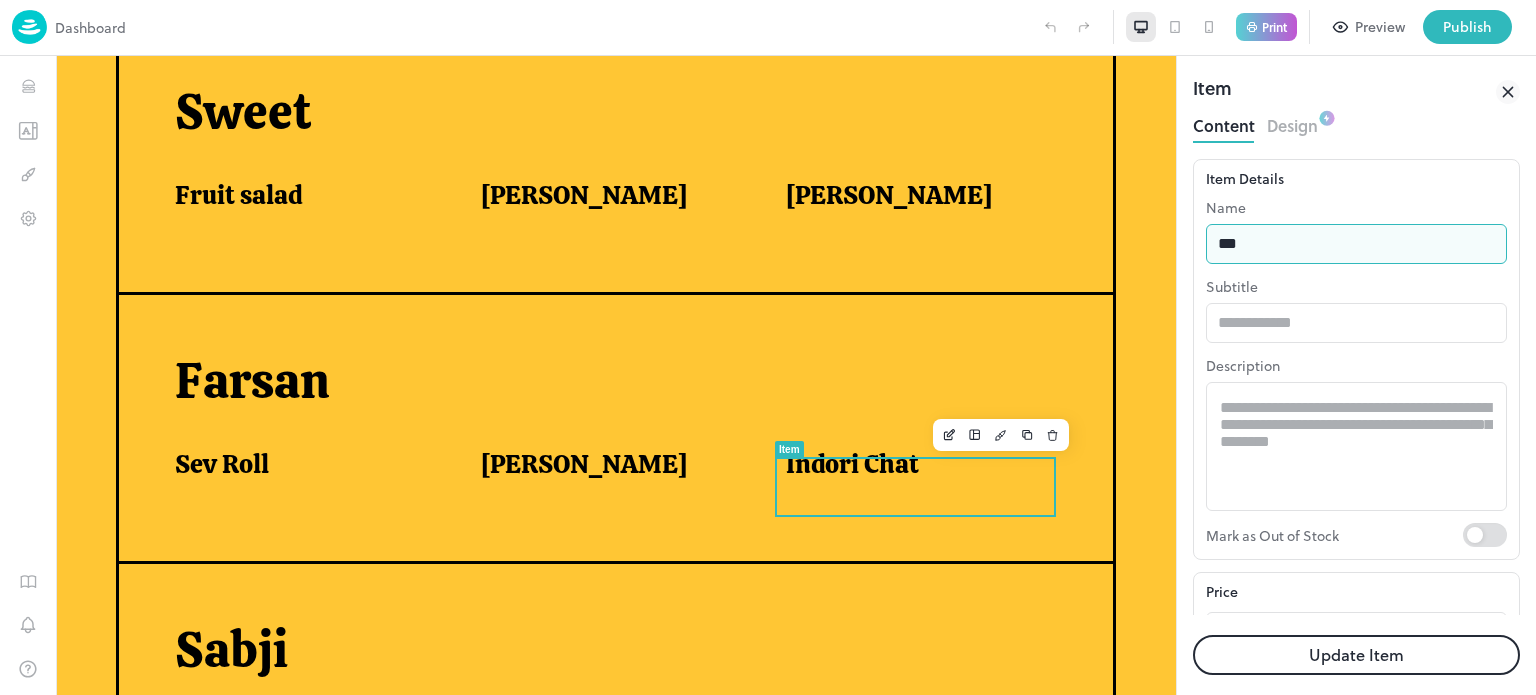 type on "**********" 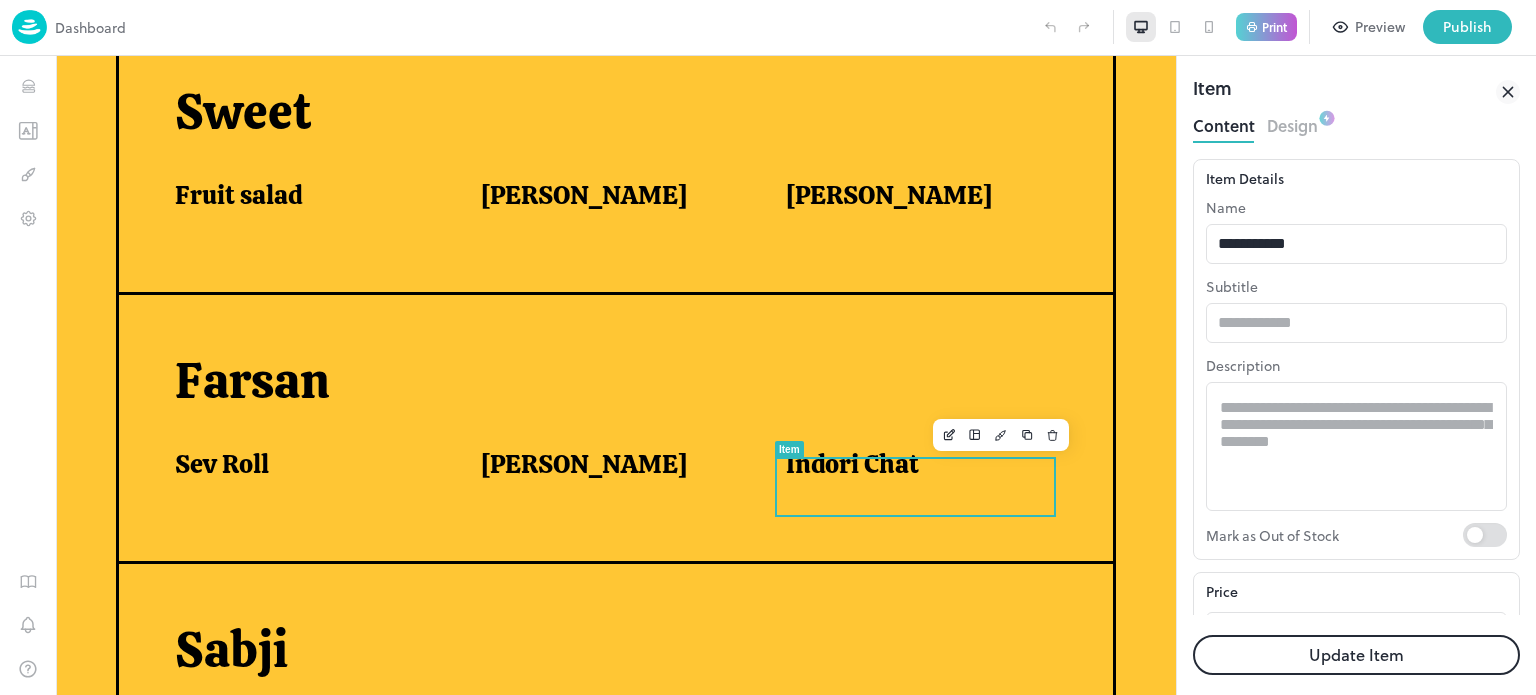 click on "Update Item" at bounding box center (1356, 655) 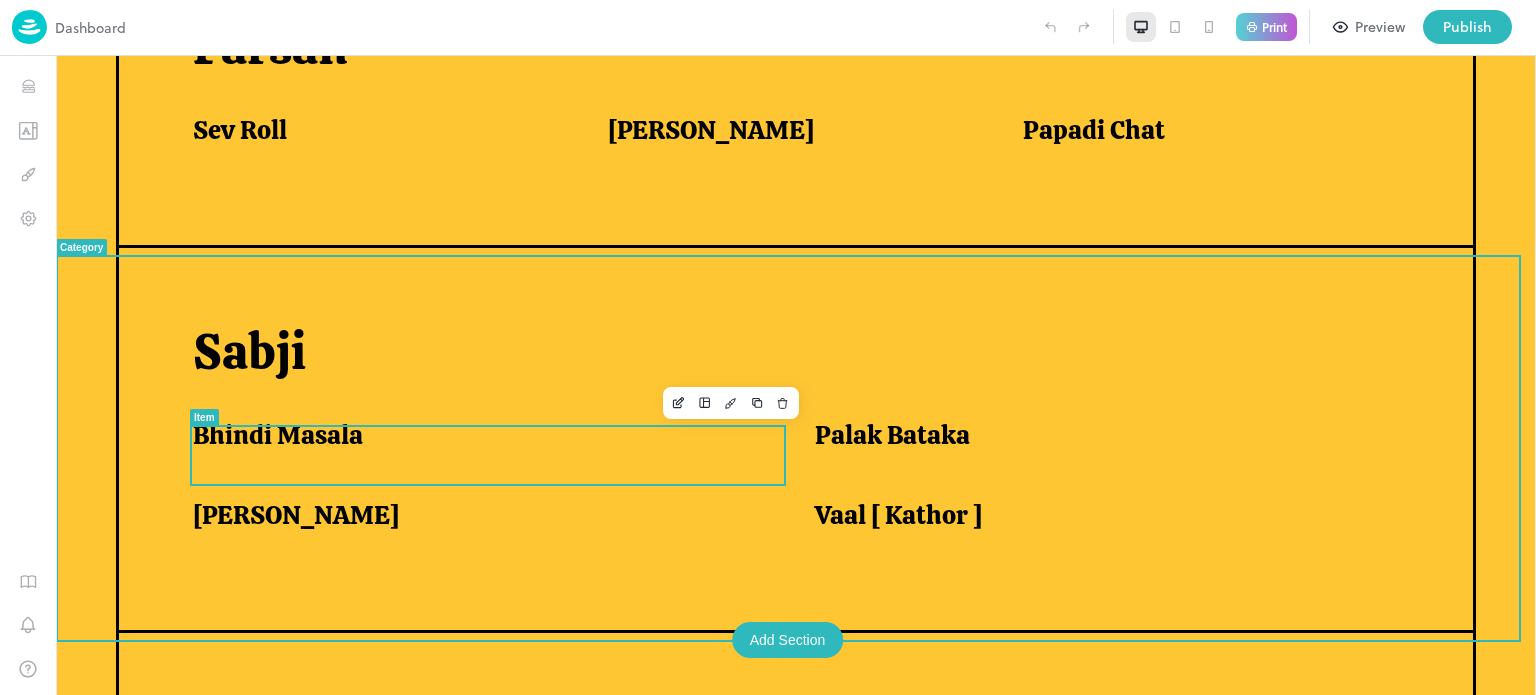 scroll, scrollTop: 1271, scrollLeft: 0, axis: vertical 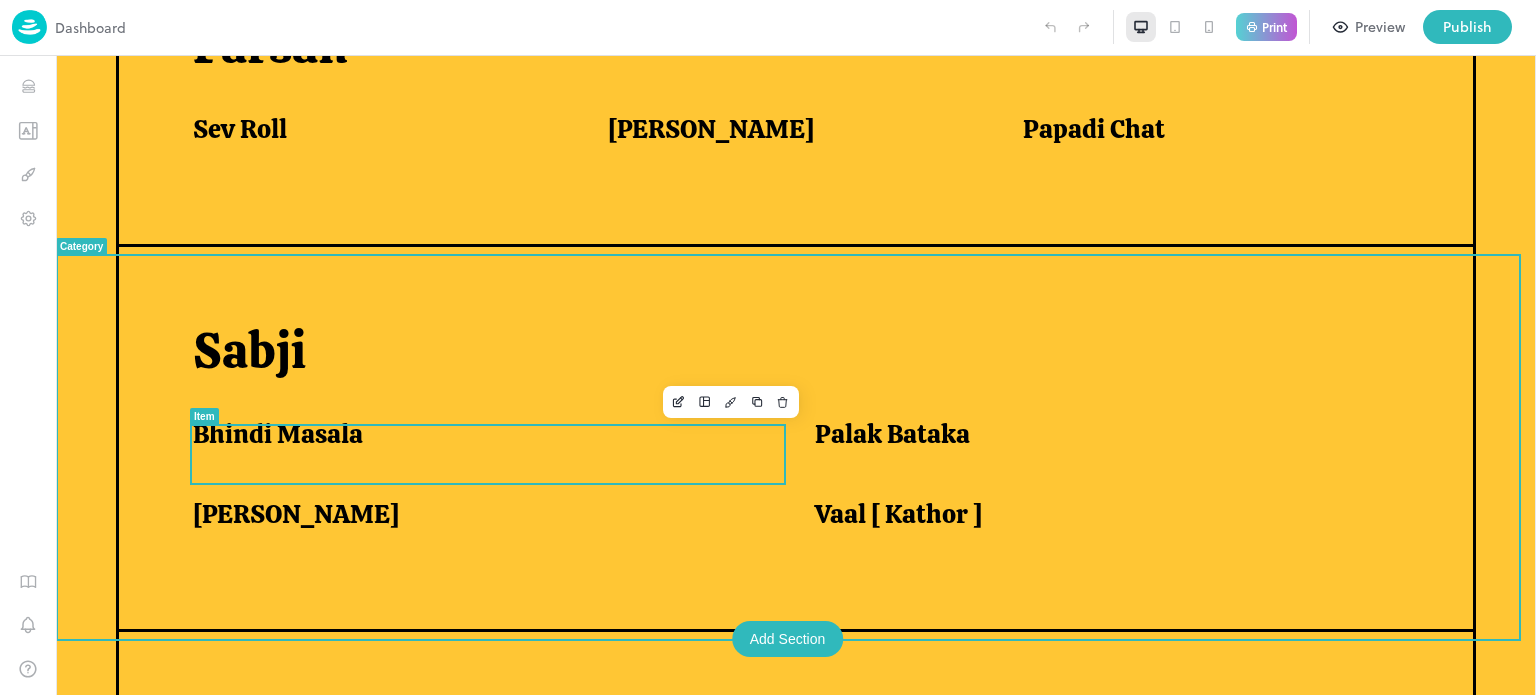click on "Bhindi Masala" at bounding box center (479, 434) 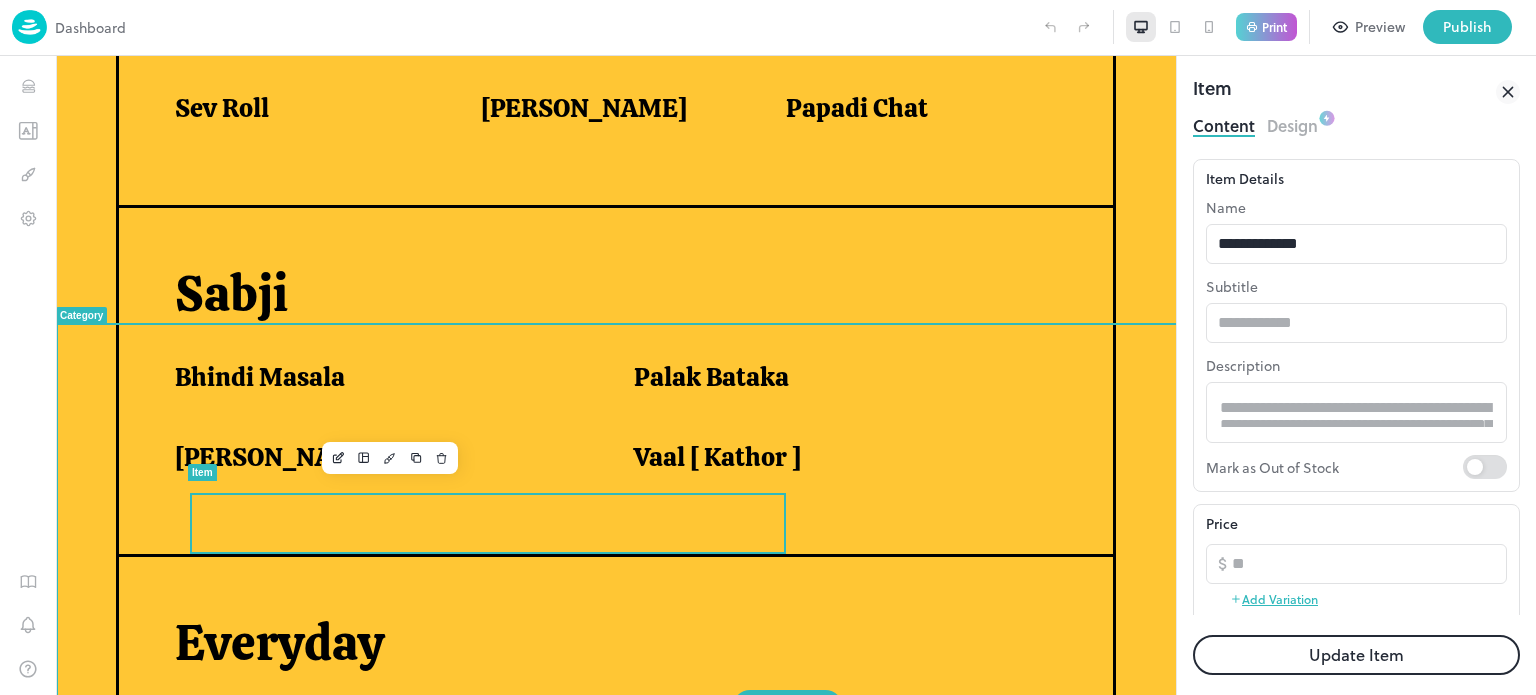 scroll, scrollTop: 0, scrollLeft: 0, axis: both 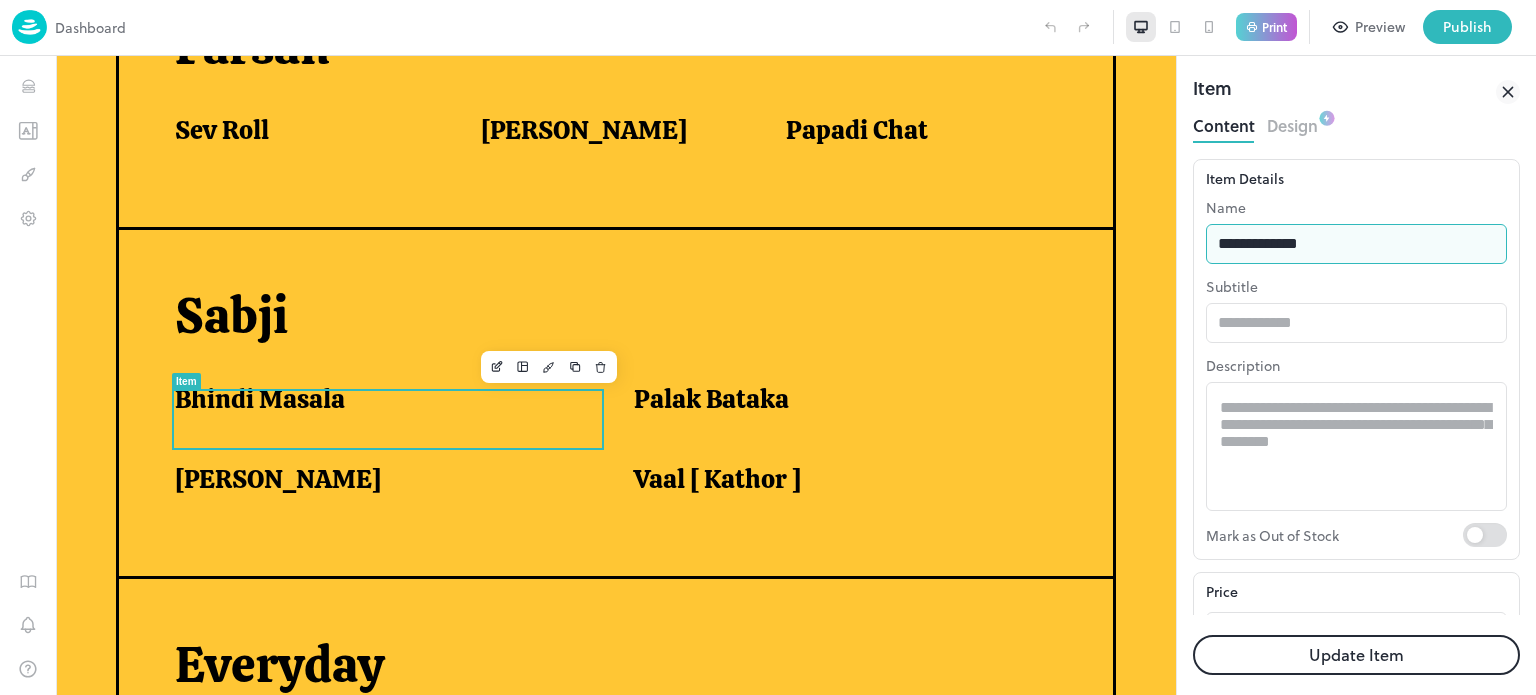 click on "**********" at bounding box center (1356, 244) 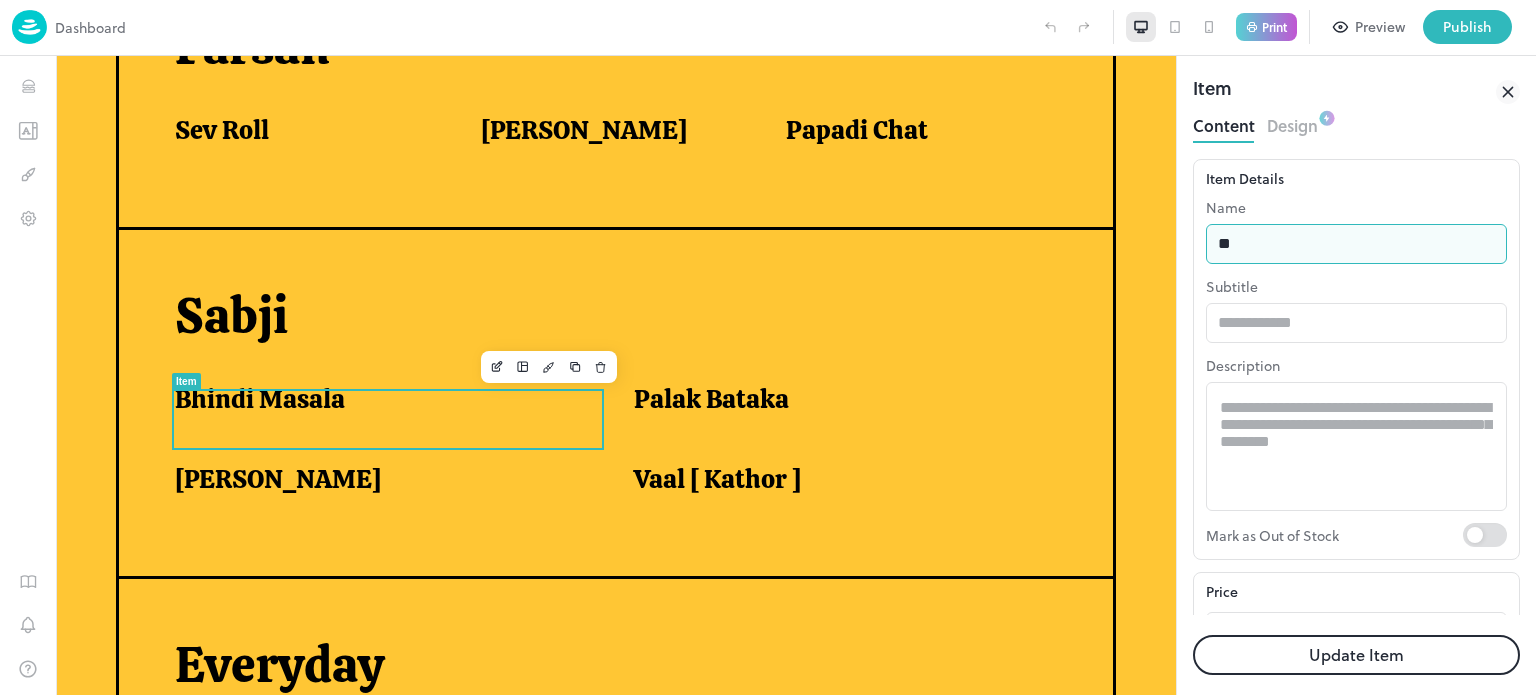 type on "*" 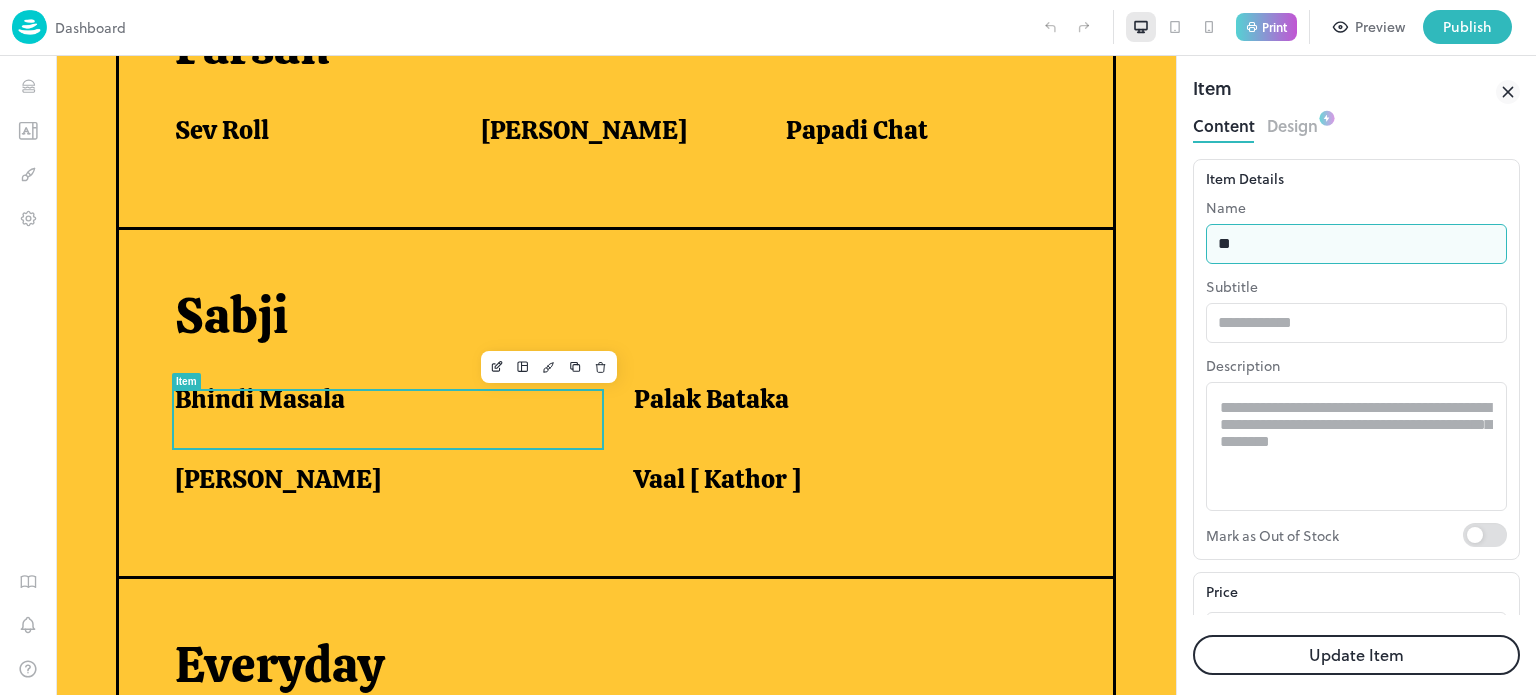 type on "**********" 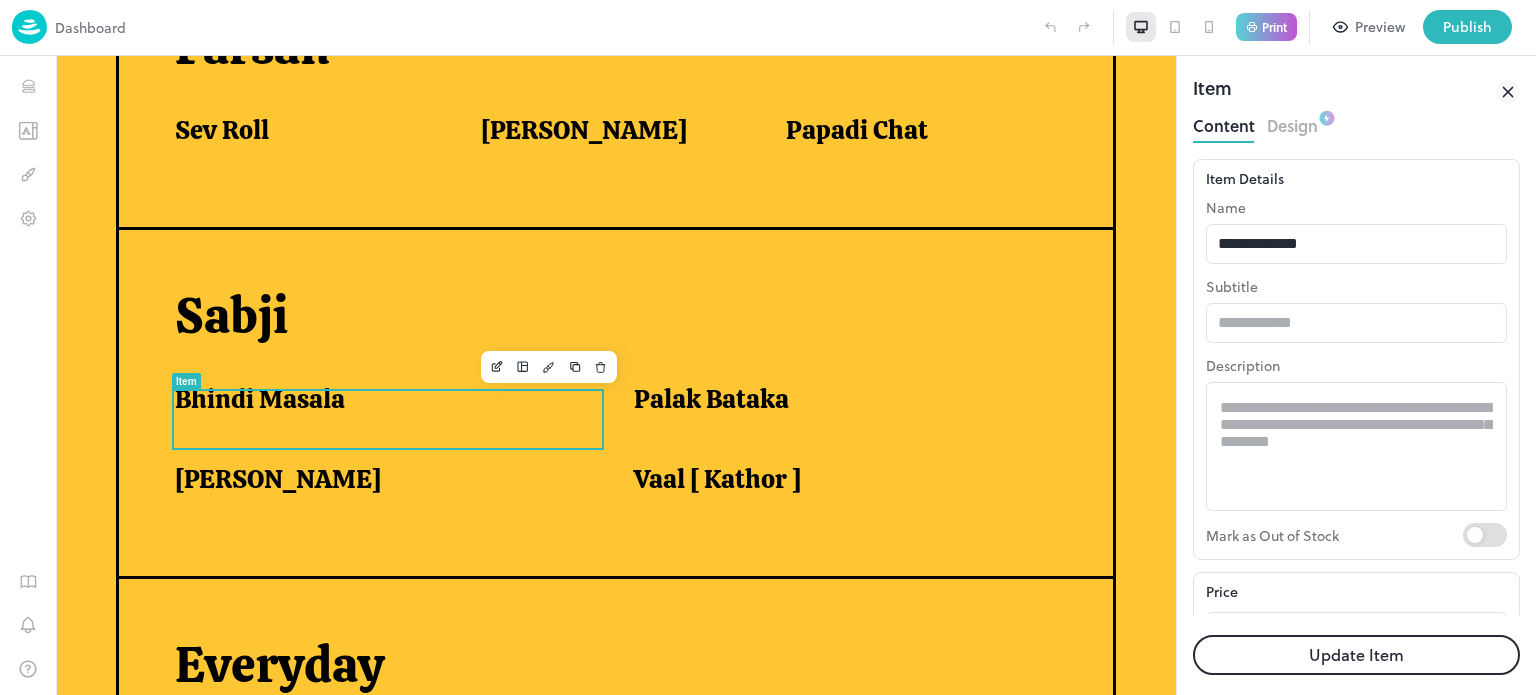 click on "Update Item" at bounding box center (1356, 655) 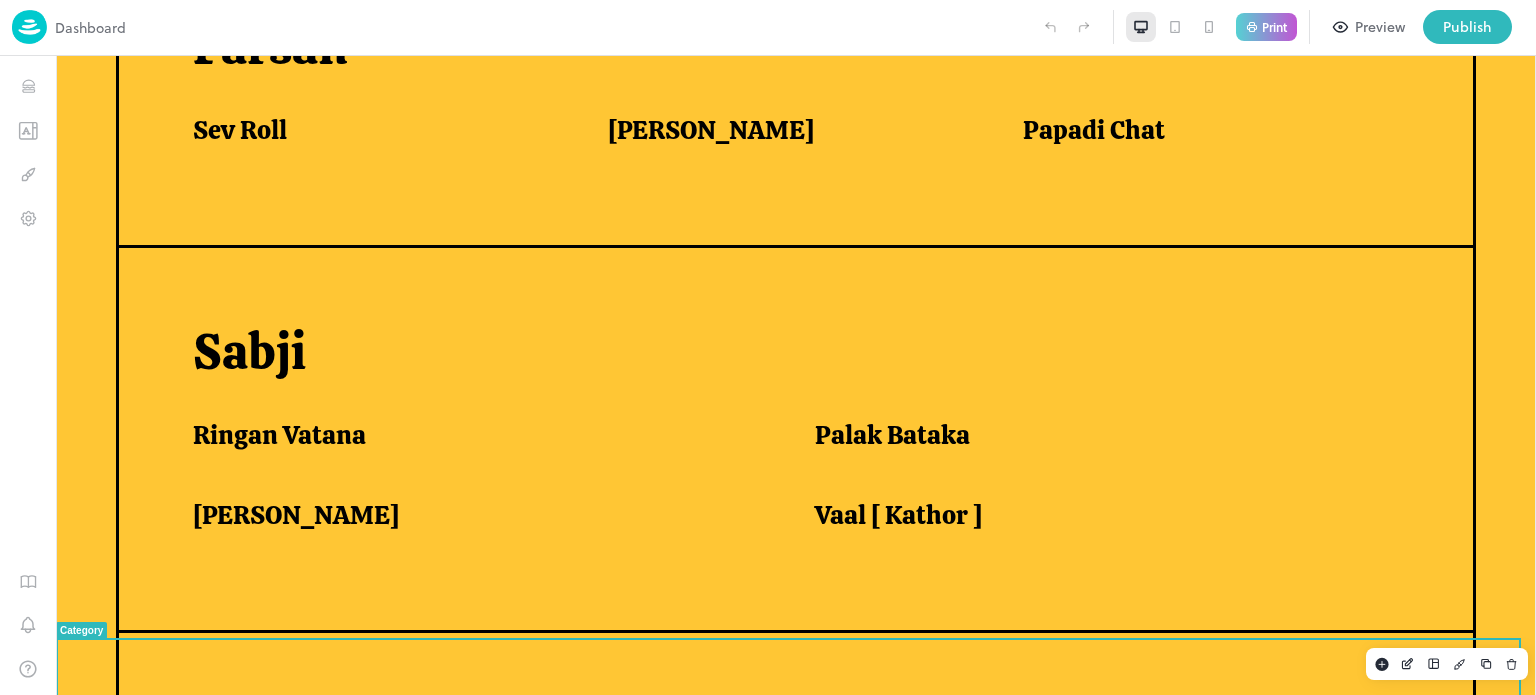scroll, scrollTop: 1271, scrollLeft: 0, axis: vertical 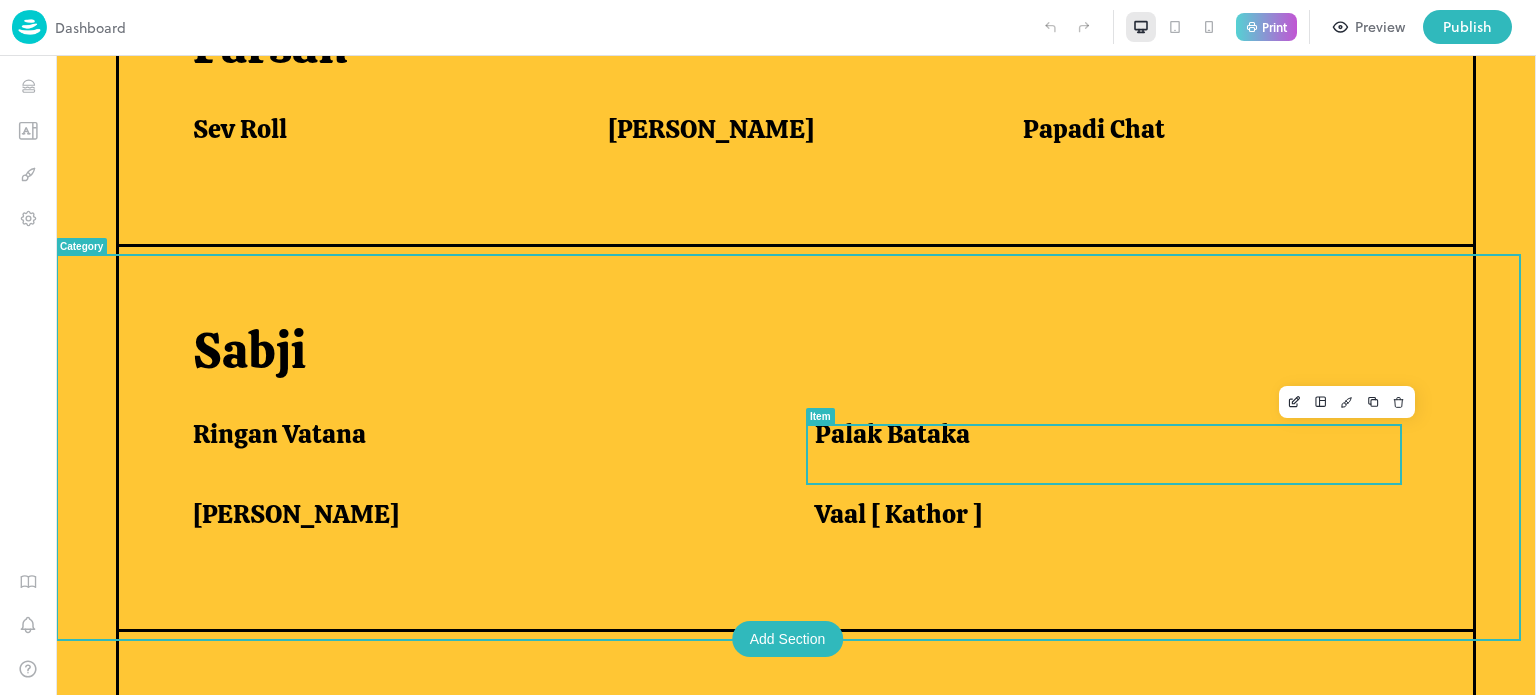 click on "Palak Bataka" at bounding box center (1101, 439) 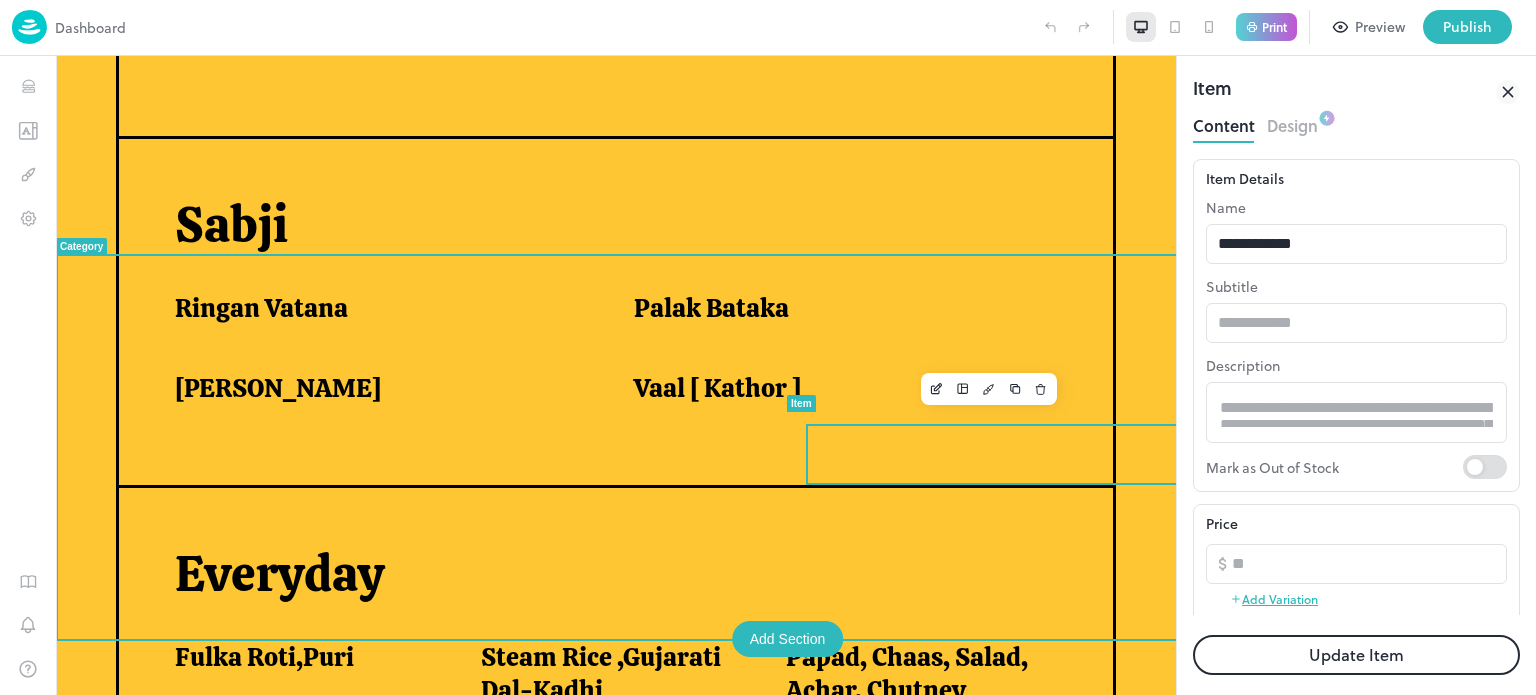 scroll, scrollTop: 1180, scrollLeft: 0, axis: vertical 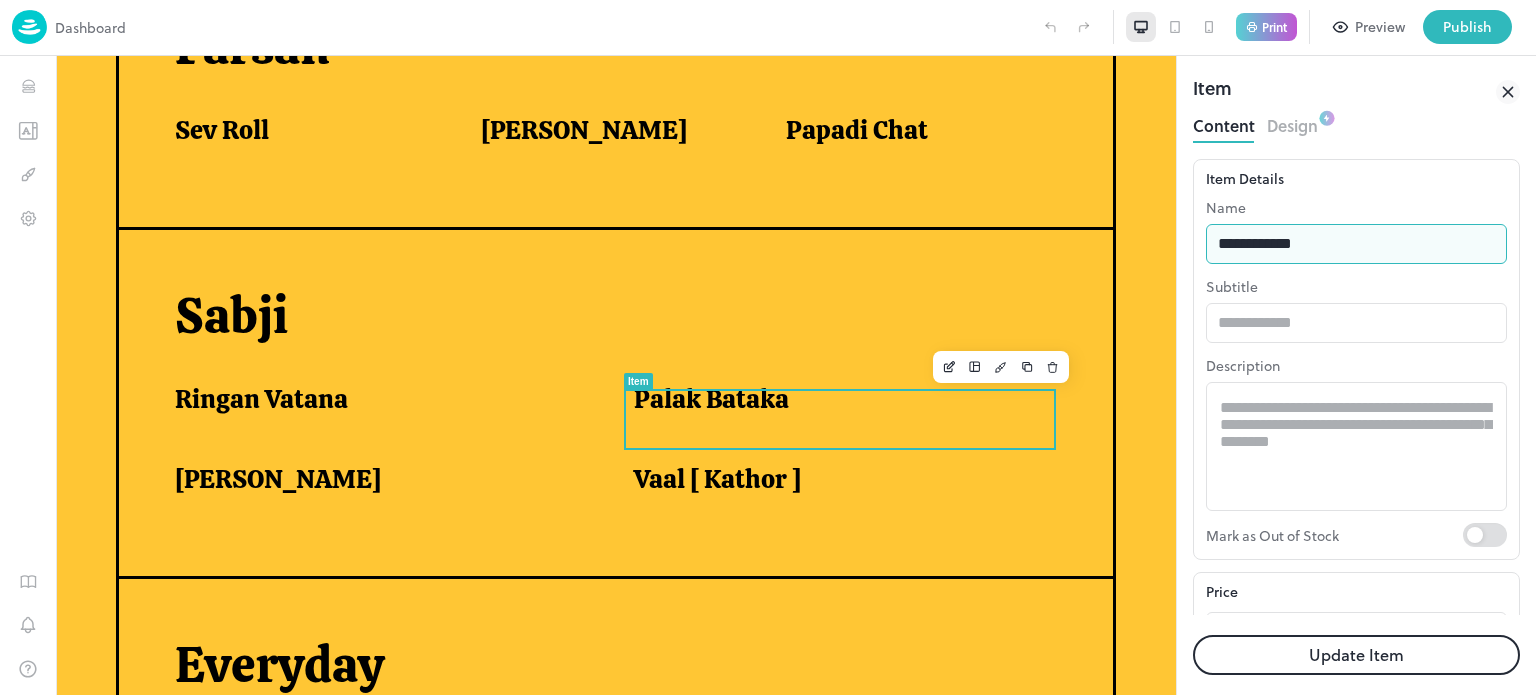 click on "**********" at bounding box center [1356, 244] 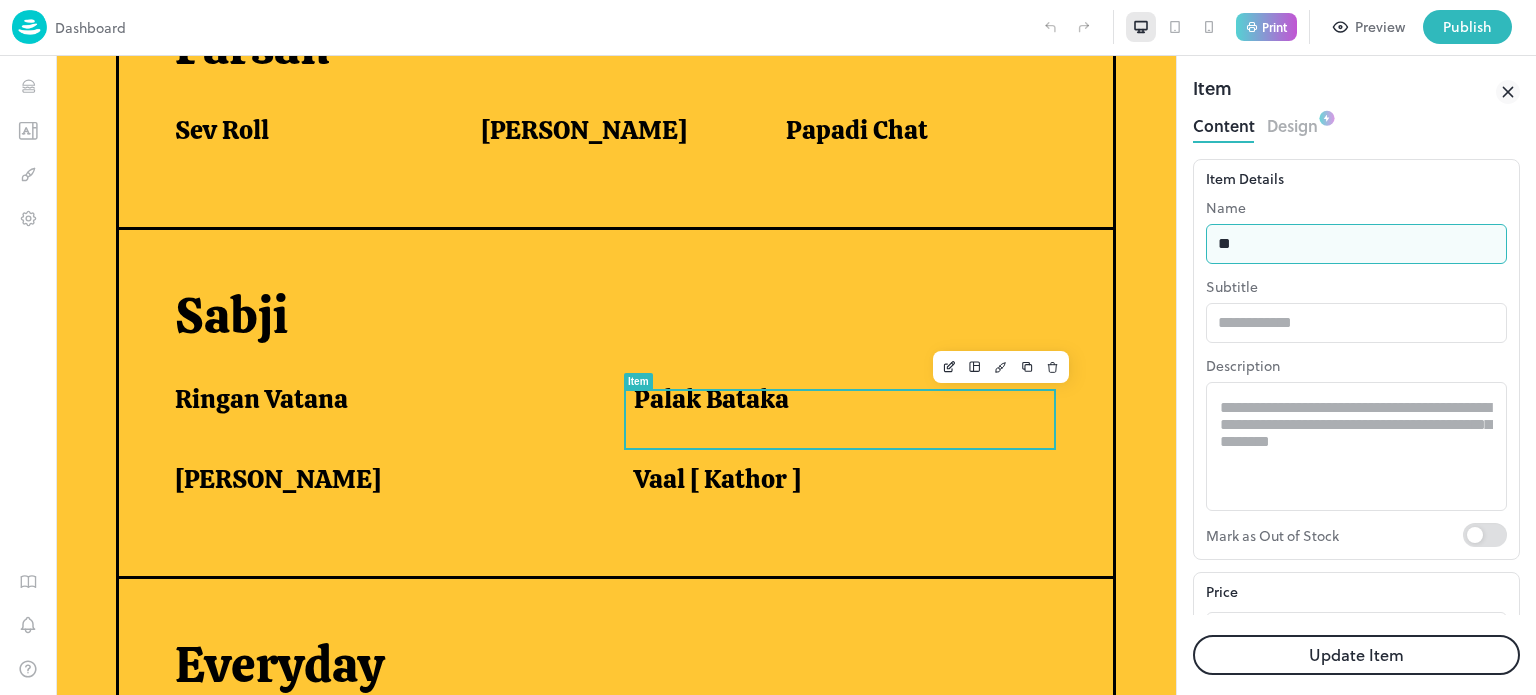 type on "*" 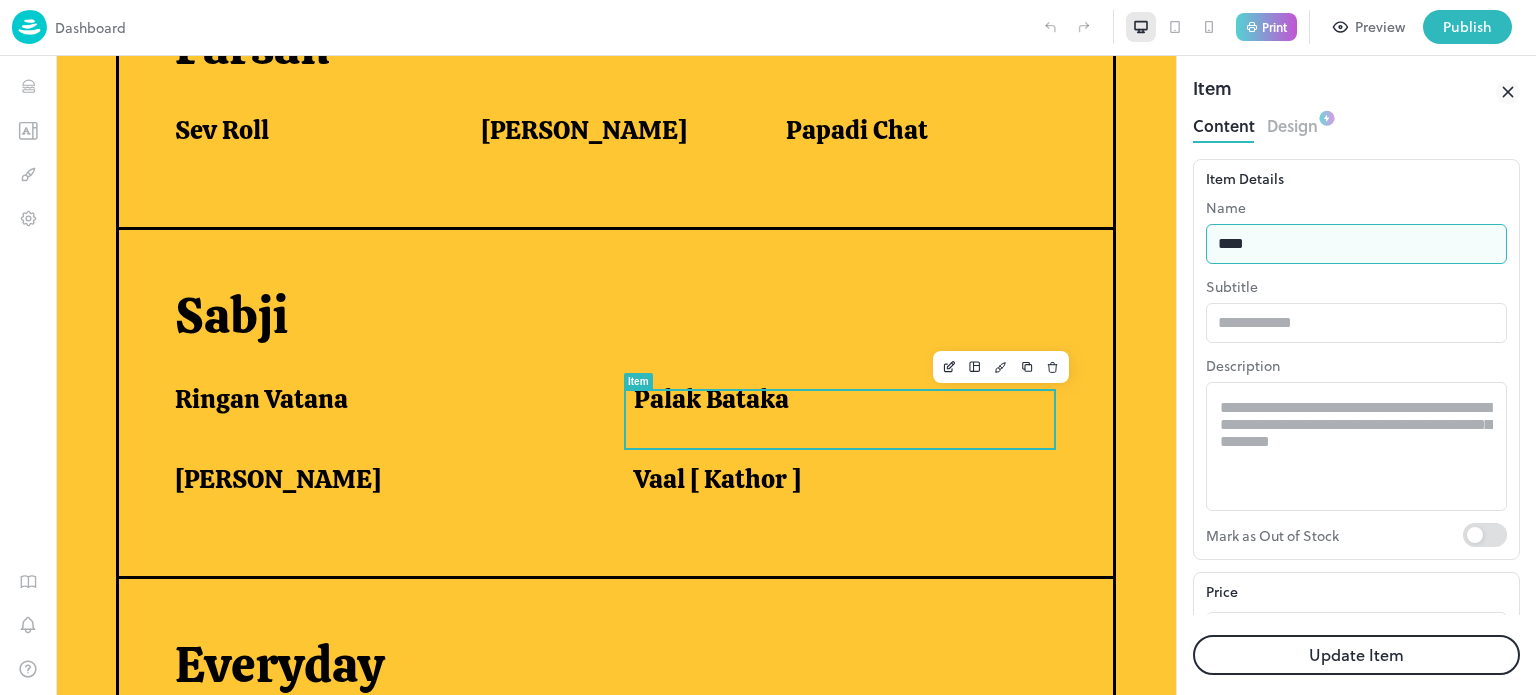type on "**********" 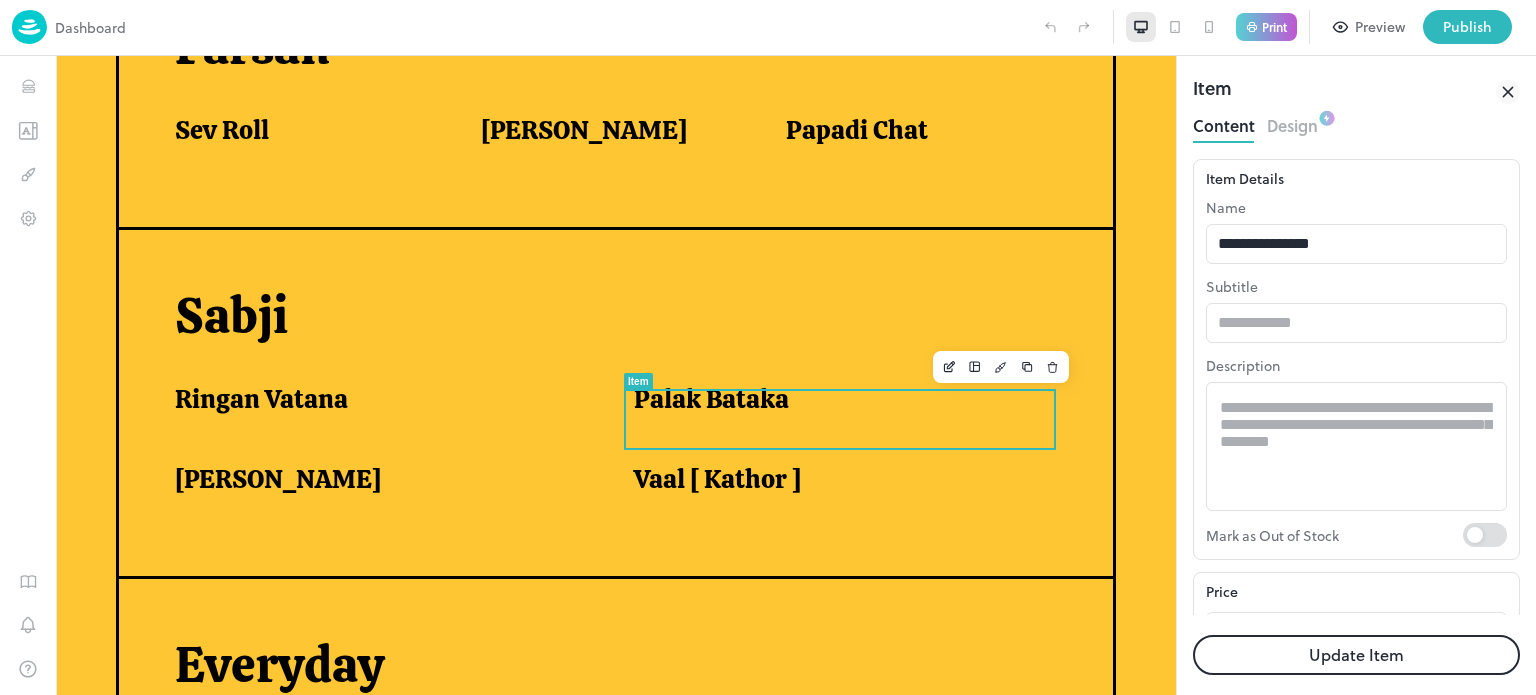 click on "Update Item" at bounding box center [1356, 655] 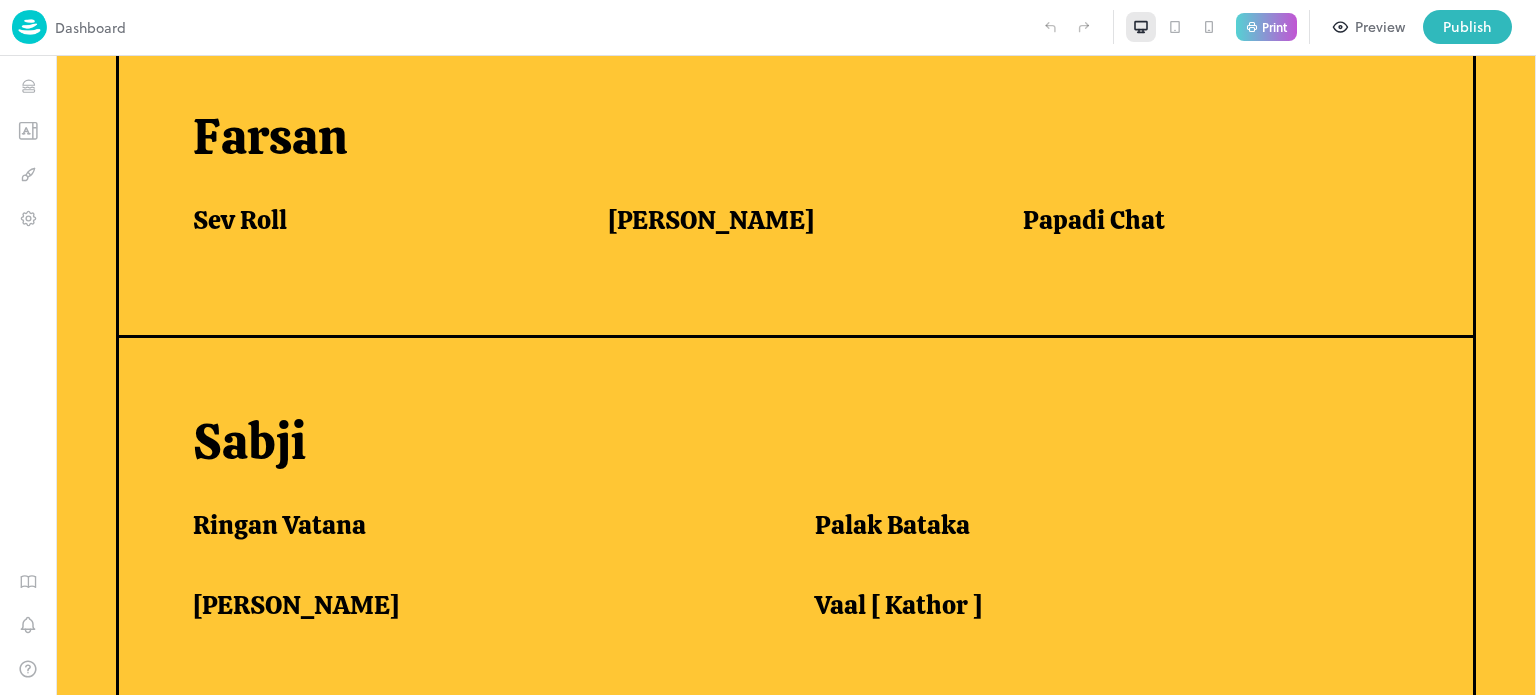 scroll, scrollTop: 1271, scrollLeft: 0, axis: vertical 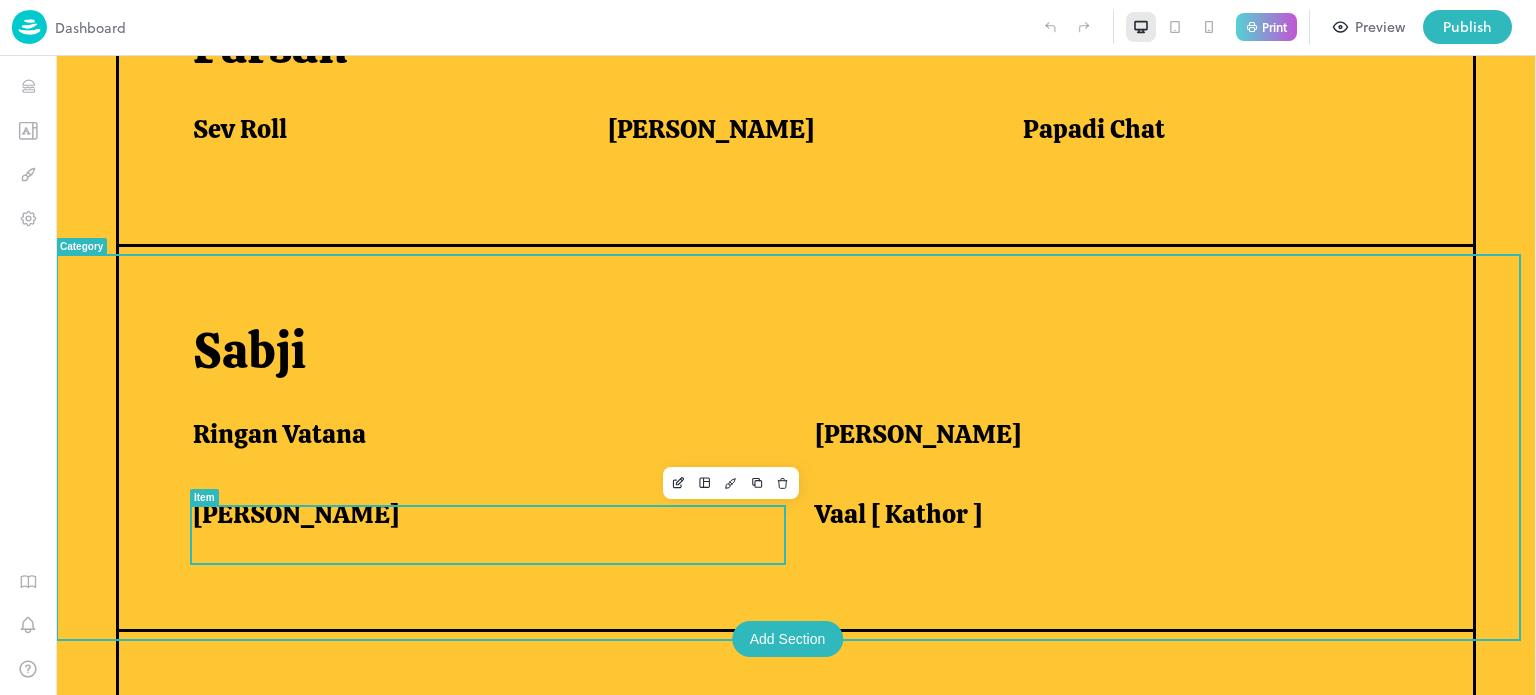 click on "[PERSON_NAME]" at bounding box center (296, 514) 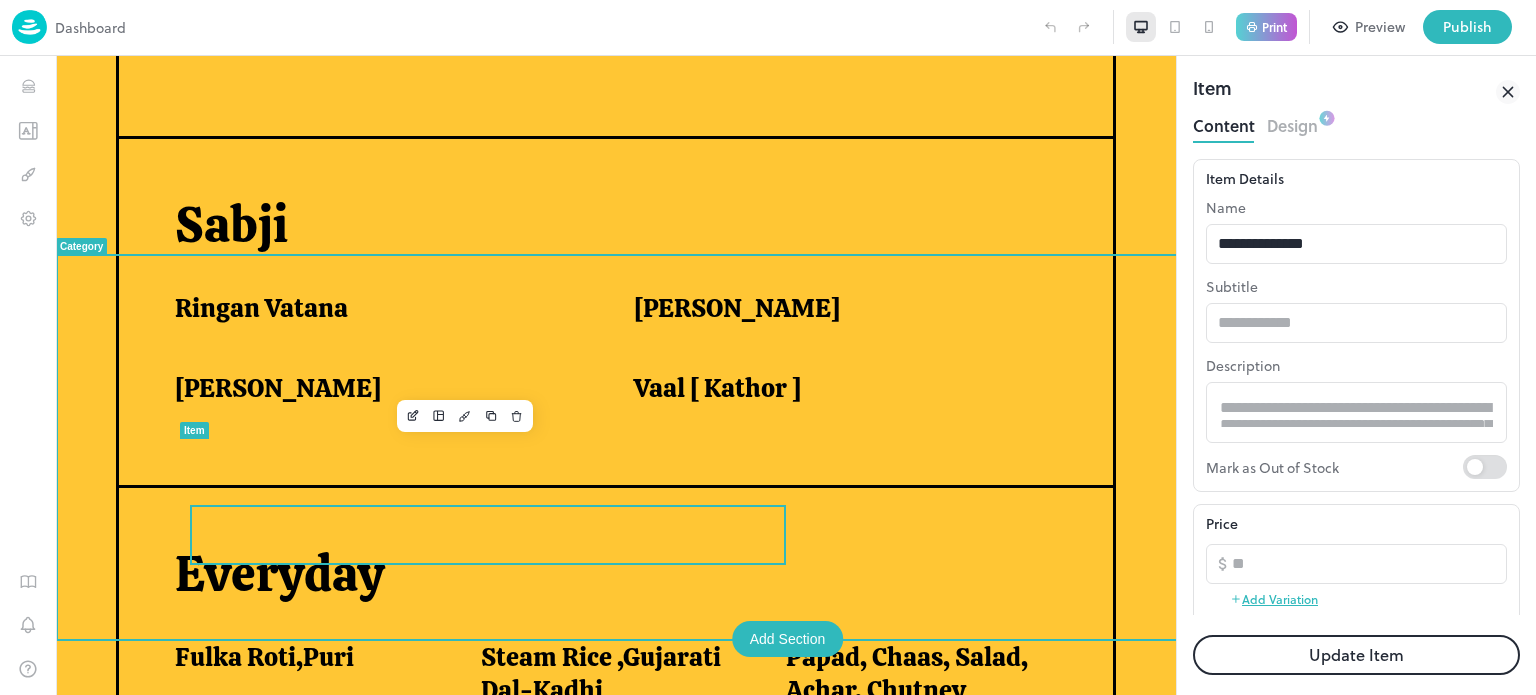 scroll, scrollTop: 1180, scrollLeft: 0, axis: vertical 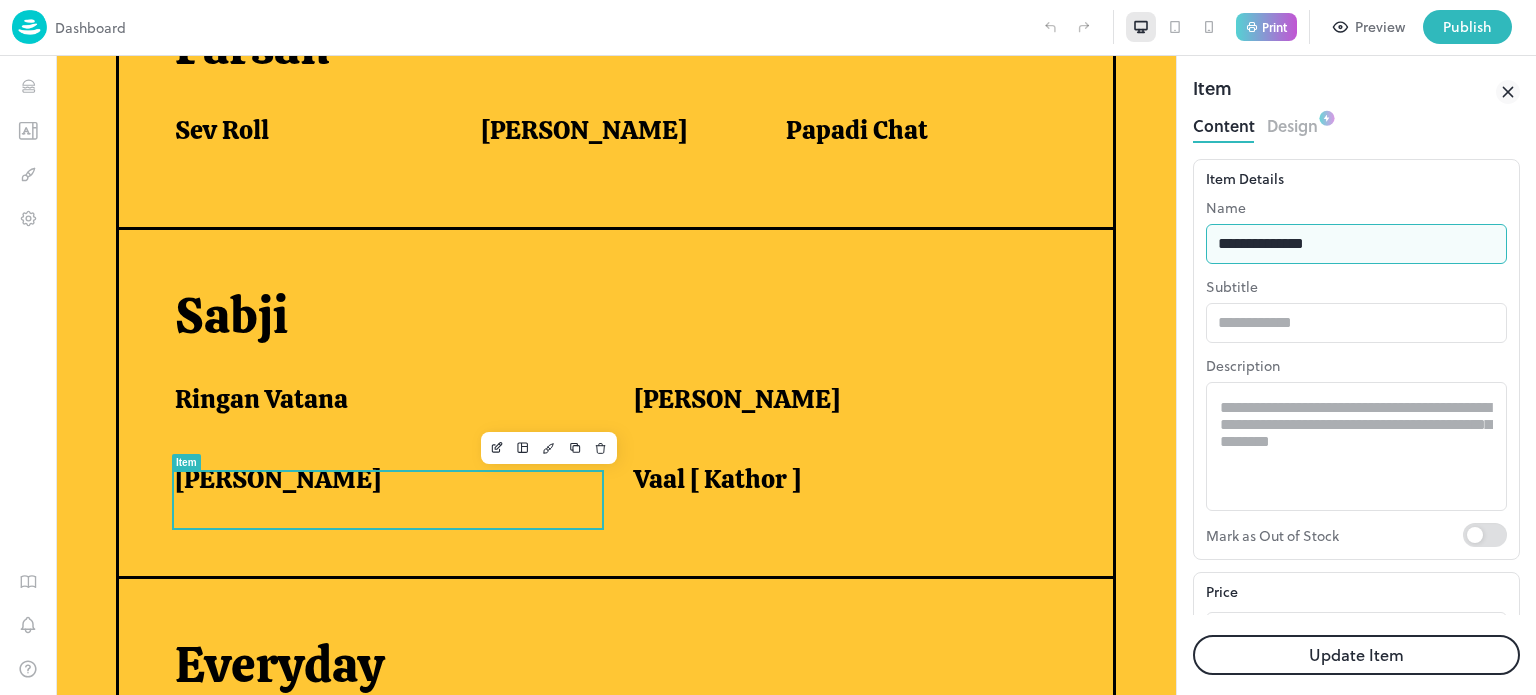 click on "**********" at bounding box center (1356, 244) 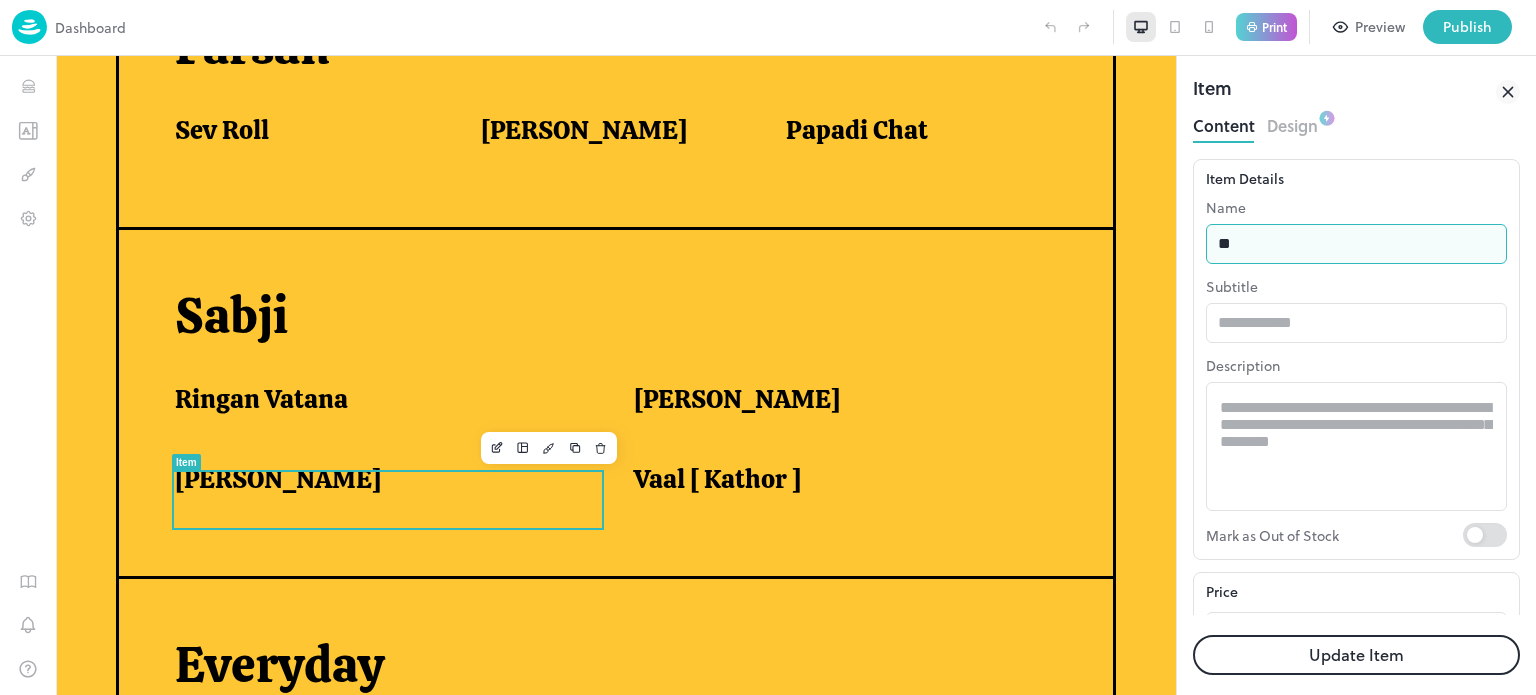 type on "*" 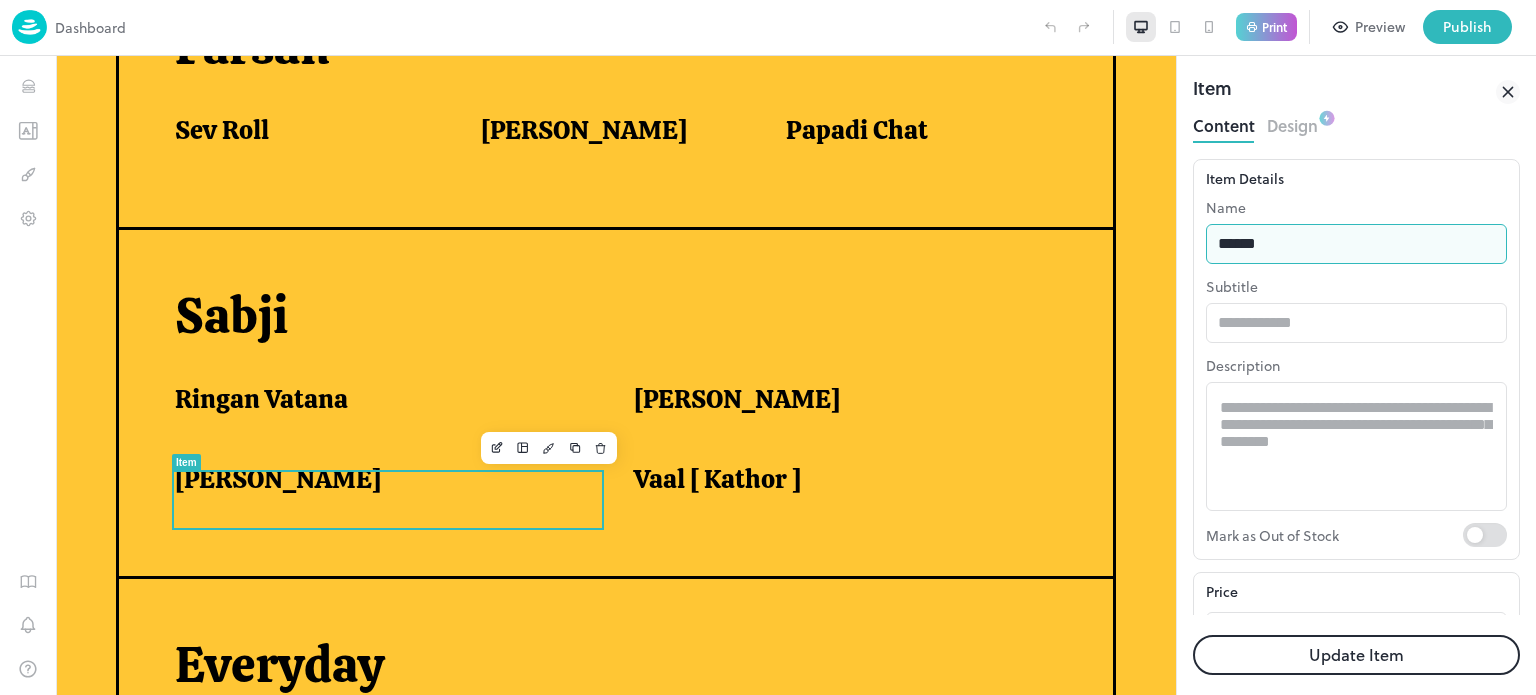 type on "**********" 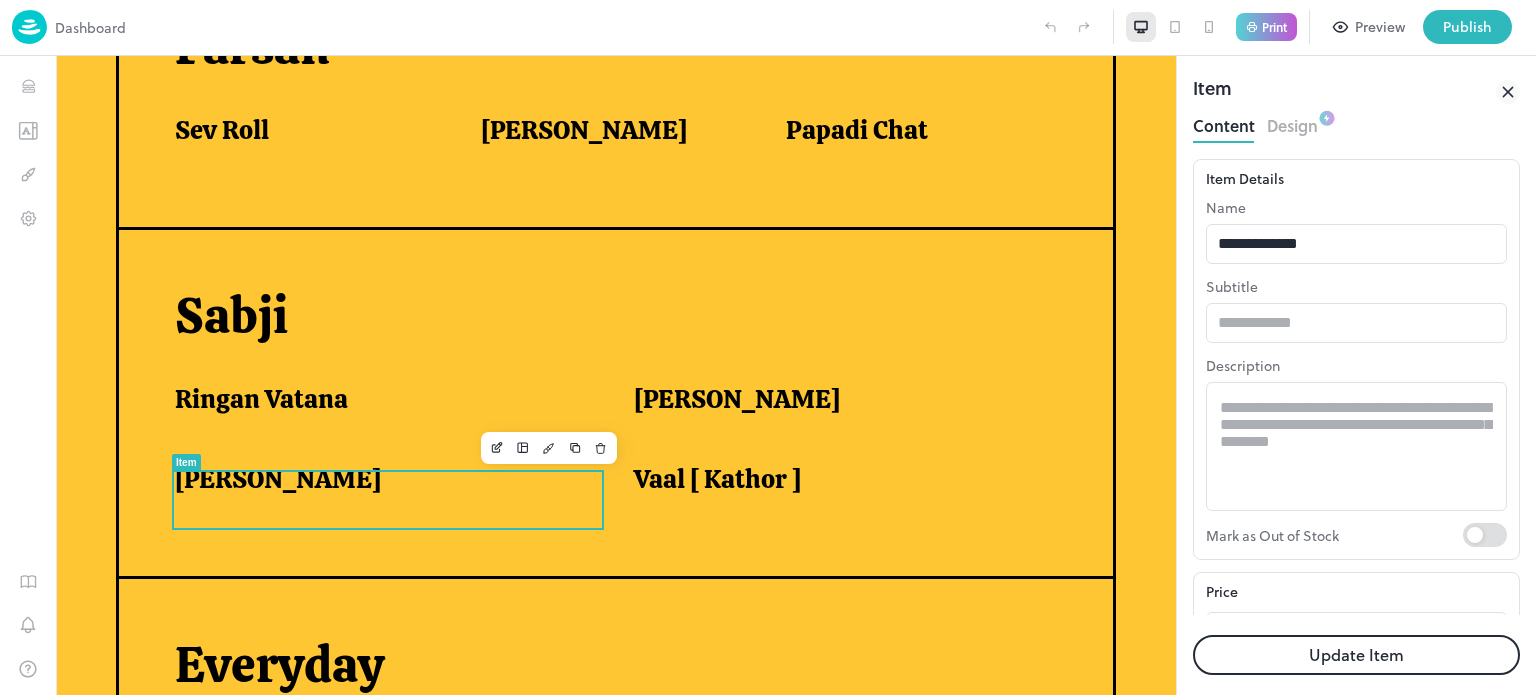 click on "Update Item" at bounding box center (1356, 655) 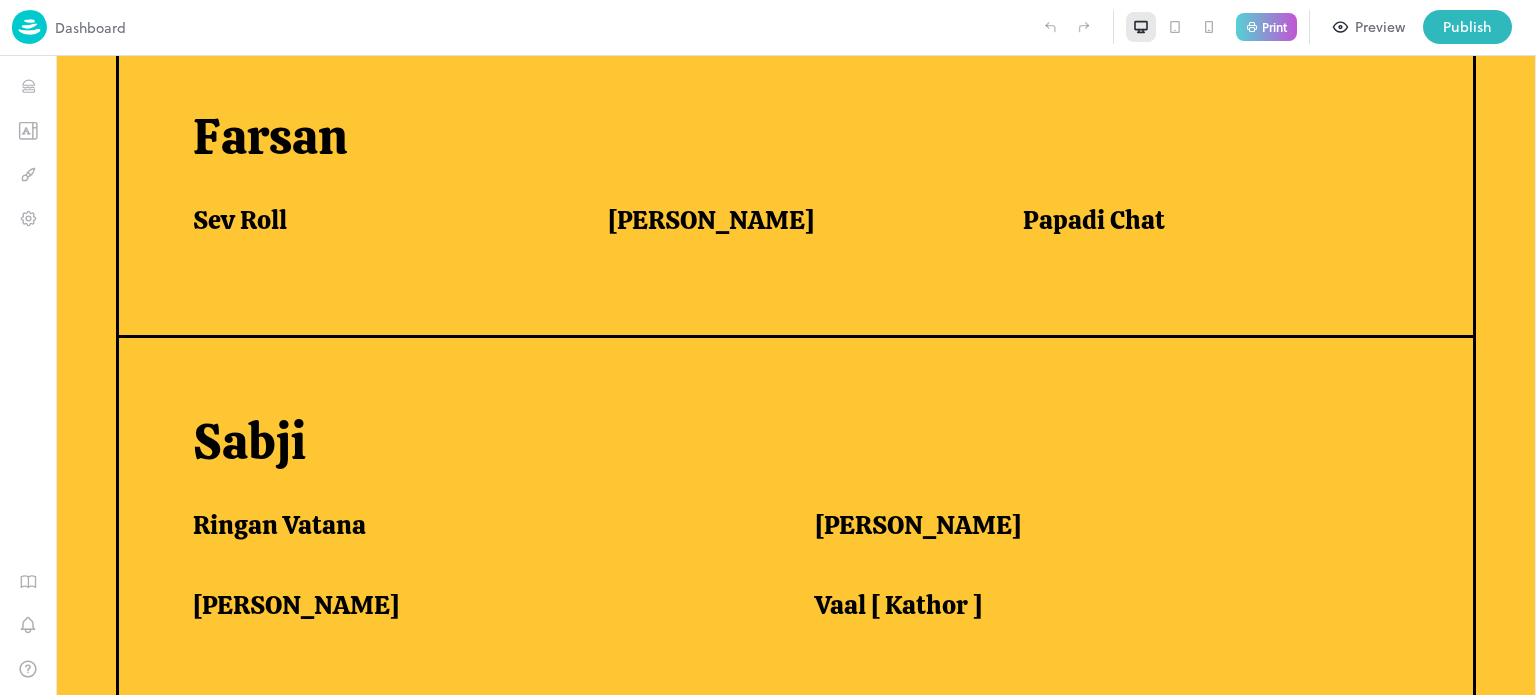 scroll, scrollTop: 1271, scrollLeft: 0, axis: vertical 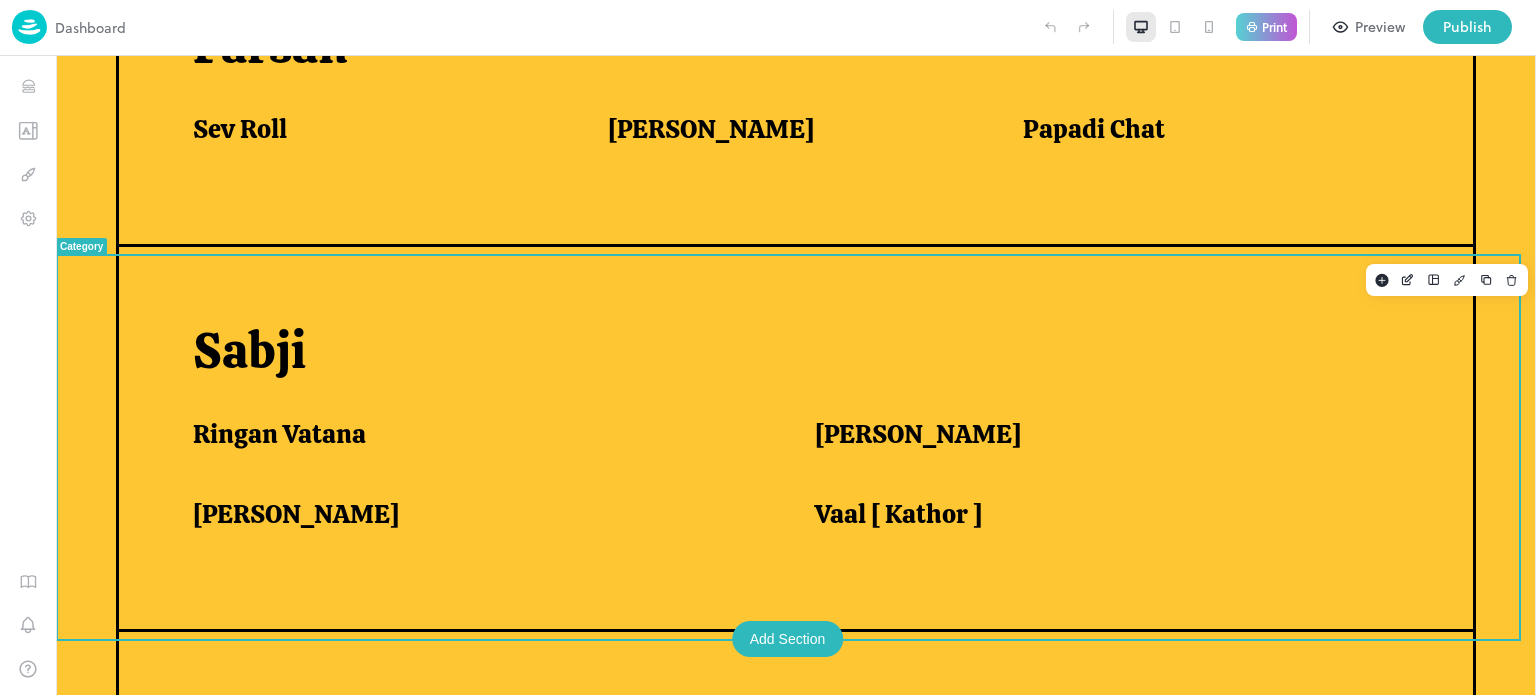 click on "Ringan Vatana Bataka Rasawala Paneer Kadhai Vaal [ Kathor ]" at bounding box center (803, 486) 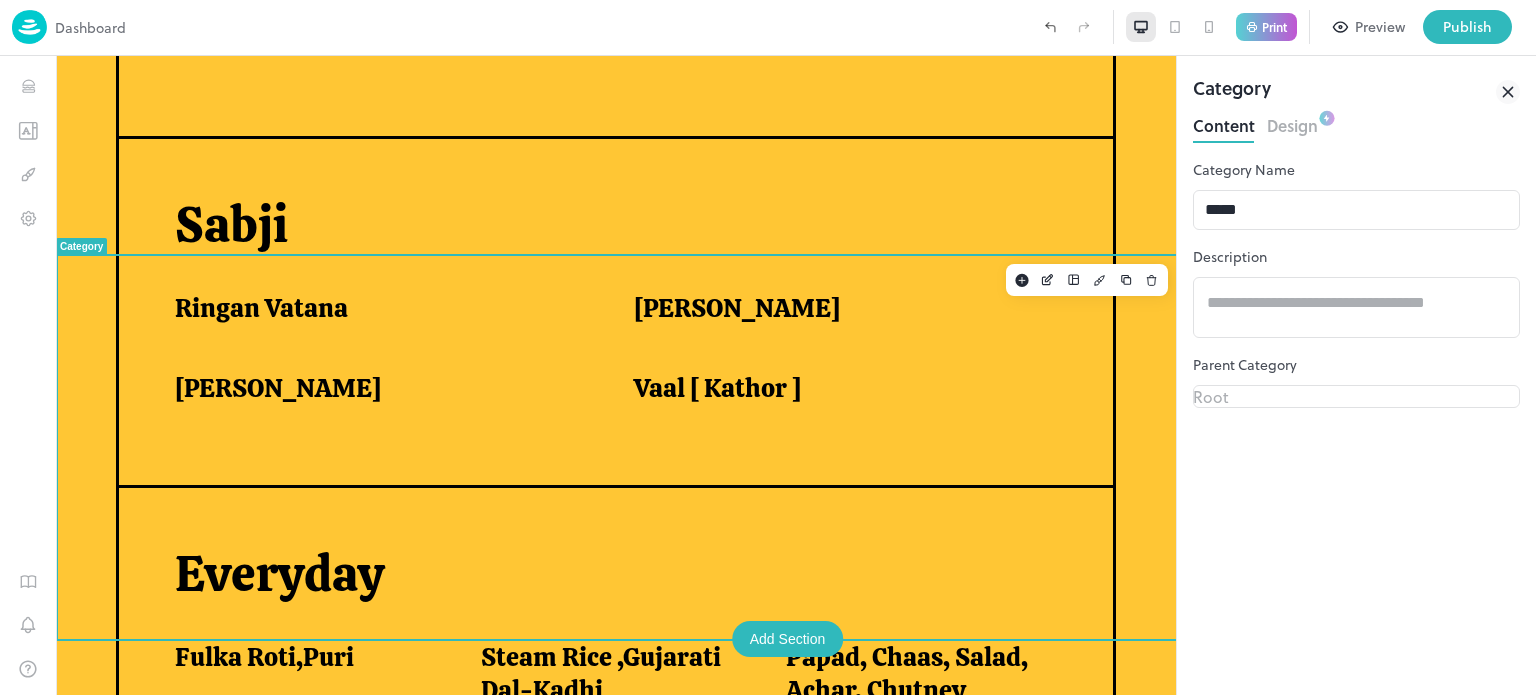 scroll, scrollTop: 1180, scrollLeft: 0, axis: vertical 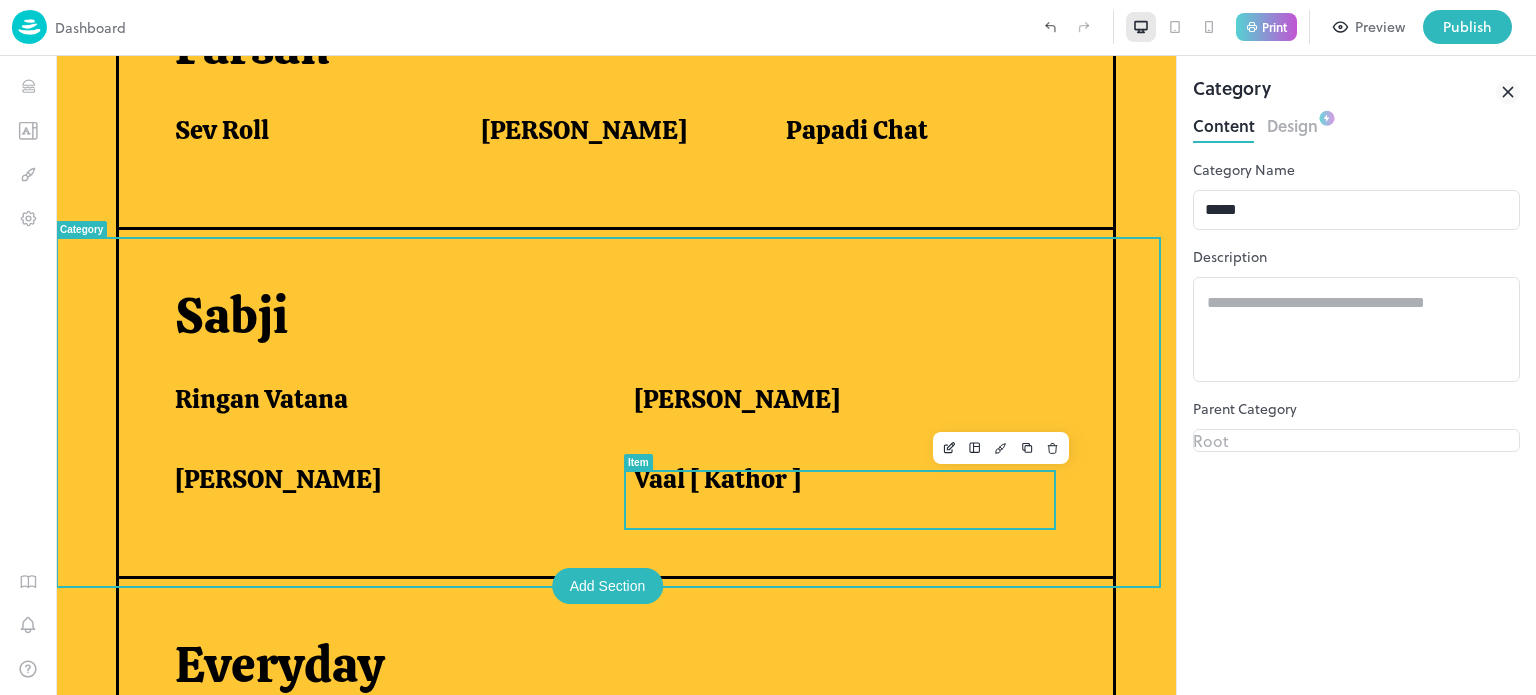 click on "Vaal [ Kathor ]" at bounding box center (717, 479) 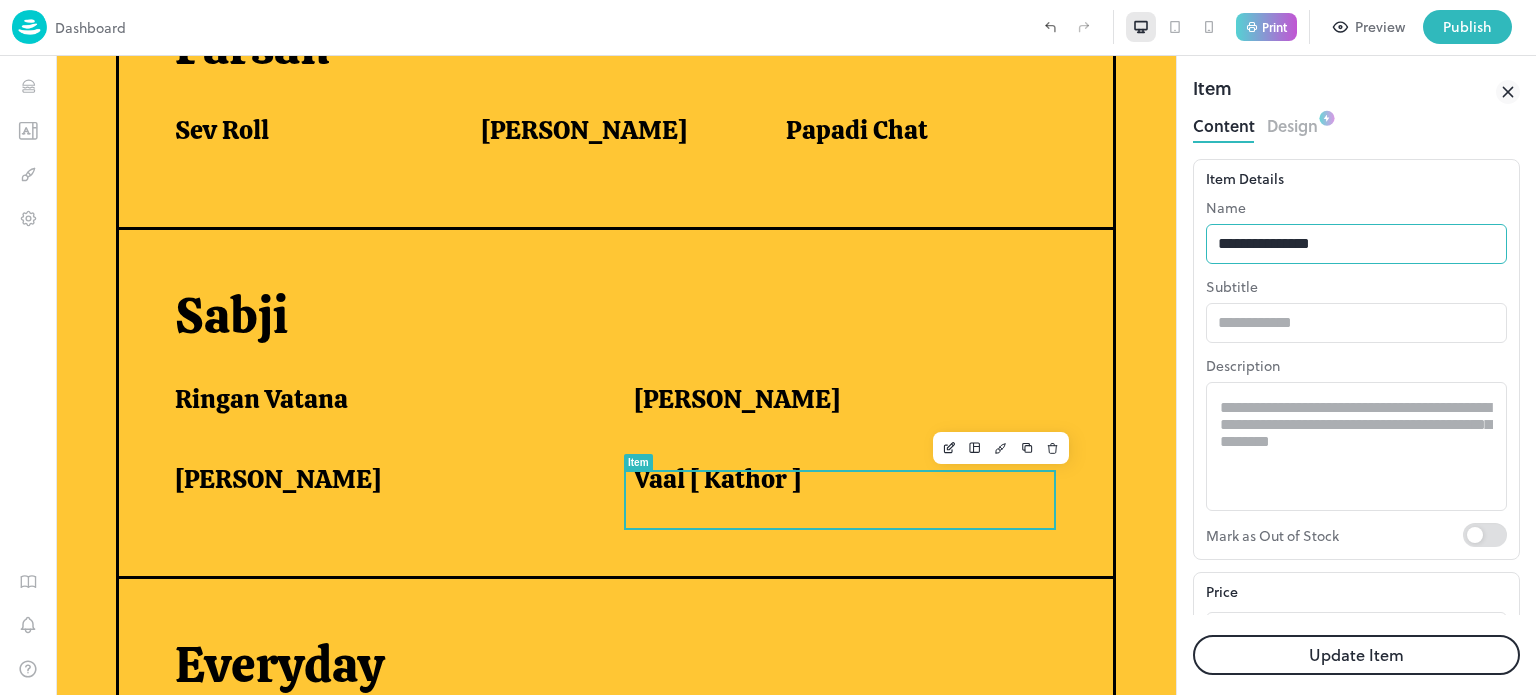 click on "**********" at bounding box center [1356, 244] 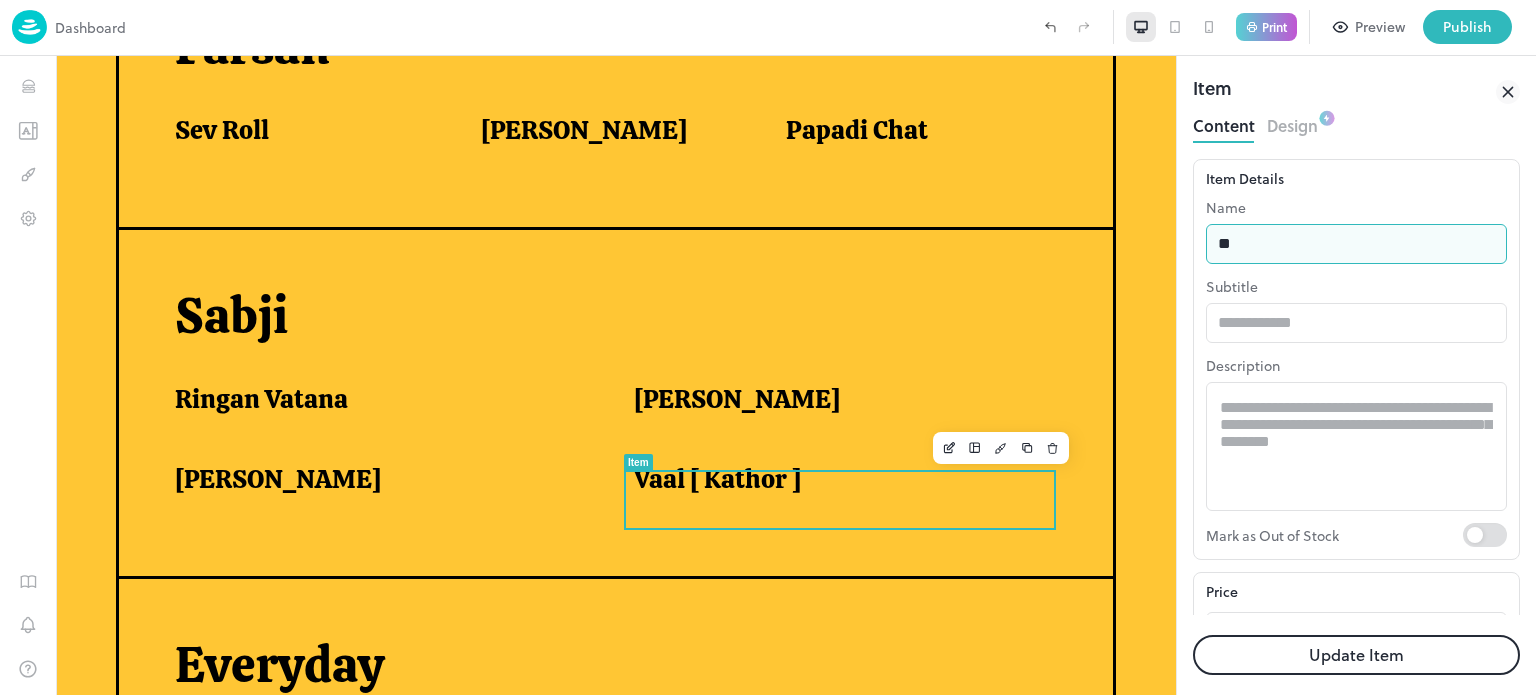 type on "*" 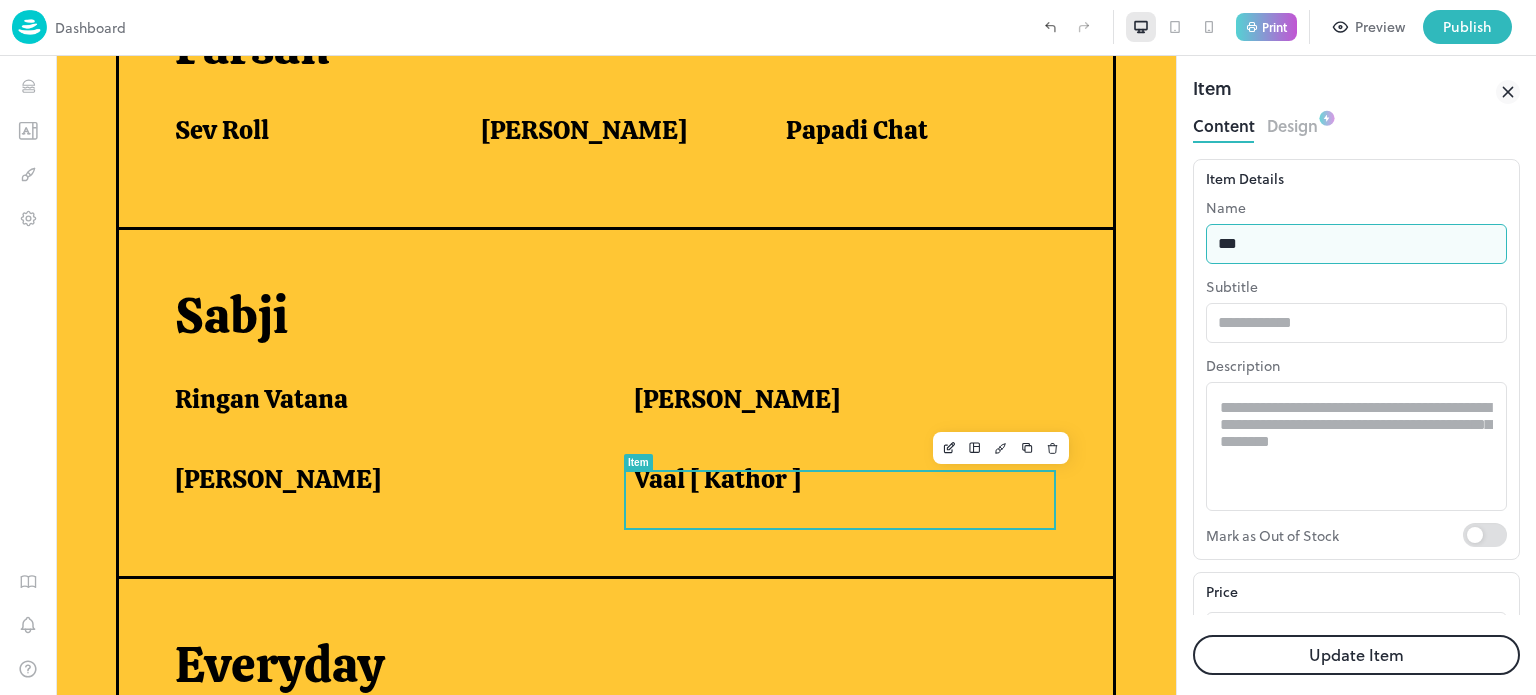 type on "**********" 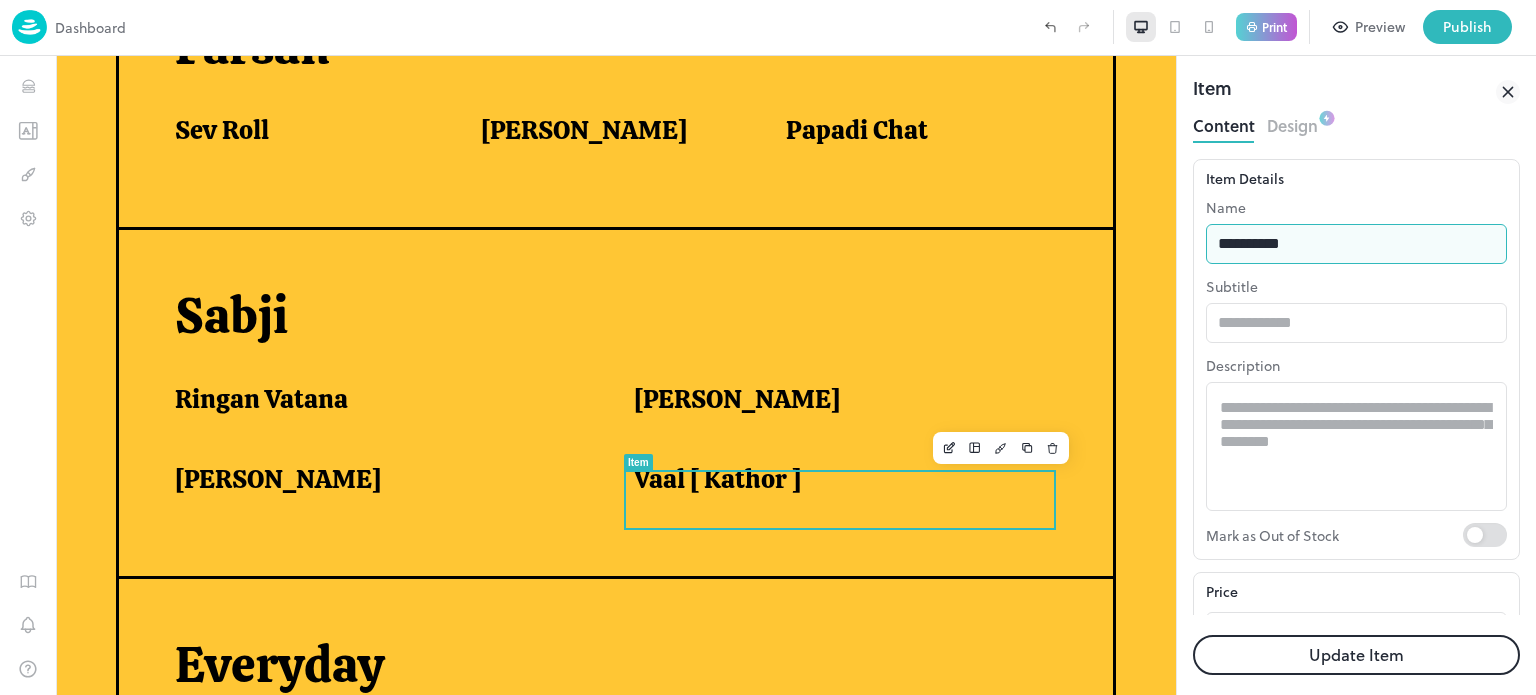 click on "Update Item" at bounding box center (1356, 655) 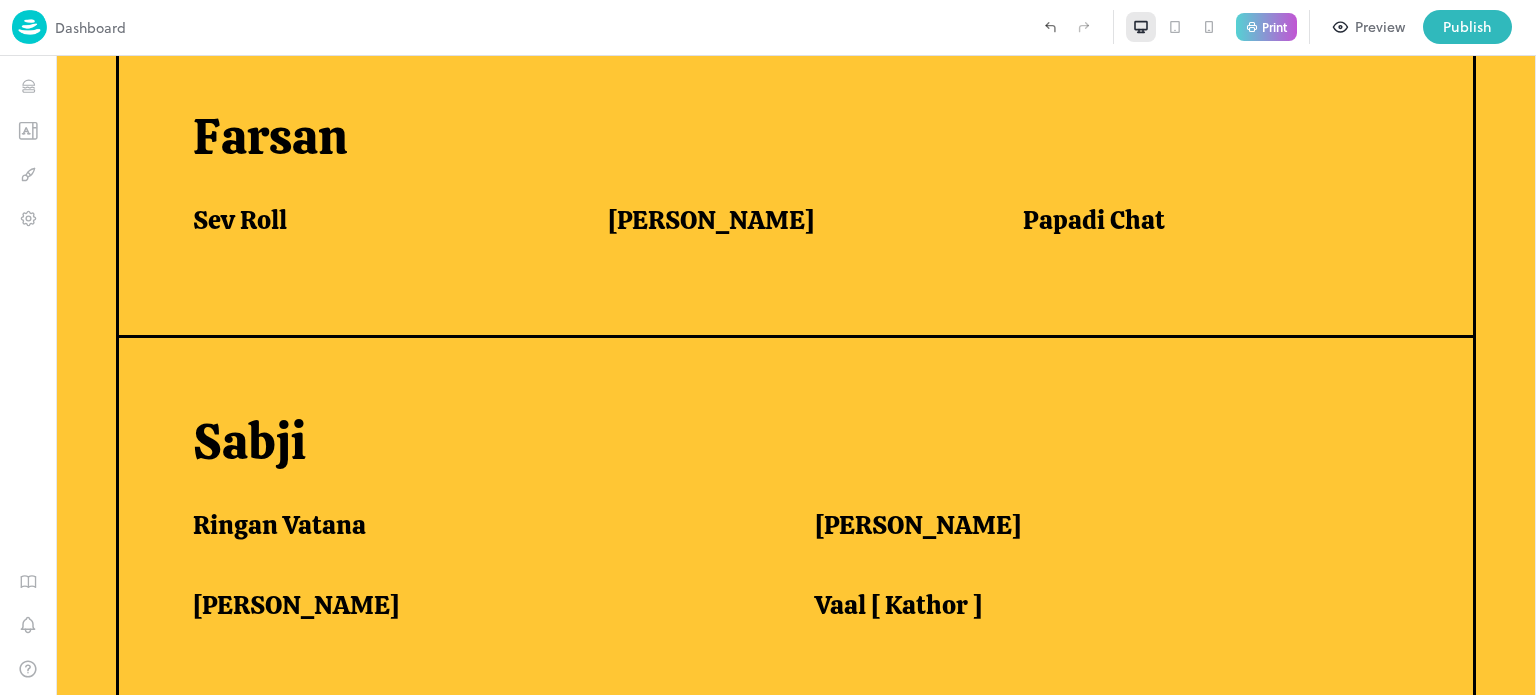 scroll, scrollTop: 1271, scrollLeft: 0, axis: vertical 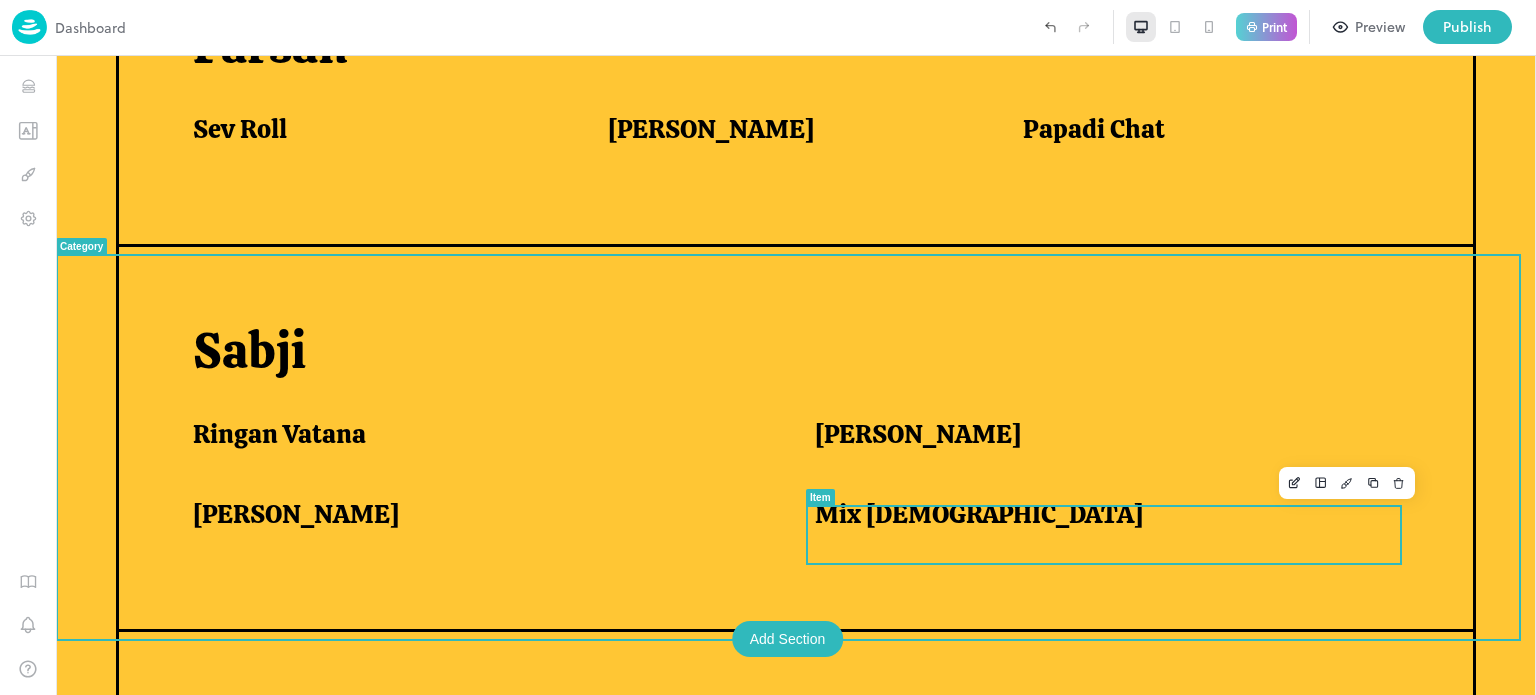 click on "Mix [DEMOGRAPHIC_DATA]" at bounding box center [979, 514] 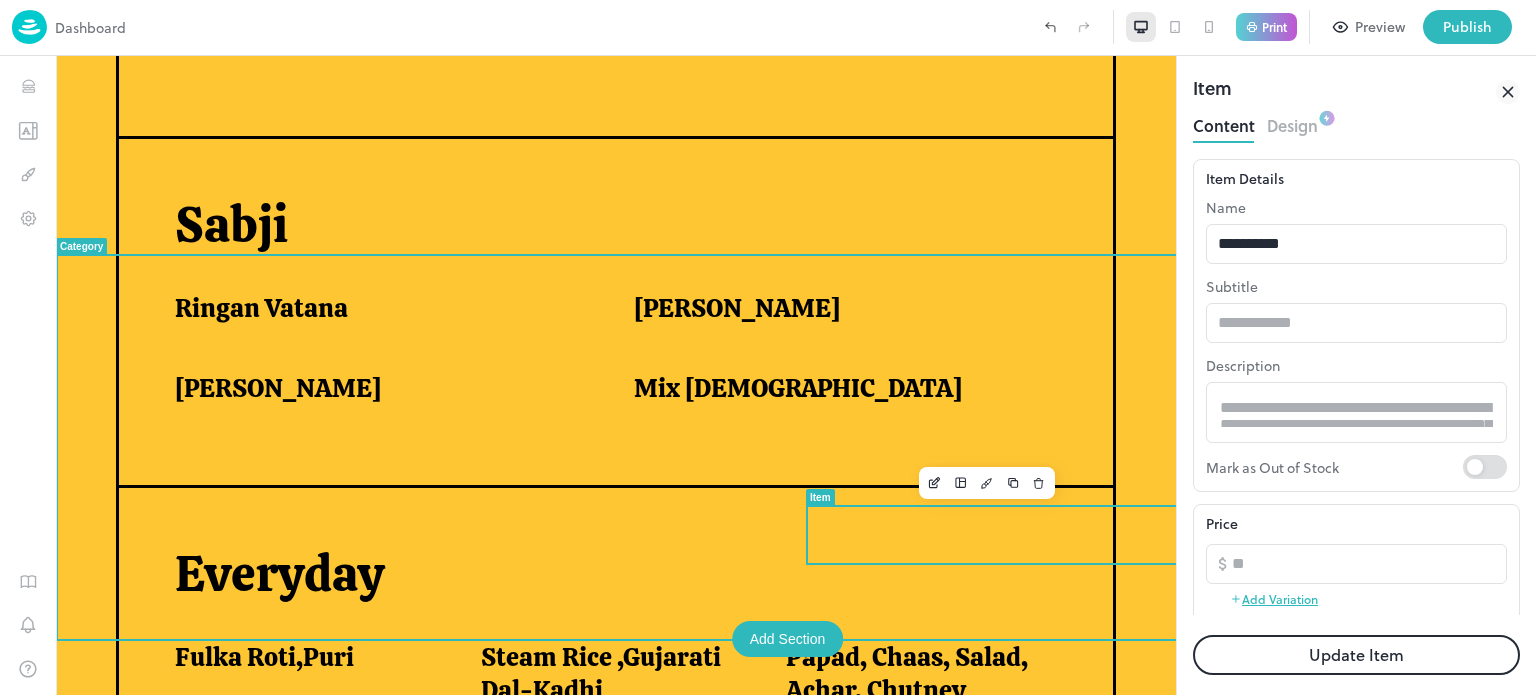 scroll, scrollTop: 1202, scrollLeft: 0, axis: vertical 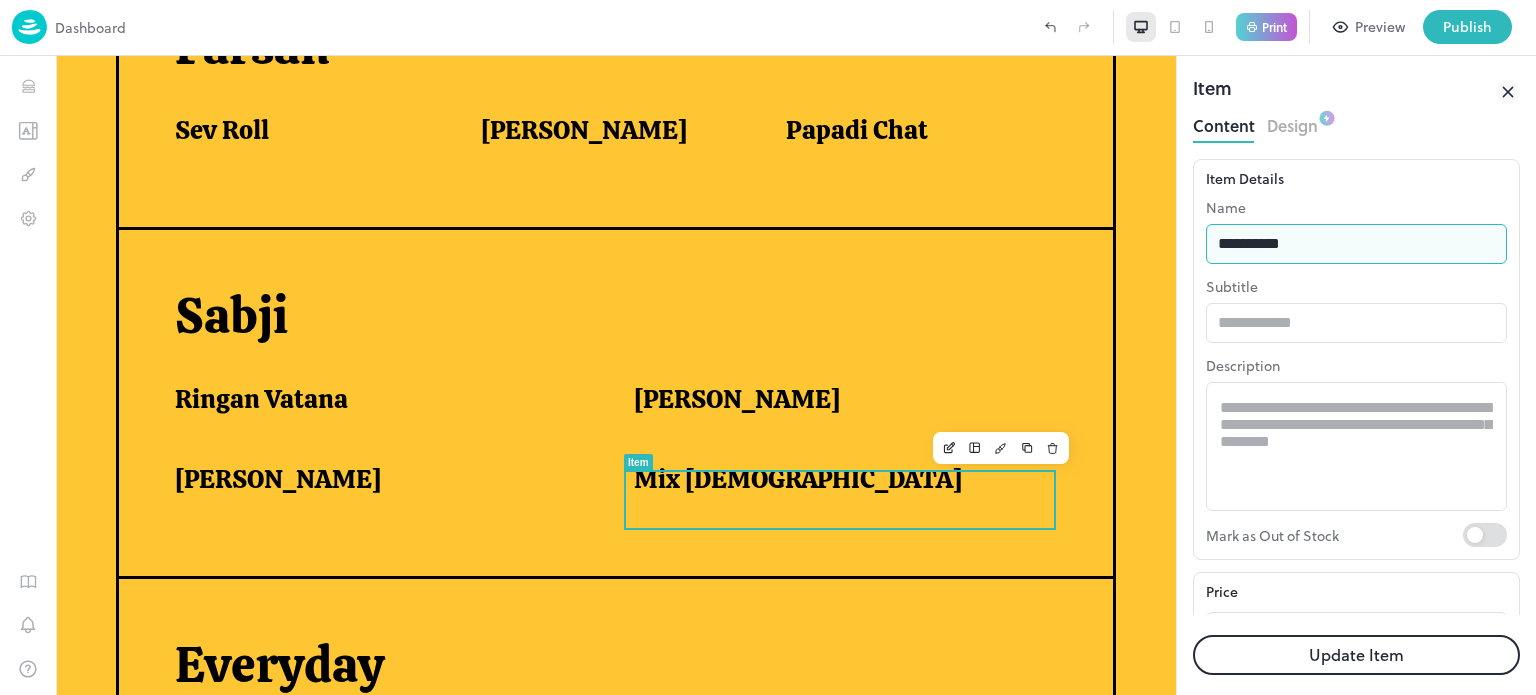 click on "**********" at bounding box center (1356, 244) 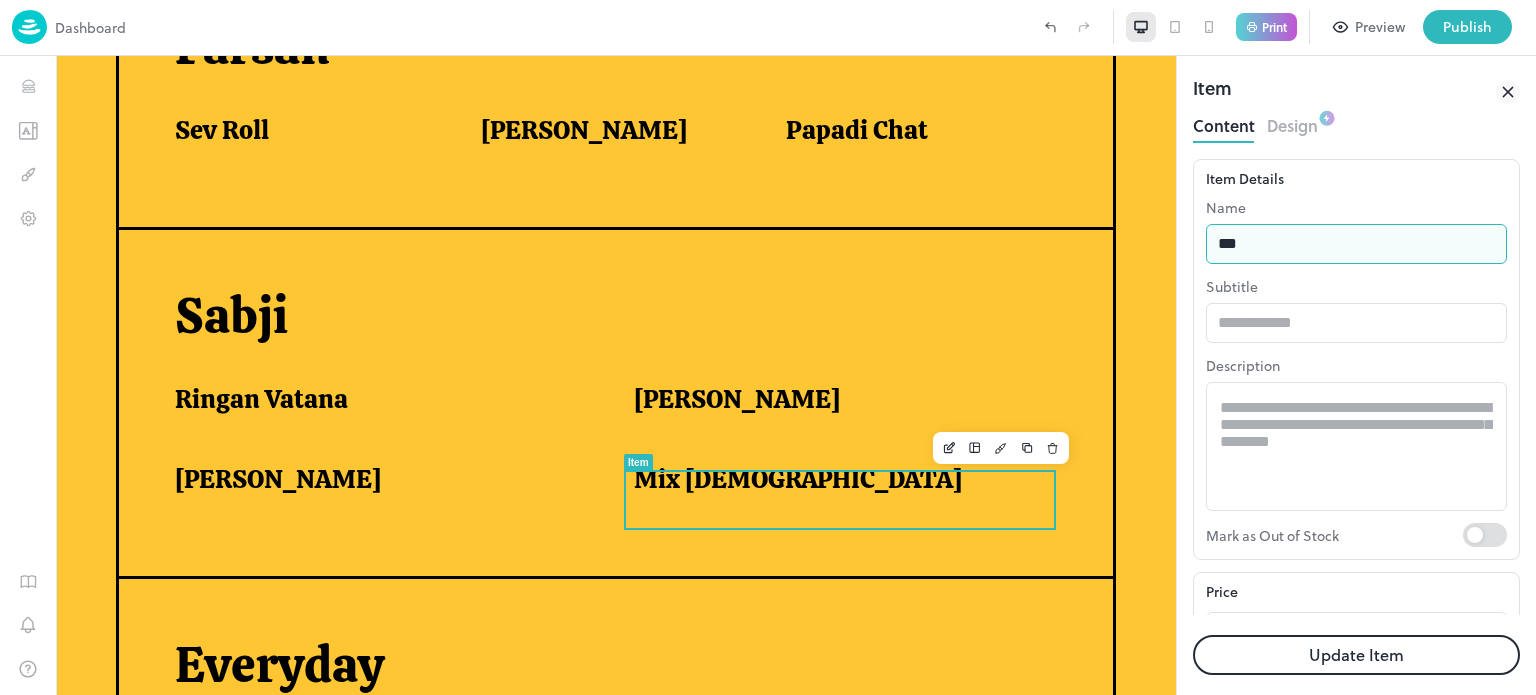 type on "**********" 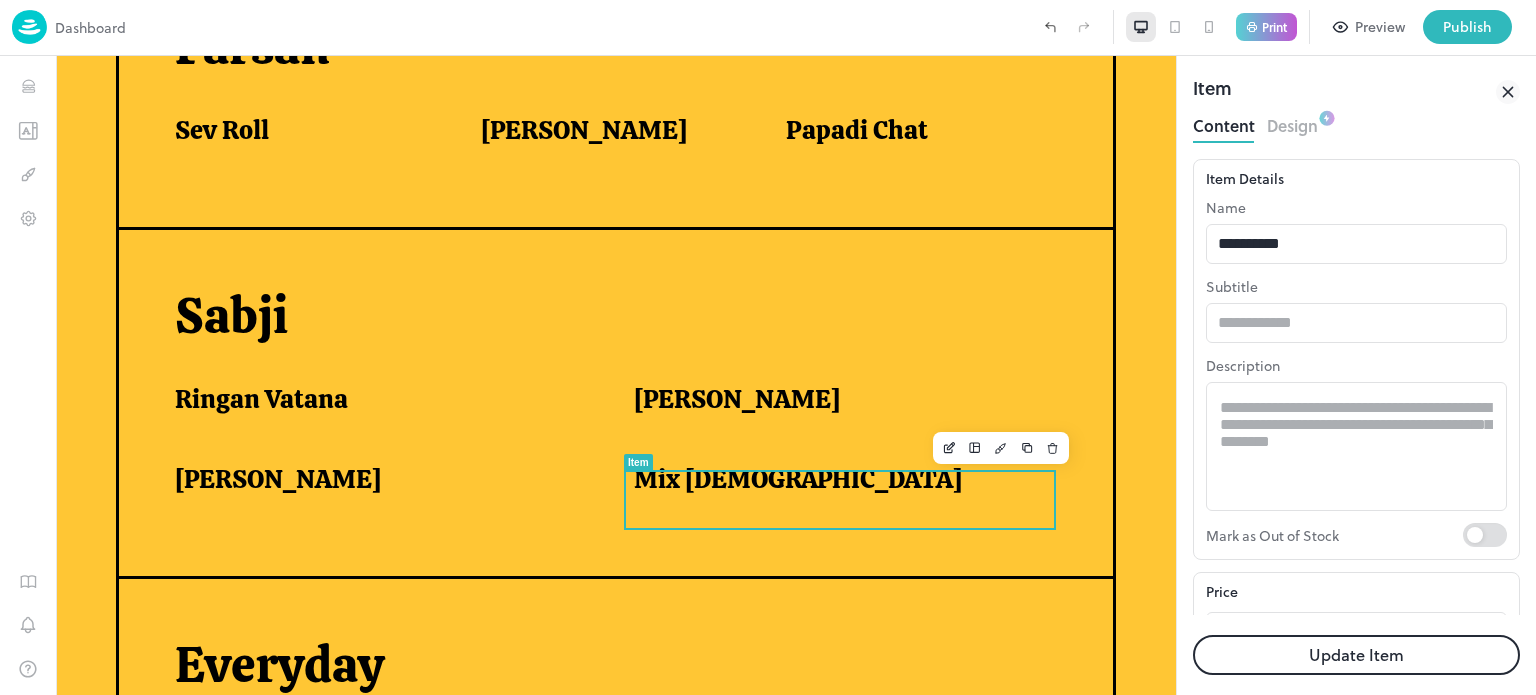 drag, startPoint x: 1325, startPoint y: 653, endPoint x: 1027, endPoint y: 556, distance: 313.38953 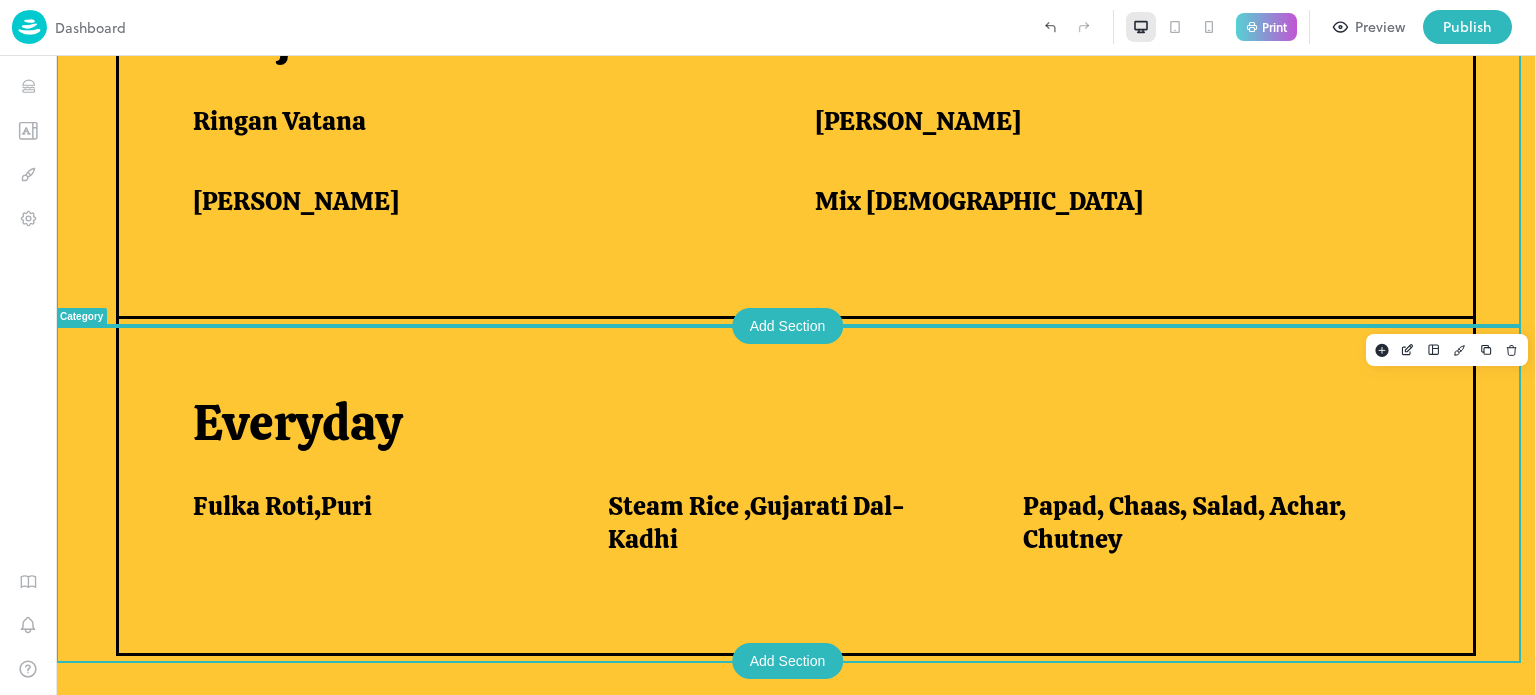 scroll, scrollTop: 1584, scrollLeft: 0, axis: vertical 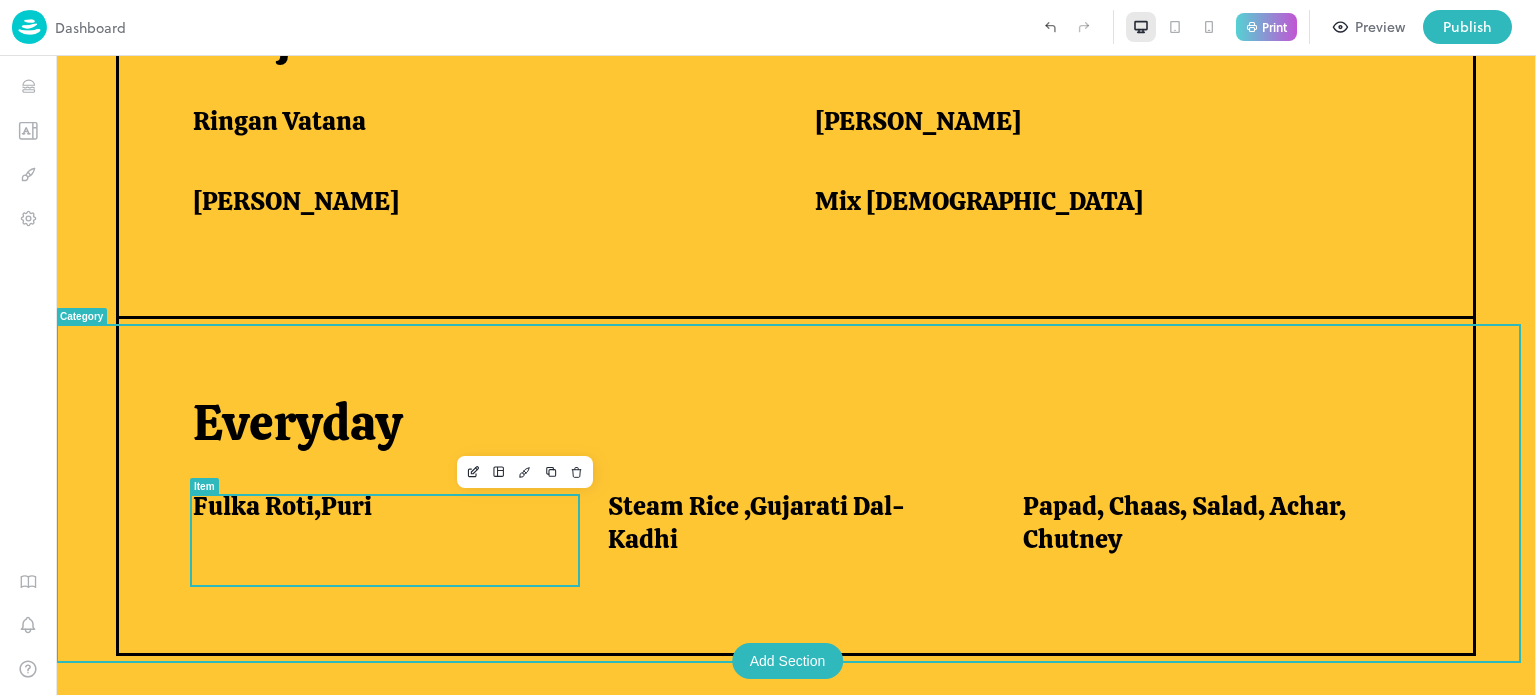 click on "Fulka Roti,Puri" at bounding box center [376, 506] 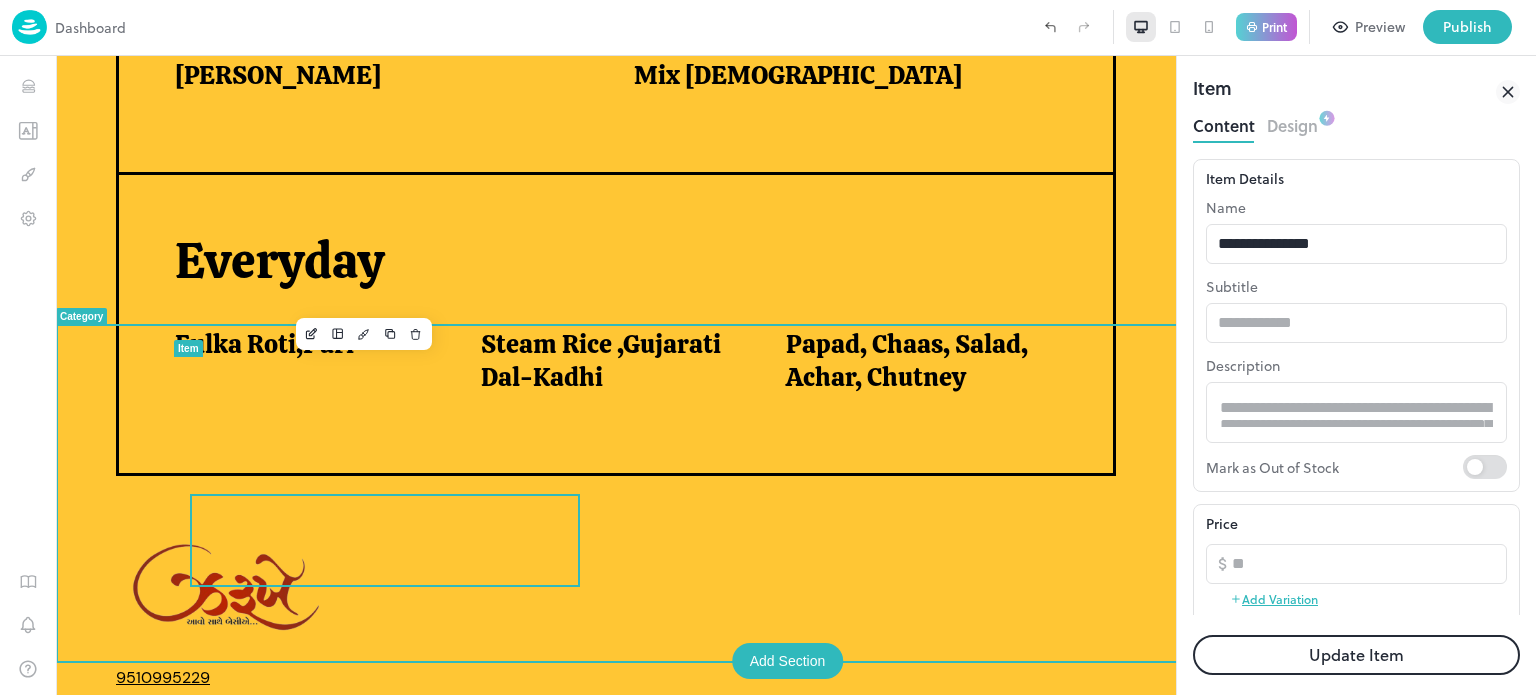 scroll, scrollTop: 1459, scrollLeft: 0, axis: vertical 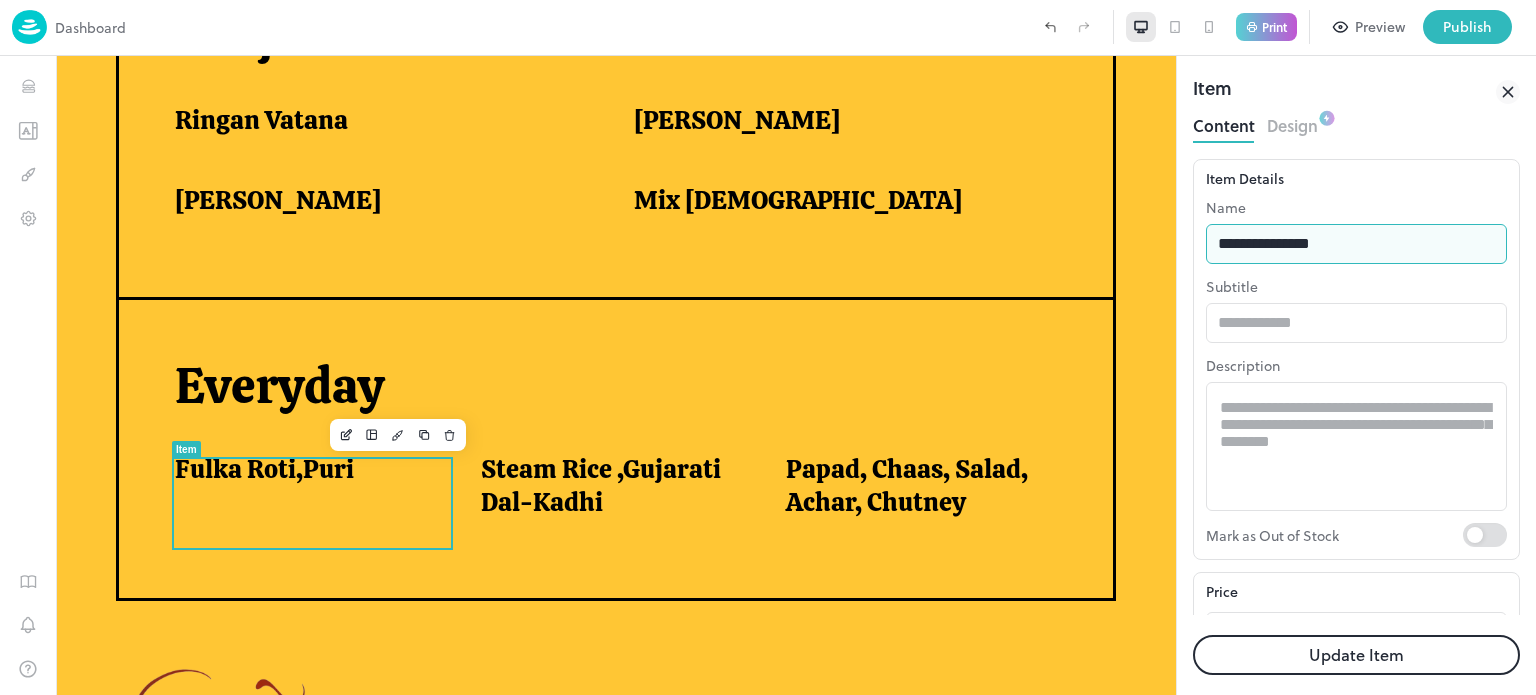 click on "**********" at bounding box center [1356, 244] 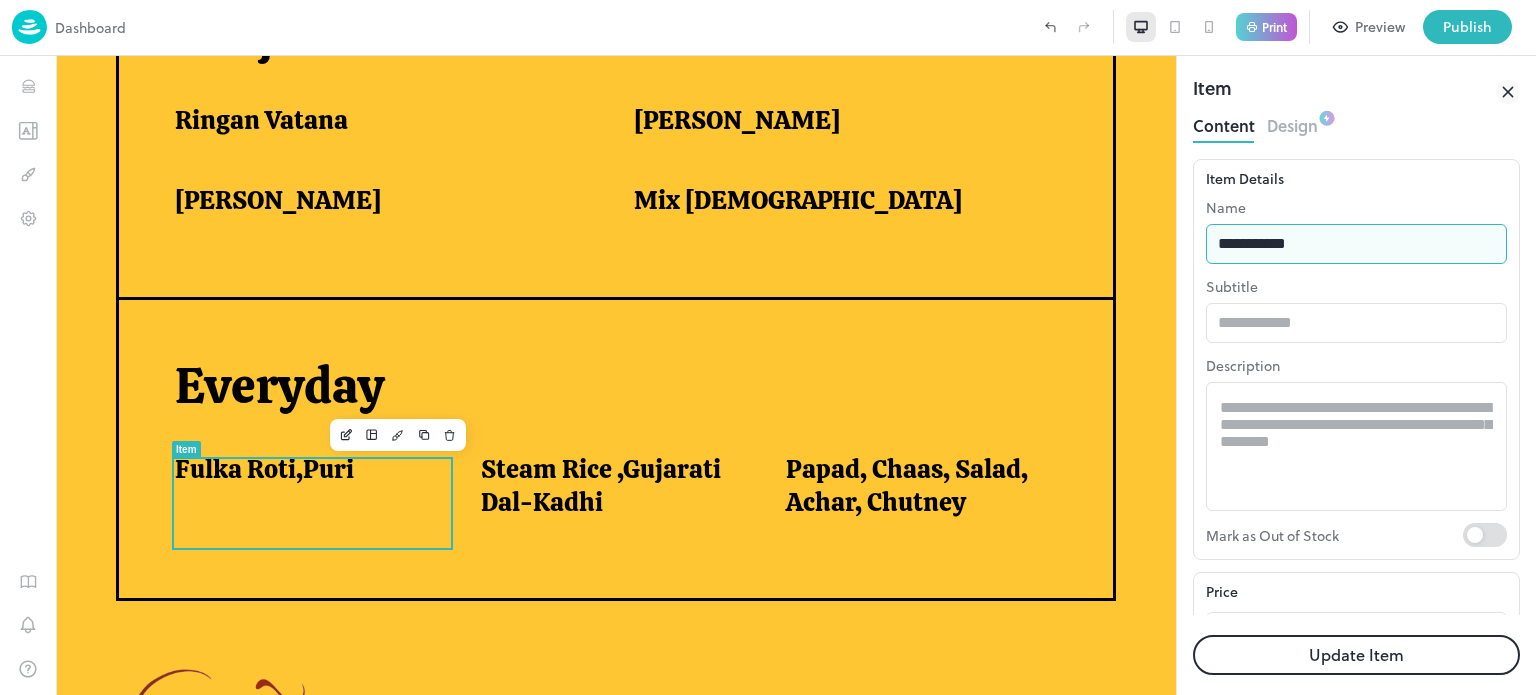 type on "**********" 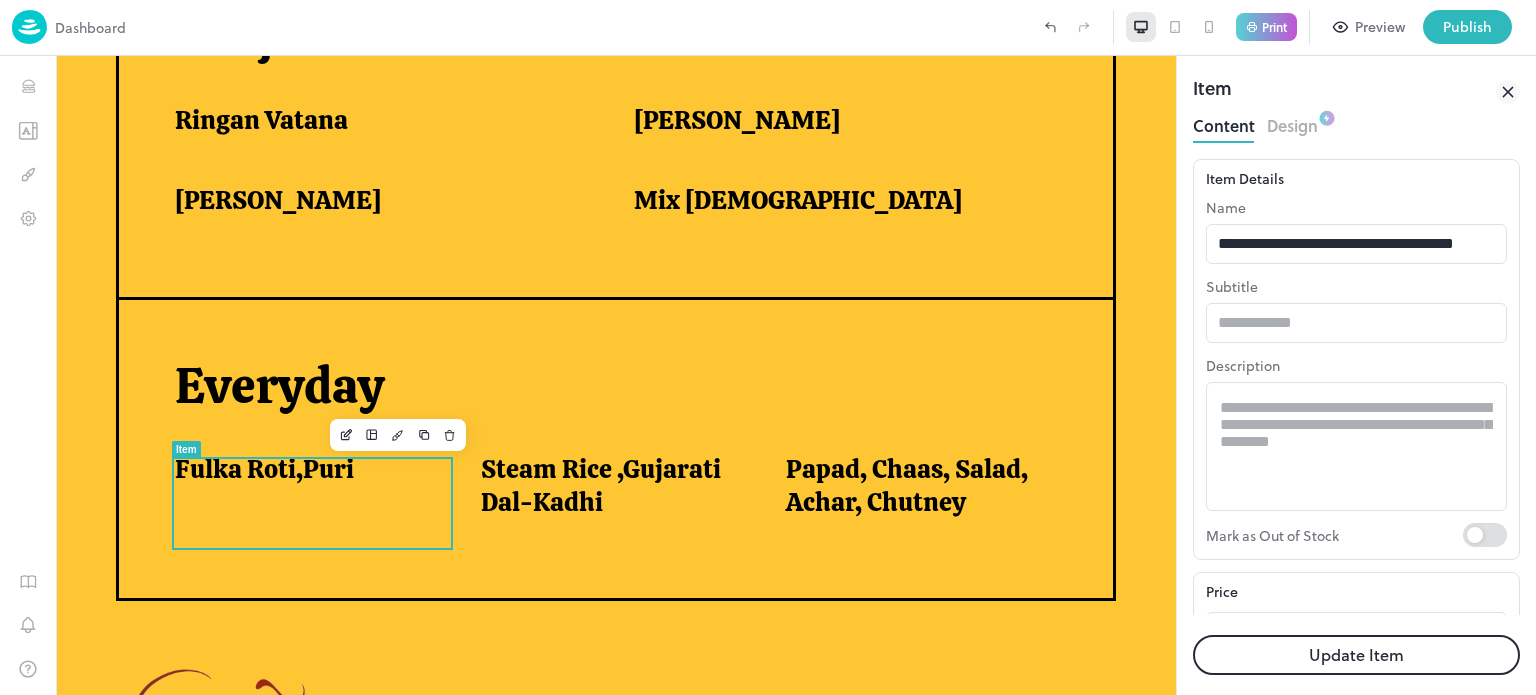 click on "Update Item" at bounding box center (1356, 655) 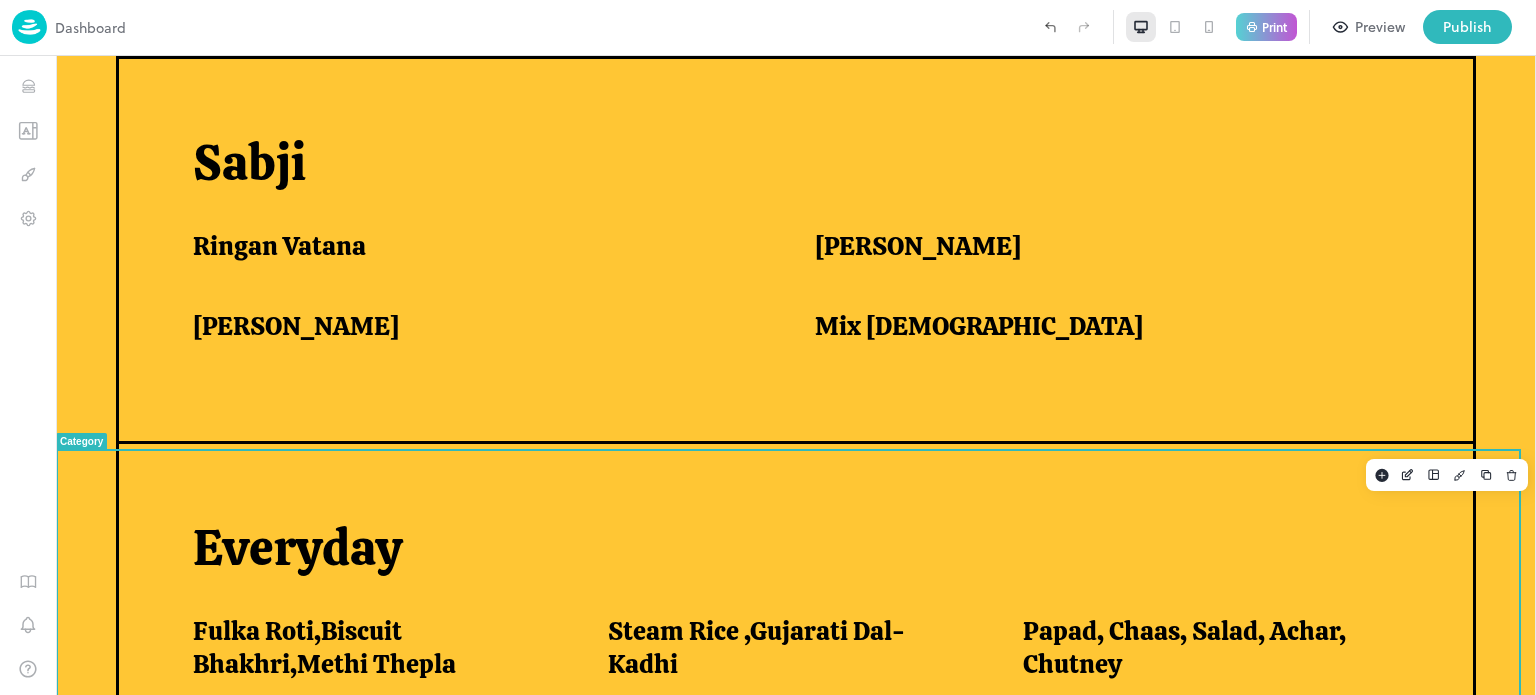 scroll, scrollTop: 1584, scrollLeft: 0, axis: vertical 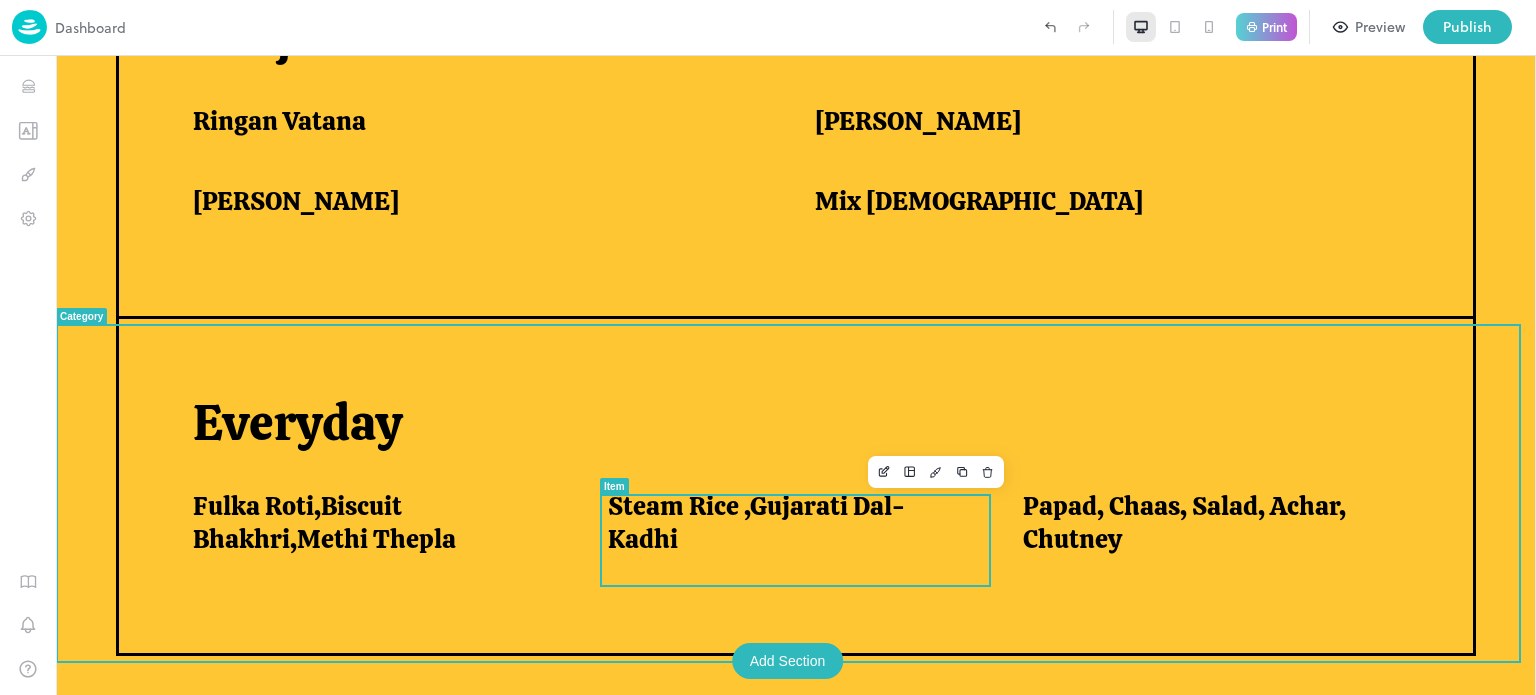 click on "Steam Rice ,Gujarati Dal-Kadhi" at bounding box center (791, 522) 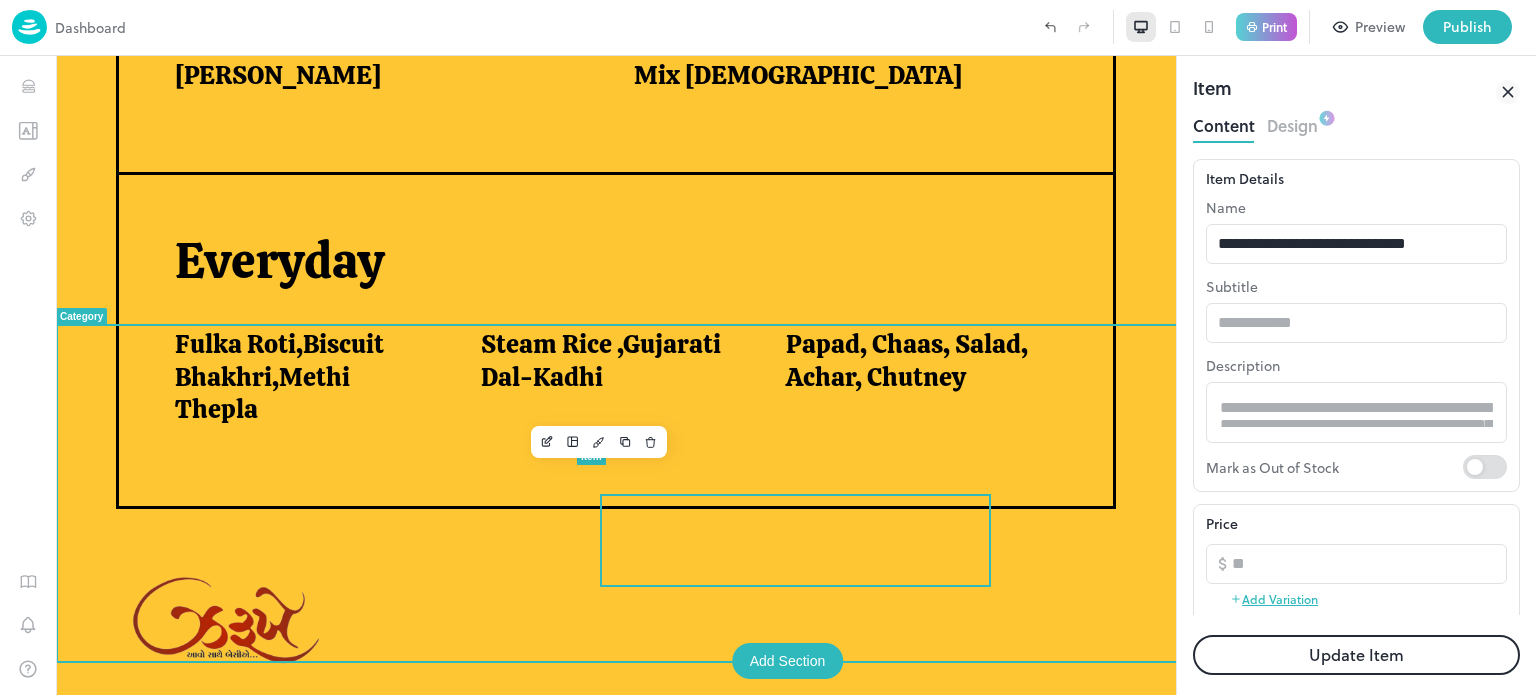 scroll, scrollTop: 1518, scrollLeft: 0, axis: vertical 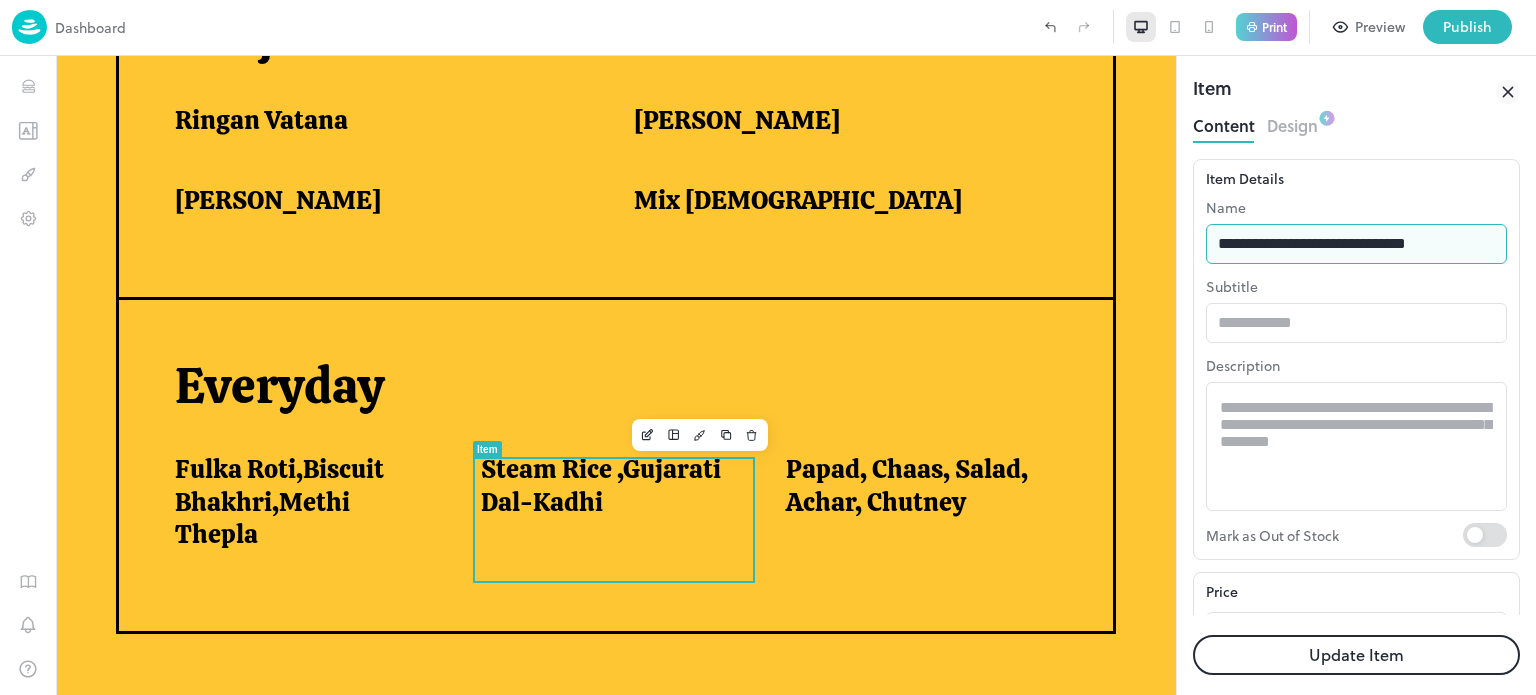 click on "**********" at bounding box center (1356, 244) 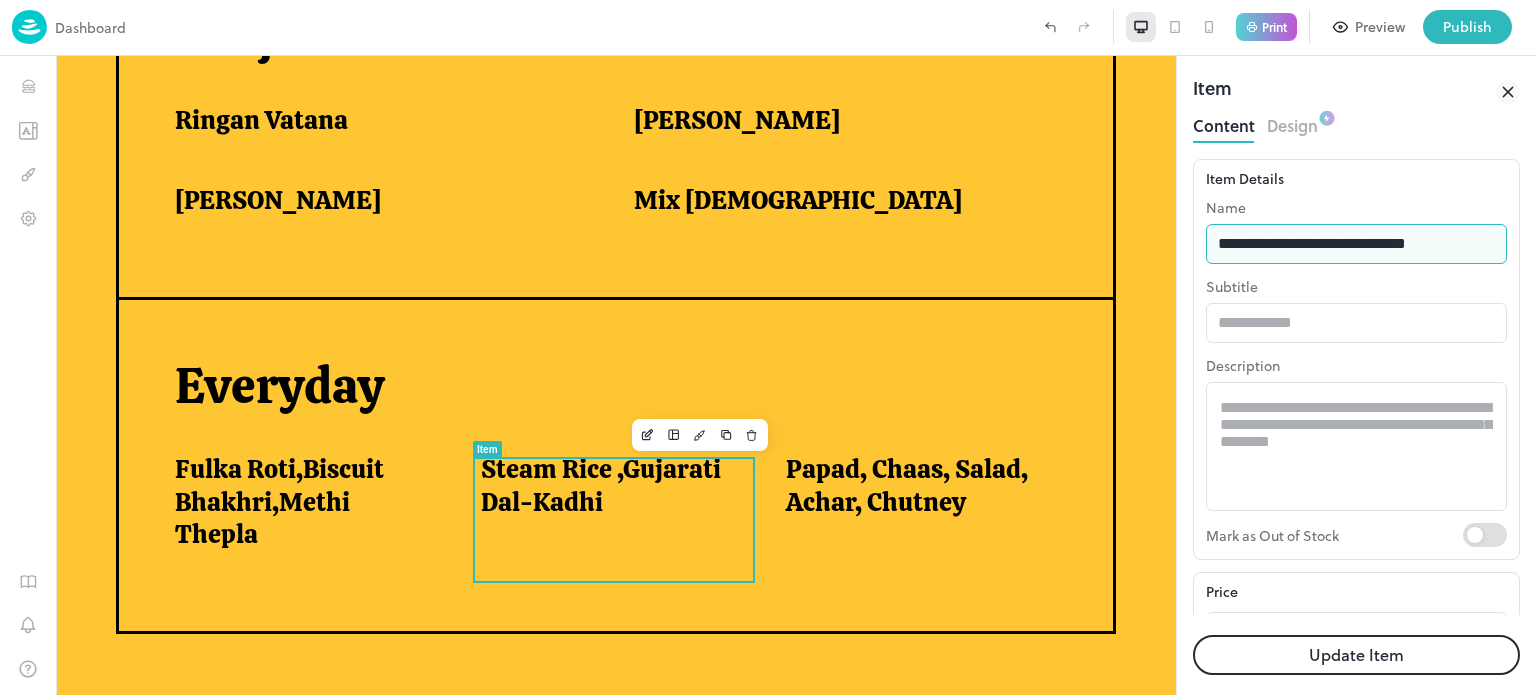 type on "**********" 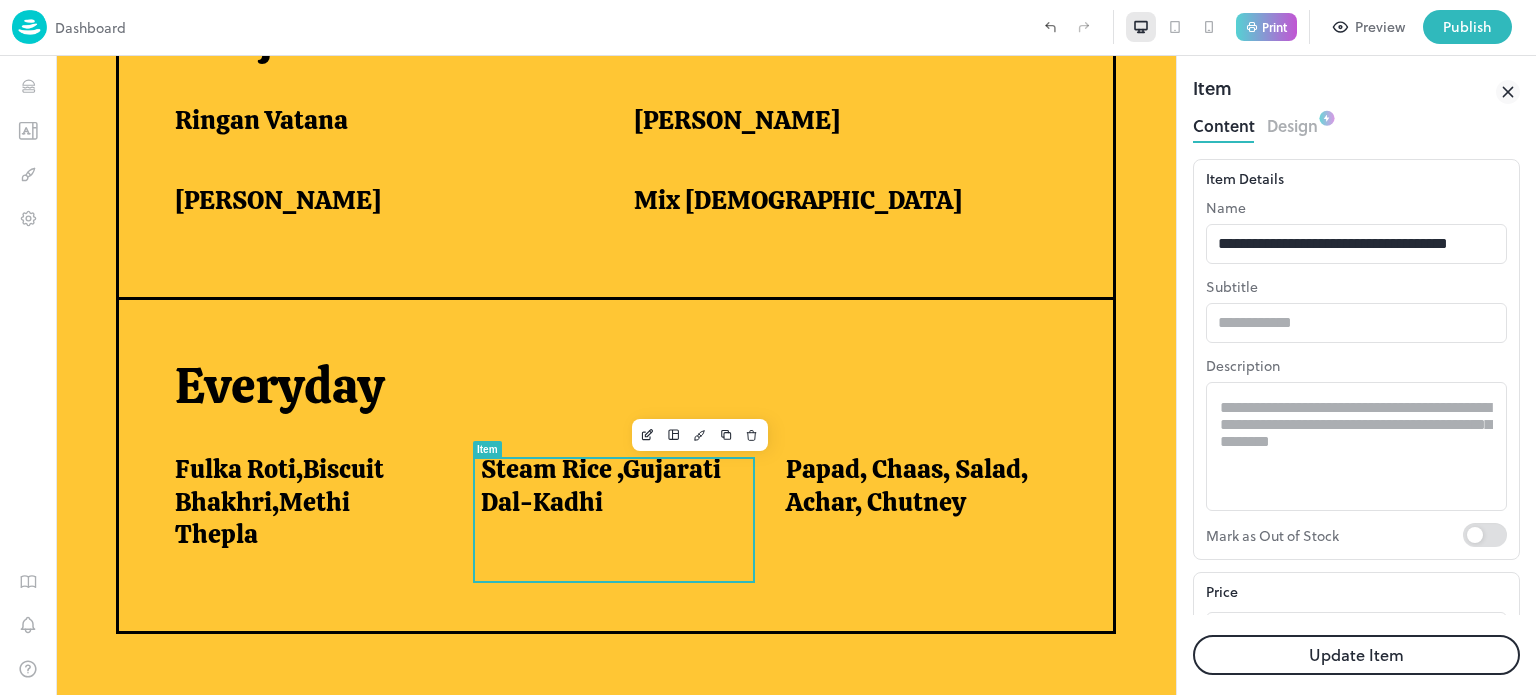 click on "Update Item" at bounding box center (1356, 655) 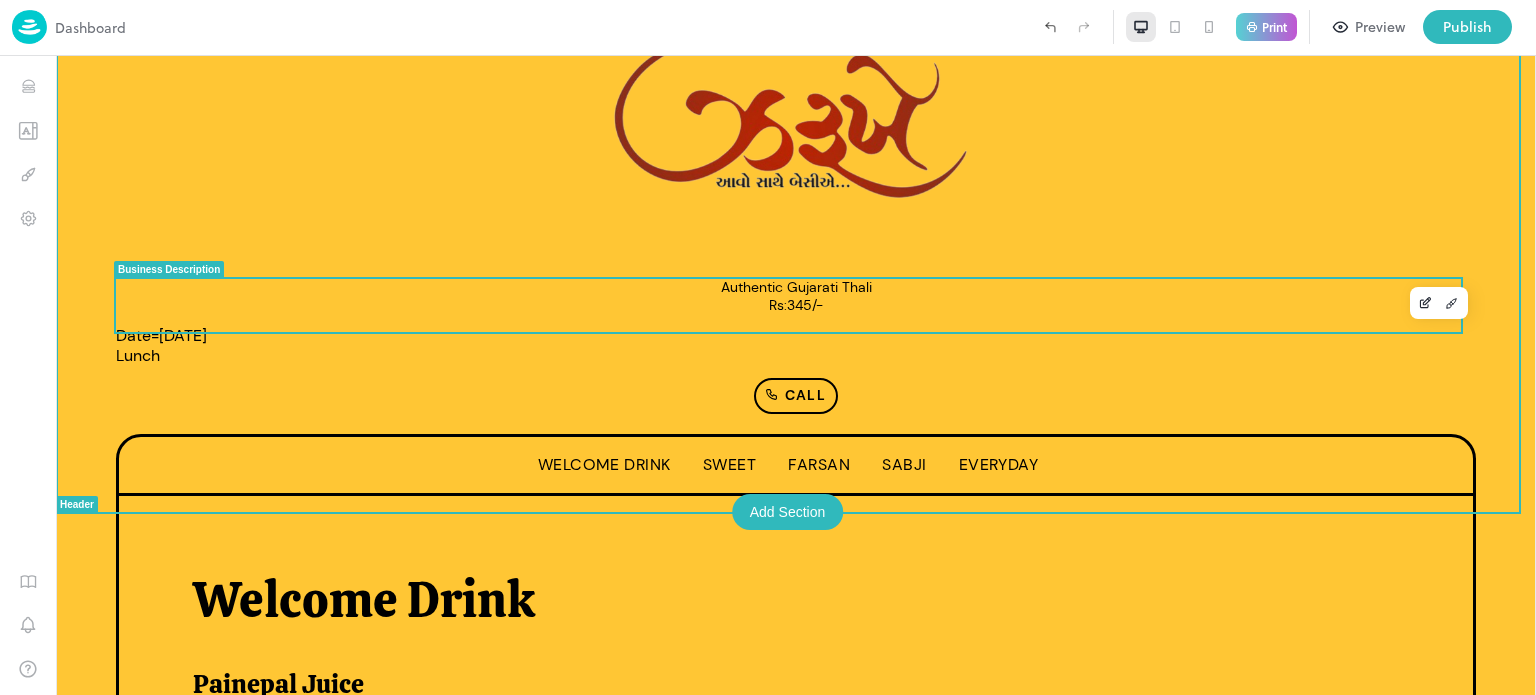 scroll, scrollTop: 106, scrollLeft: 0, axis: vertical 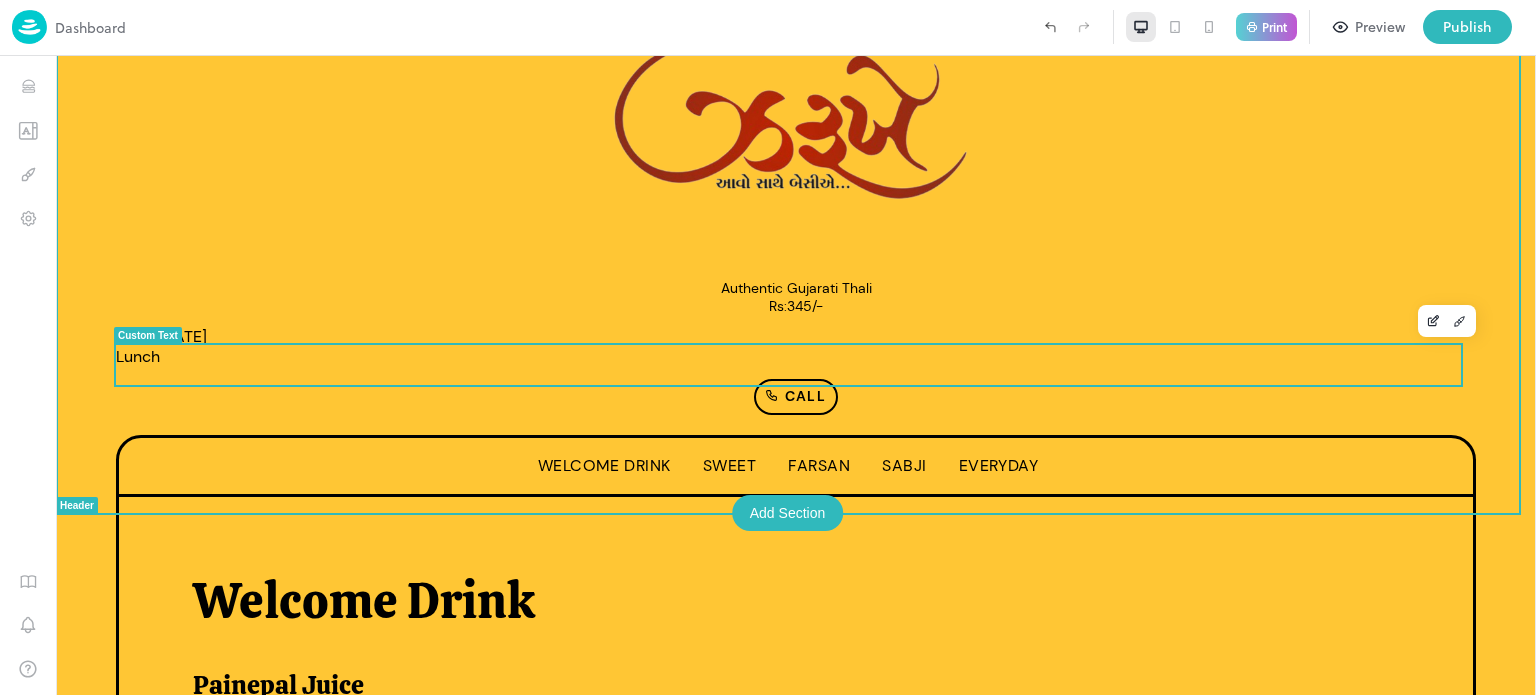 click on "Date=[DATE]
Lunch" at bounding box center [796, 347] 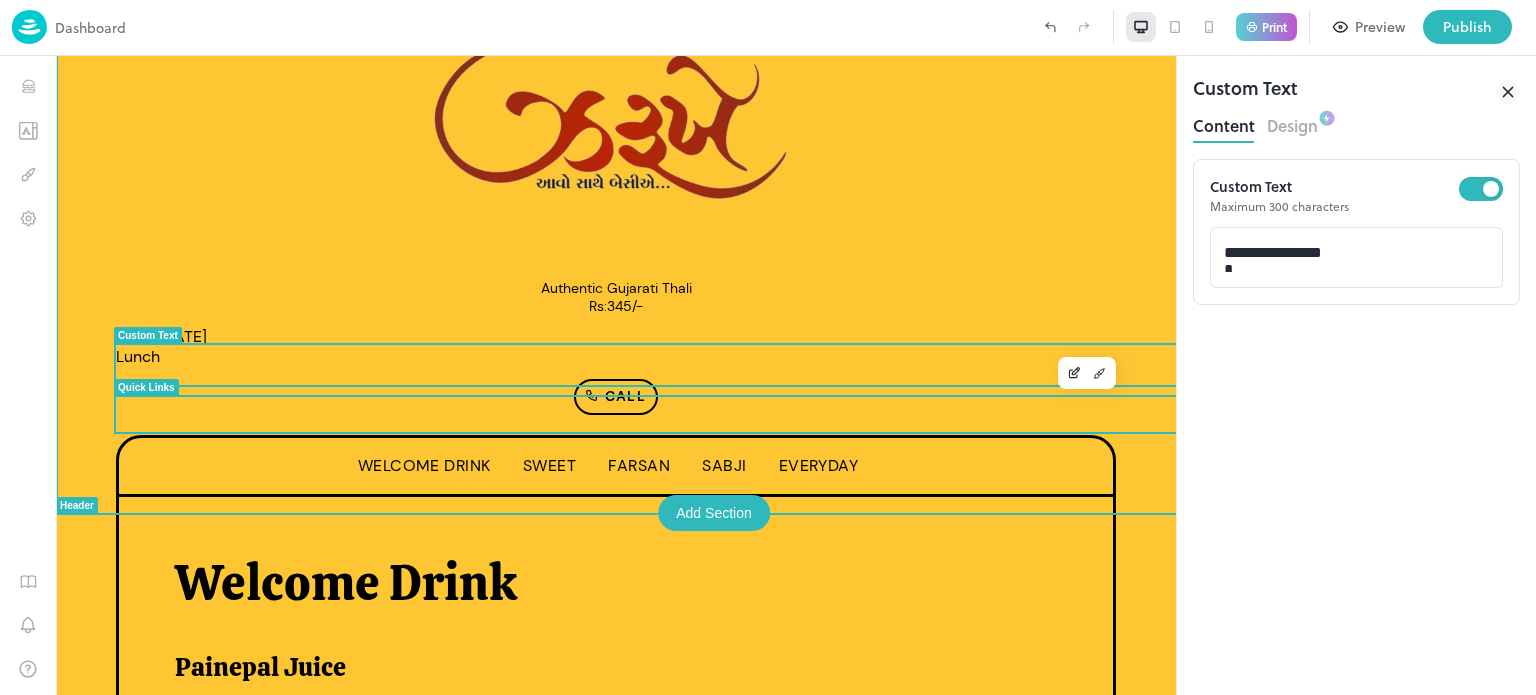 scroll, scrollTop: 0, scrollLeft: 0, axis: both 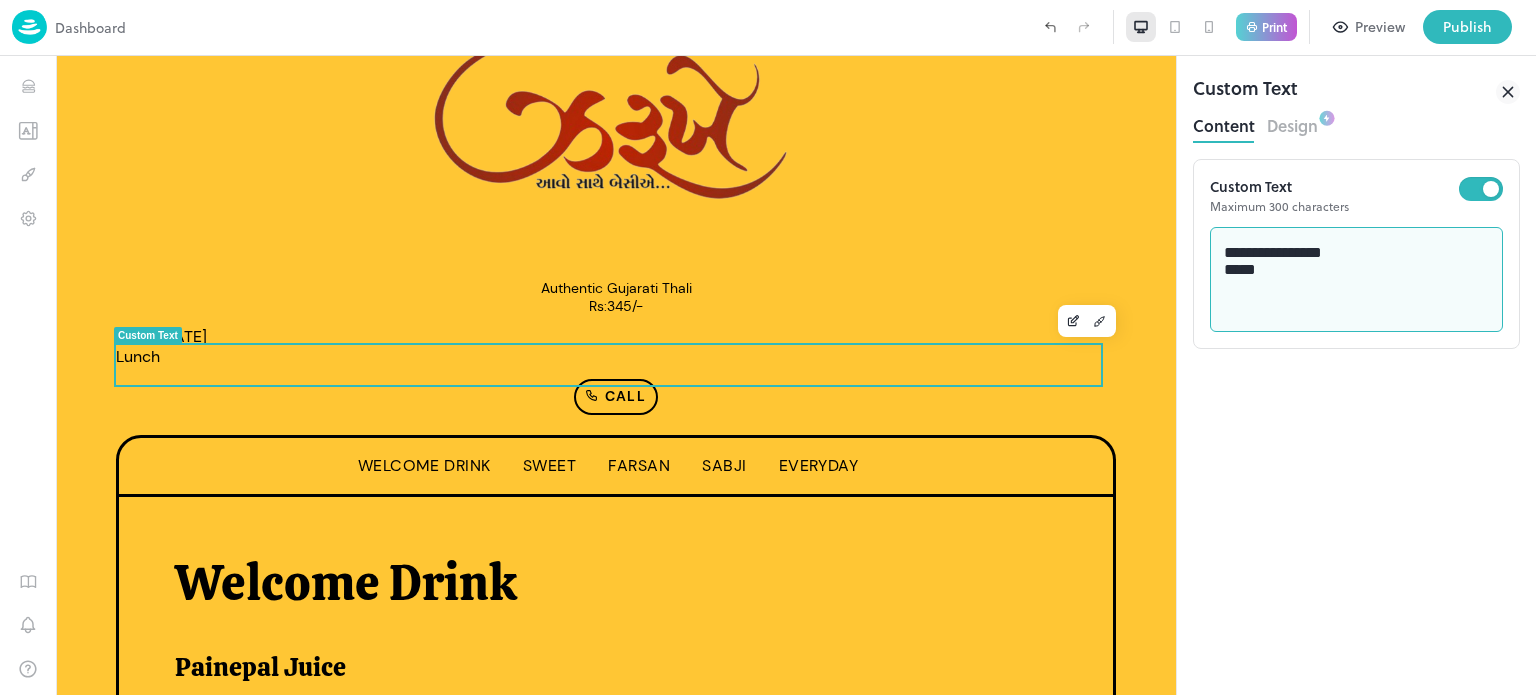 click on "**********" at bounding box center [1357, 280] 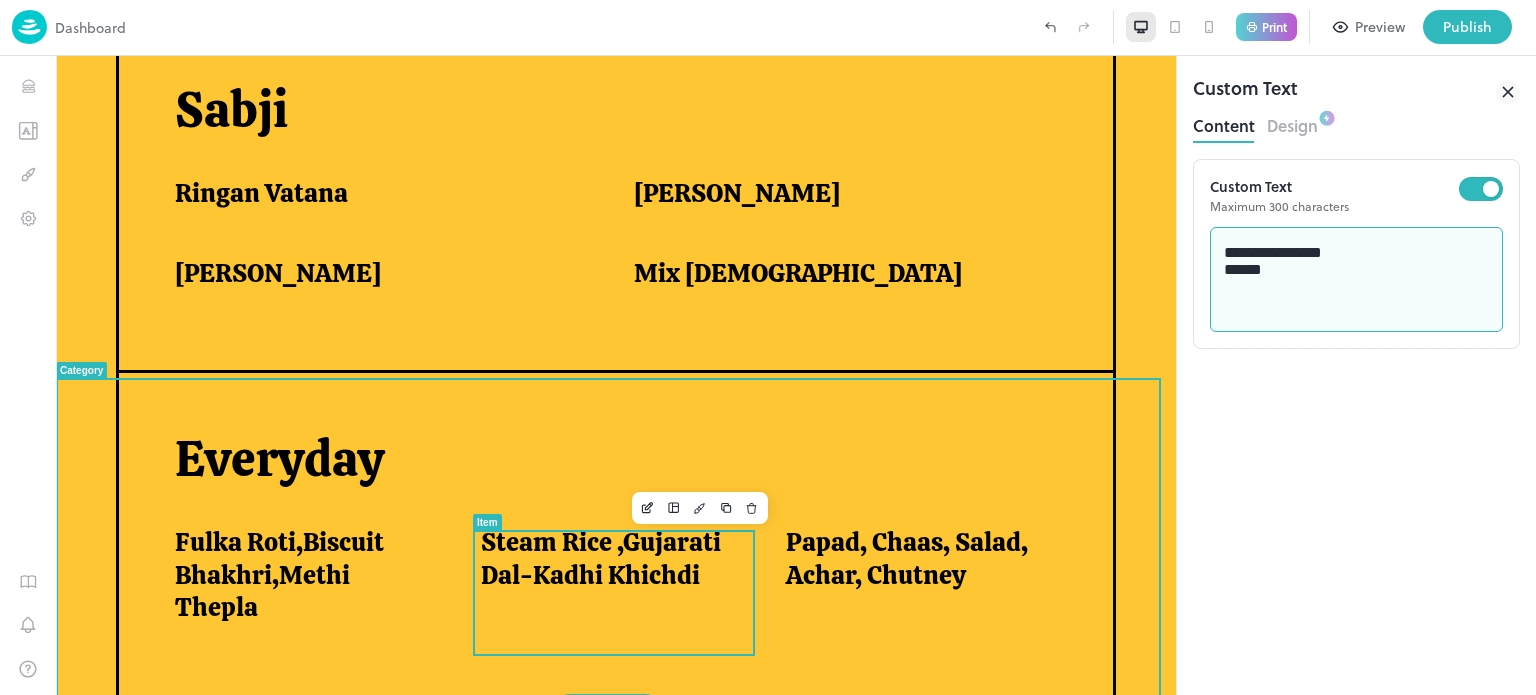 scroll, scrollTop: 1384, scrollLeft: 0, axis: vertical 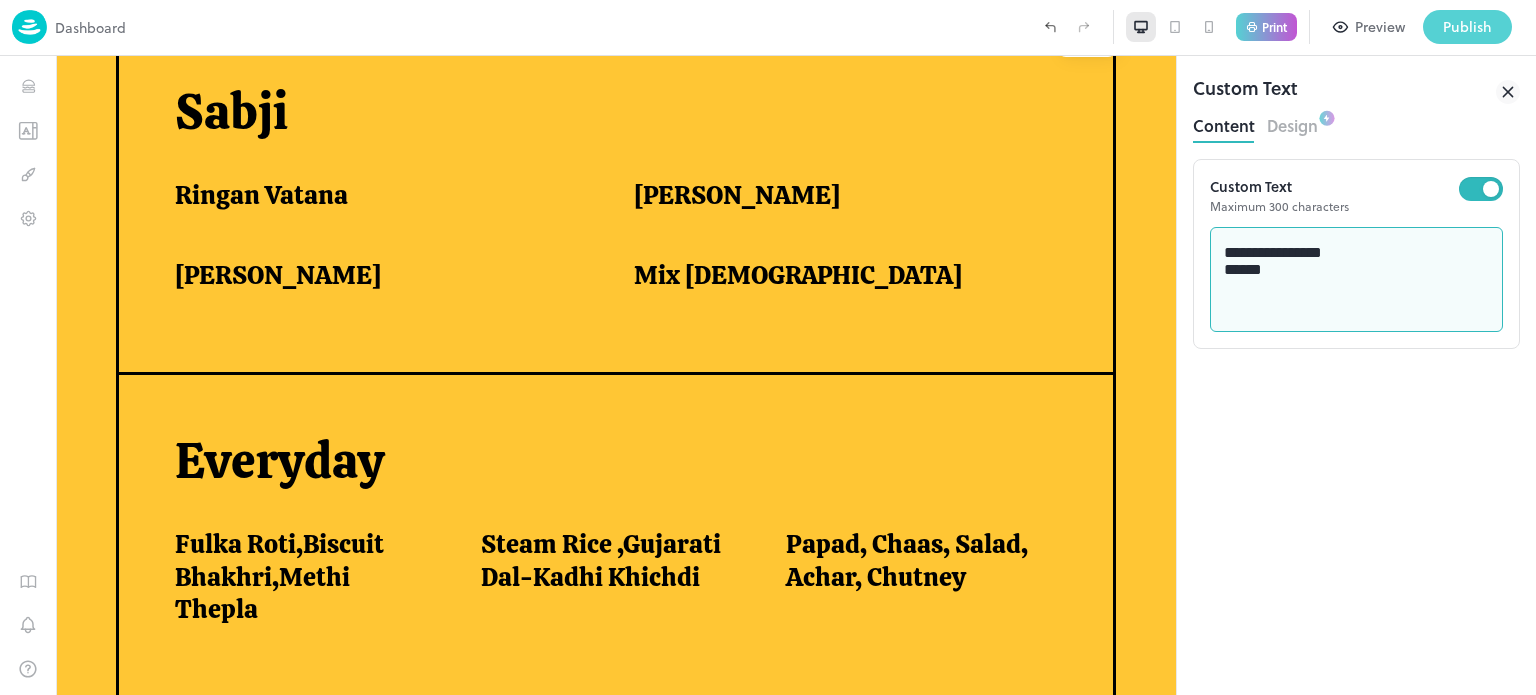 type on "**********" 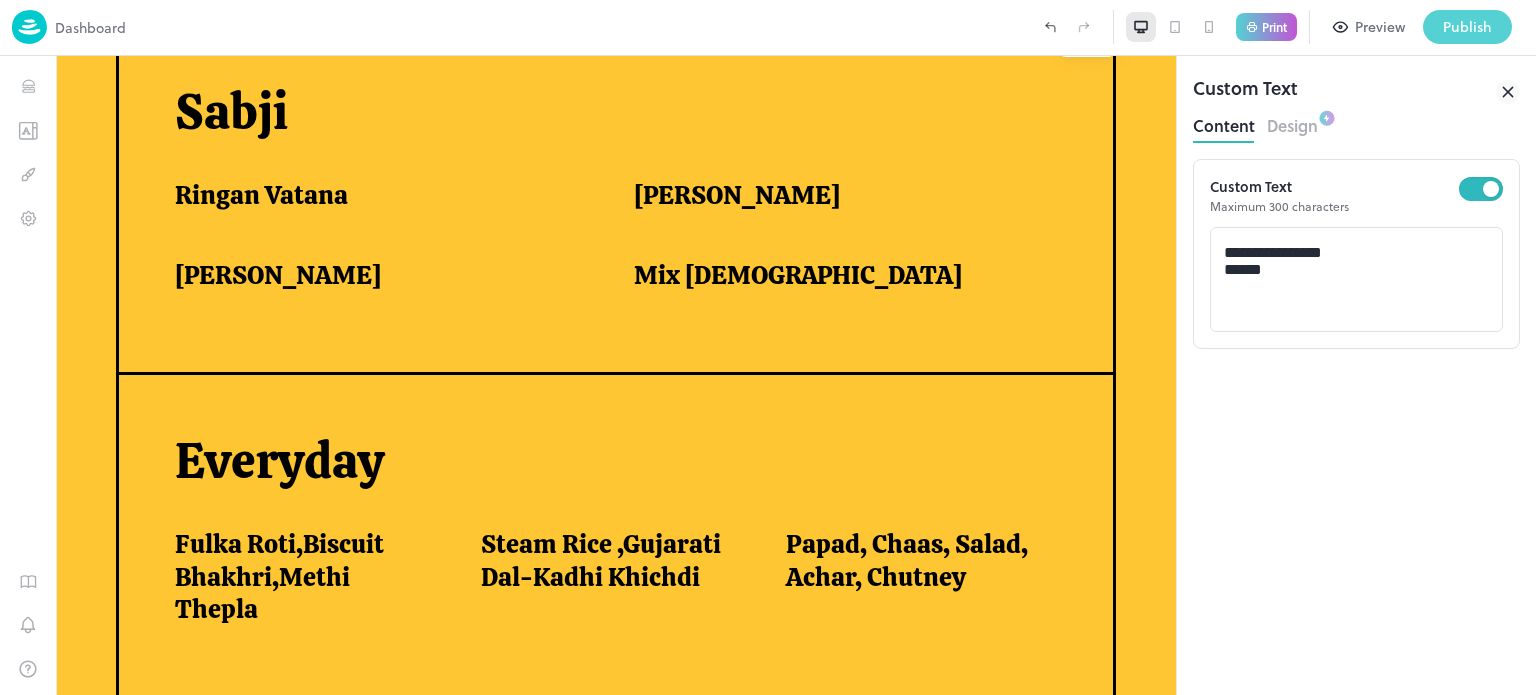 click on "Publish" at bounding box center (1467, 27) 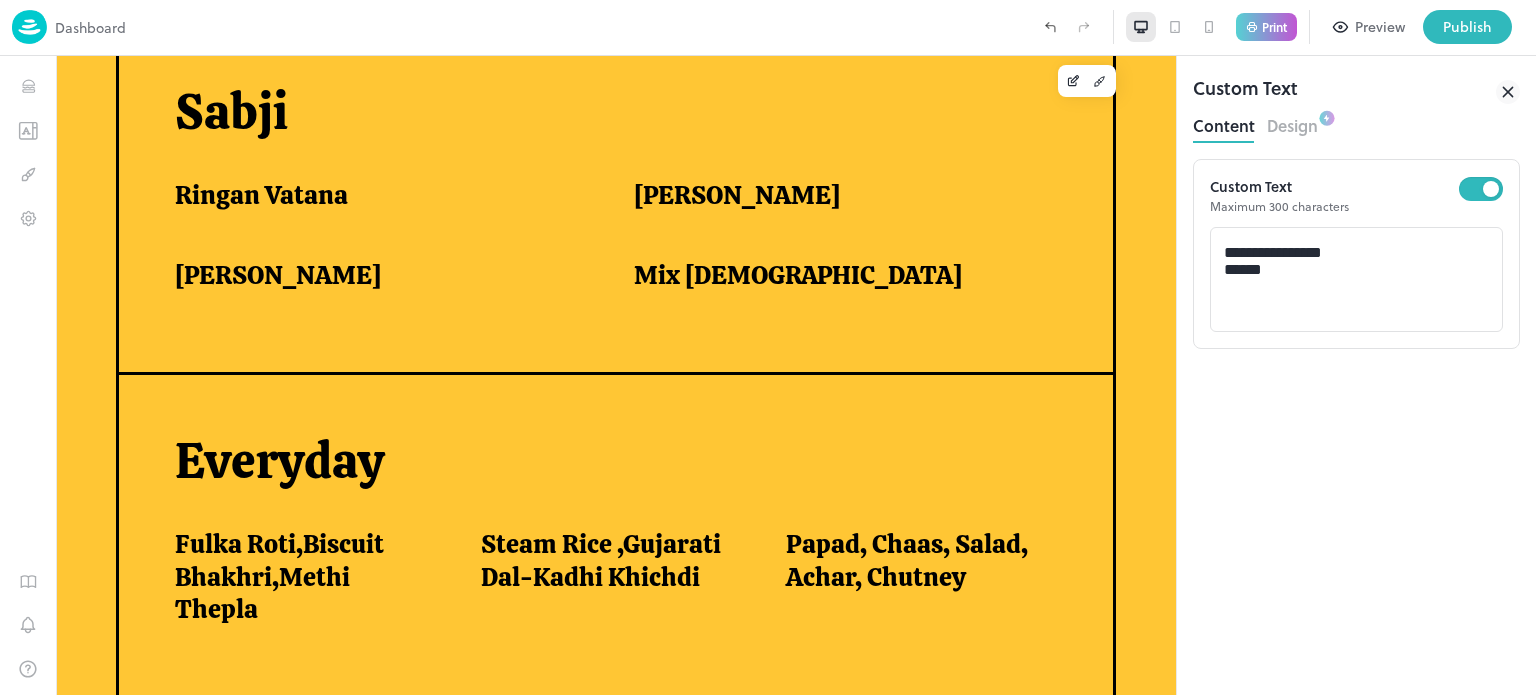 click on "Download" at bounding box center (981, 1282) 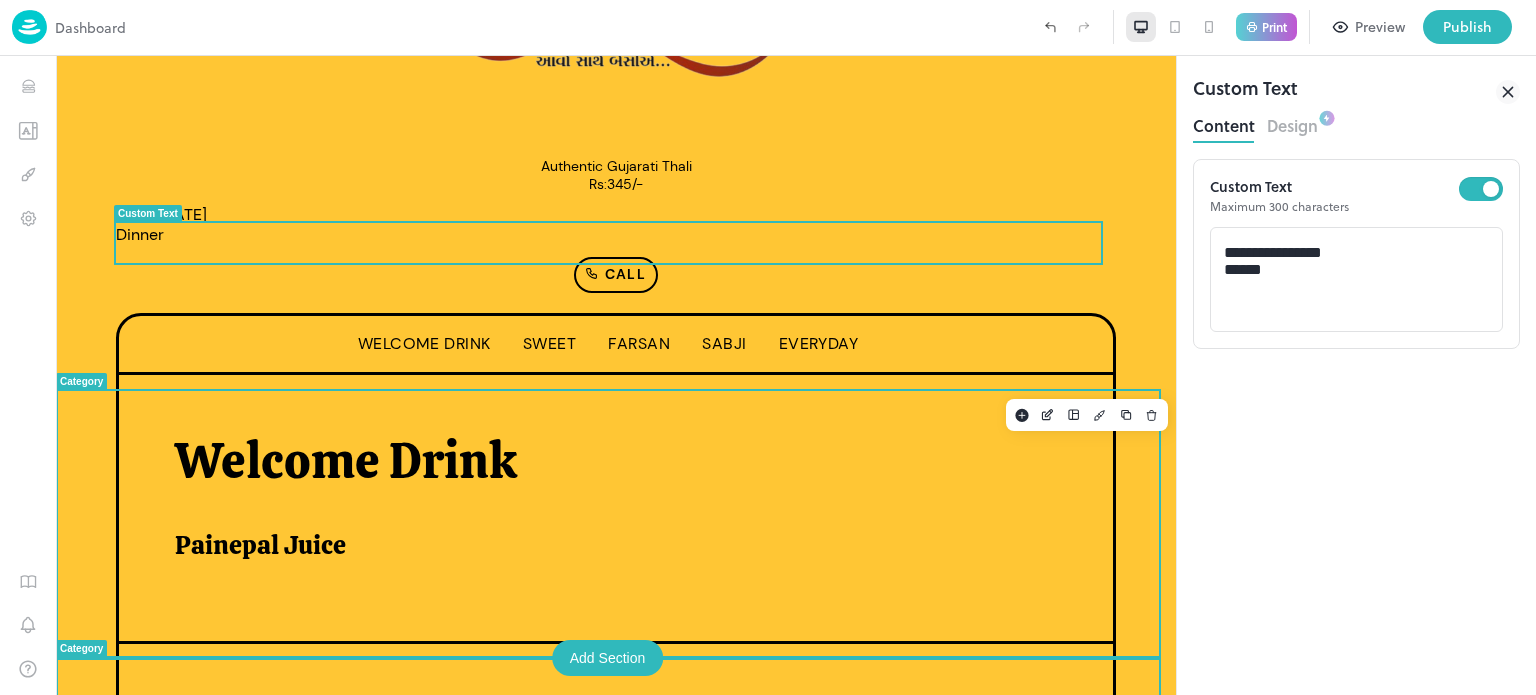 scroll, scrollTop: 0, scrollLeft: 0, axis: both 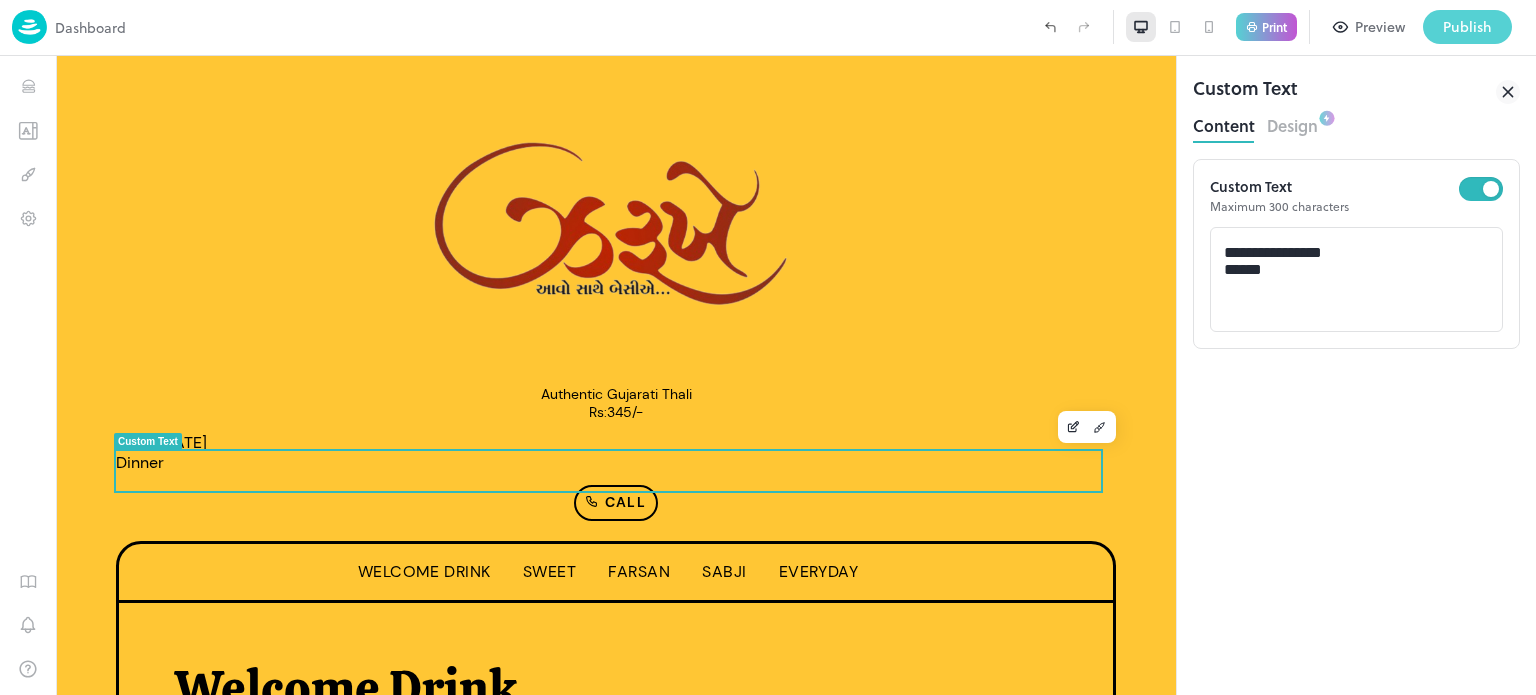 click on "Publish" at bounding box center (1467, 27) 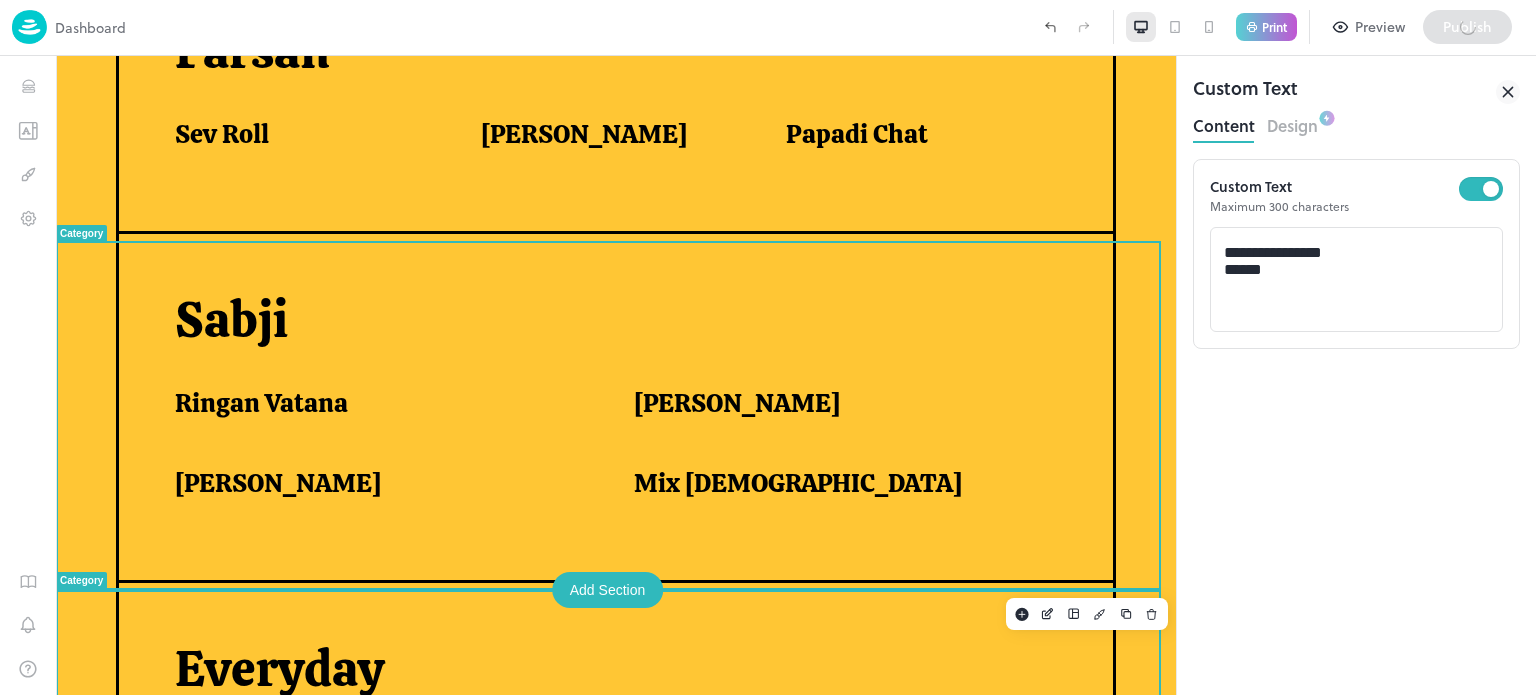 scroll, scrollTop: 1178, scrollLeft: 0, axis: vertical 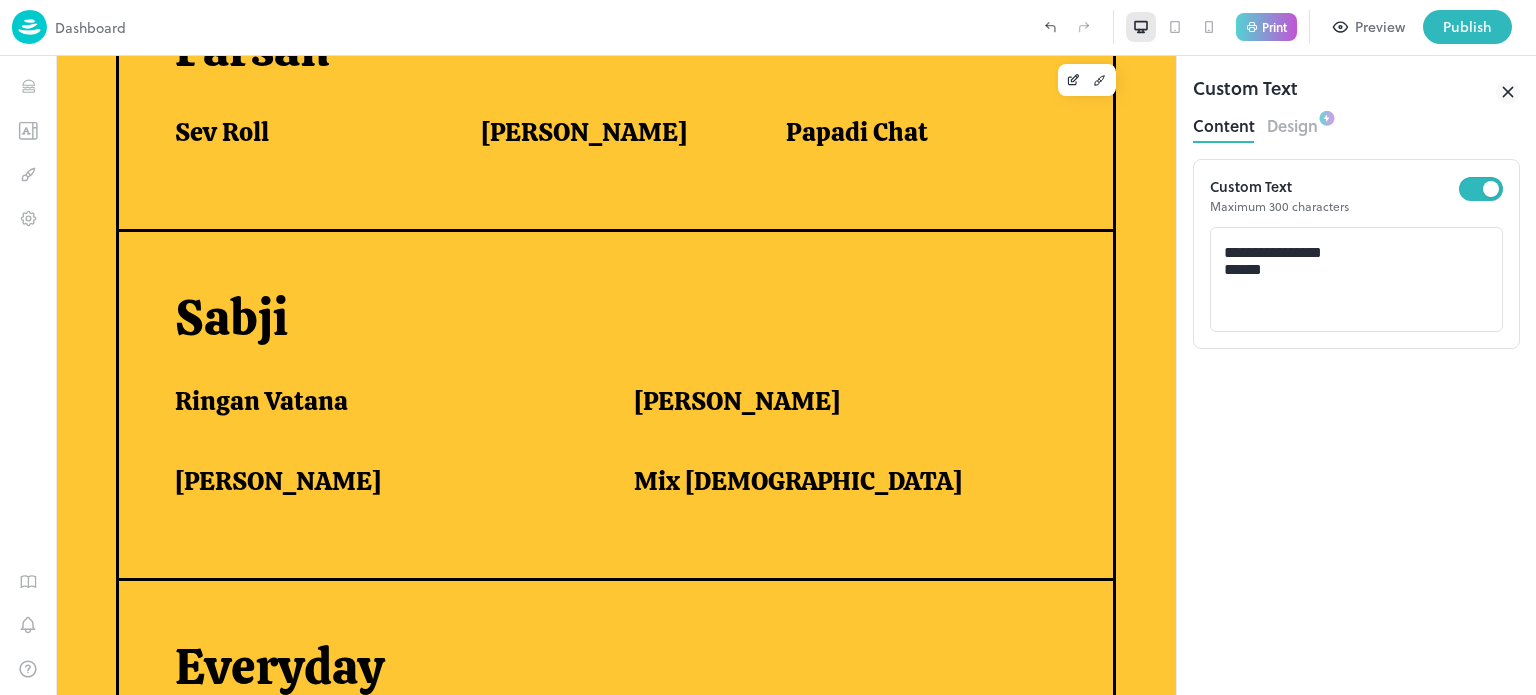 click at bounding box center [768, 695] 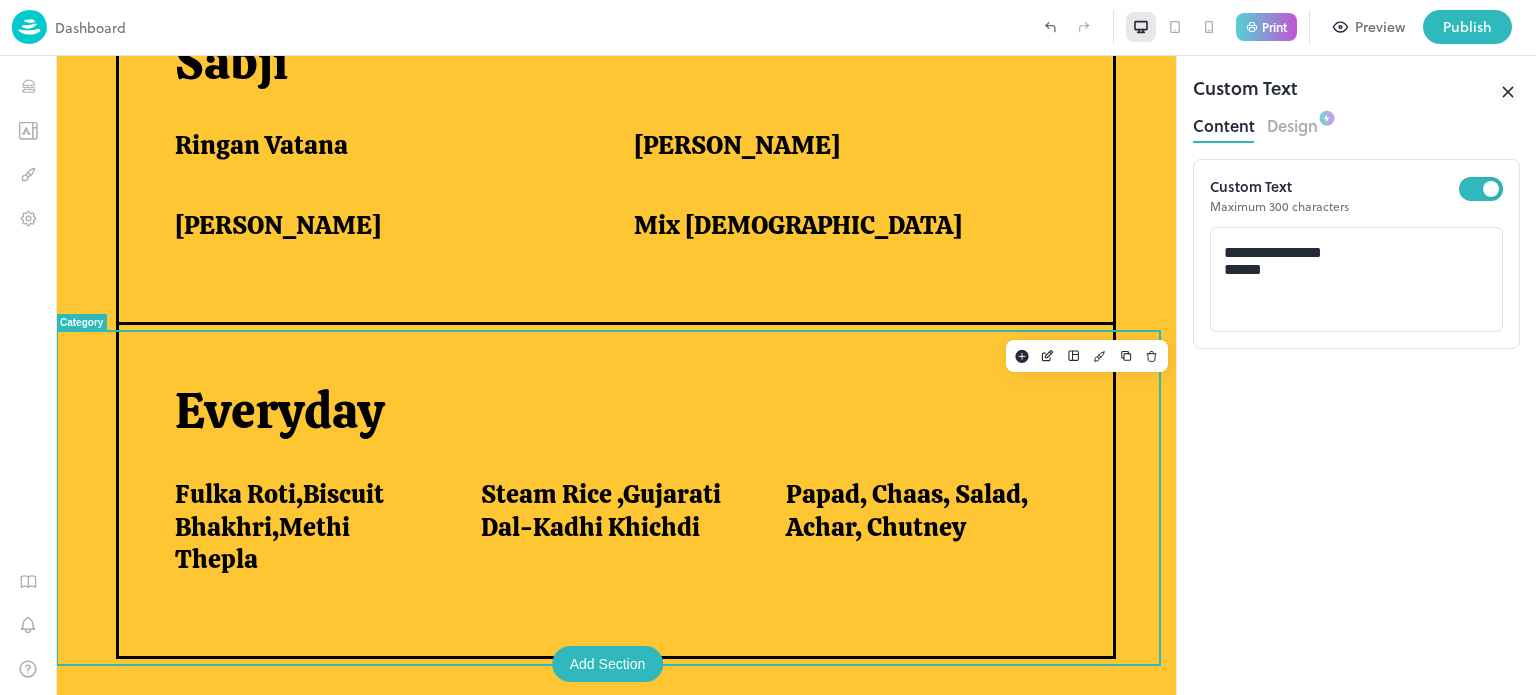 scroll, scrollTop: 1580, scrollLeft: 0, axis: vertical 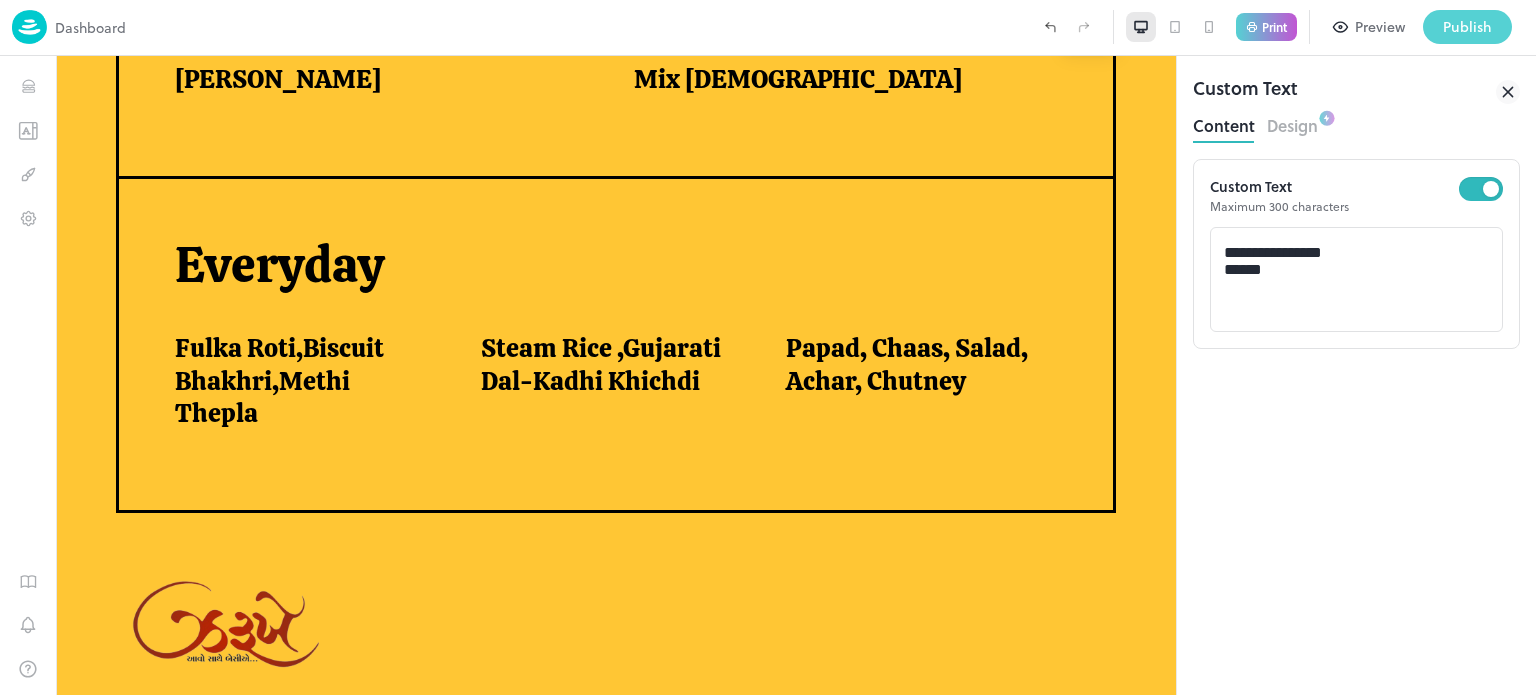 click on "Publish" at bounding box center (1467, 27) 